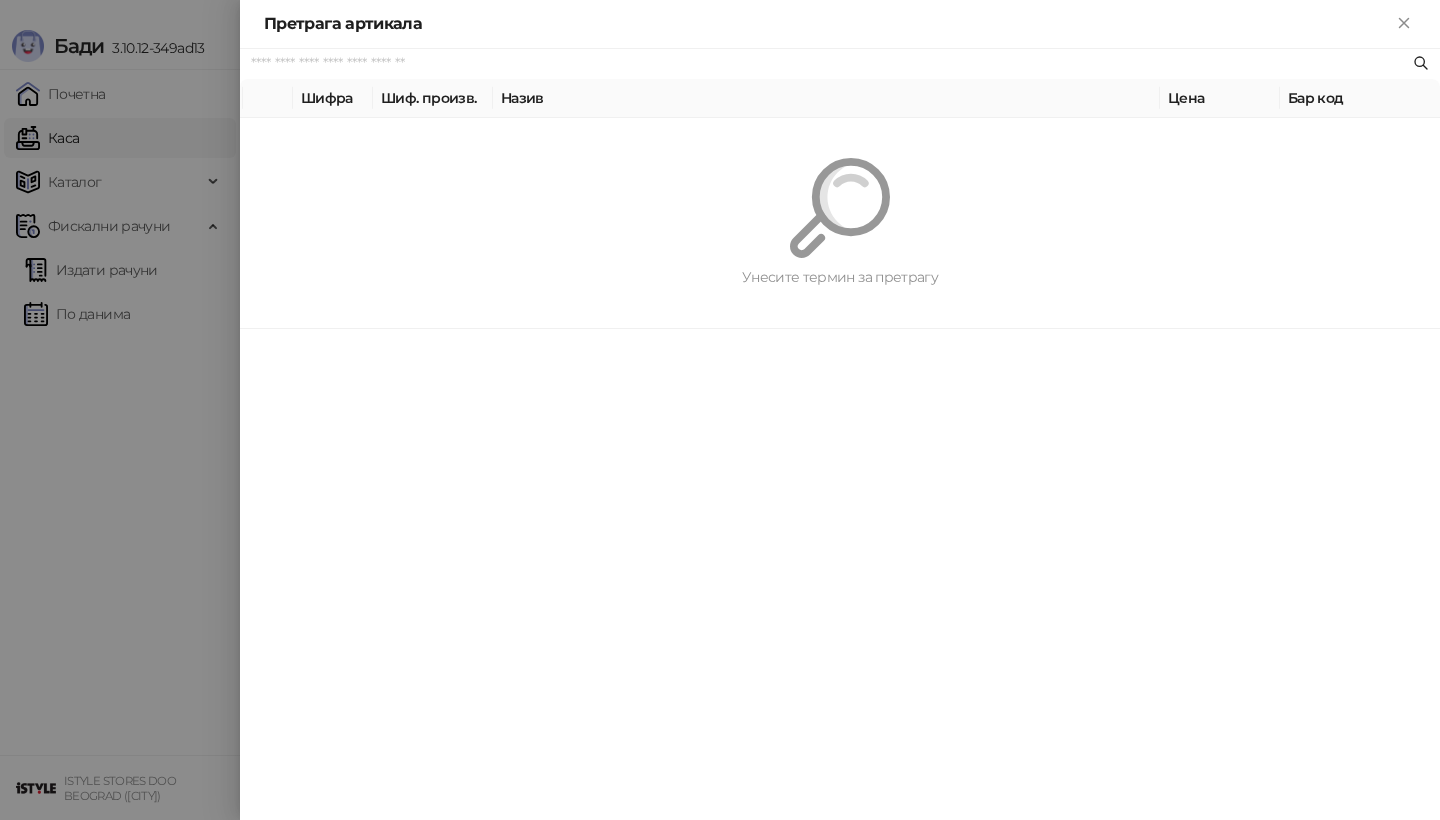 scroll, scrollTop: 0, scrollLeft: 0, axis: both 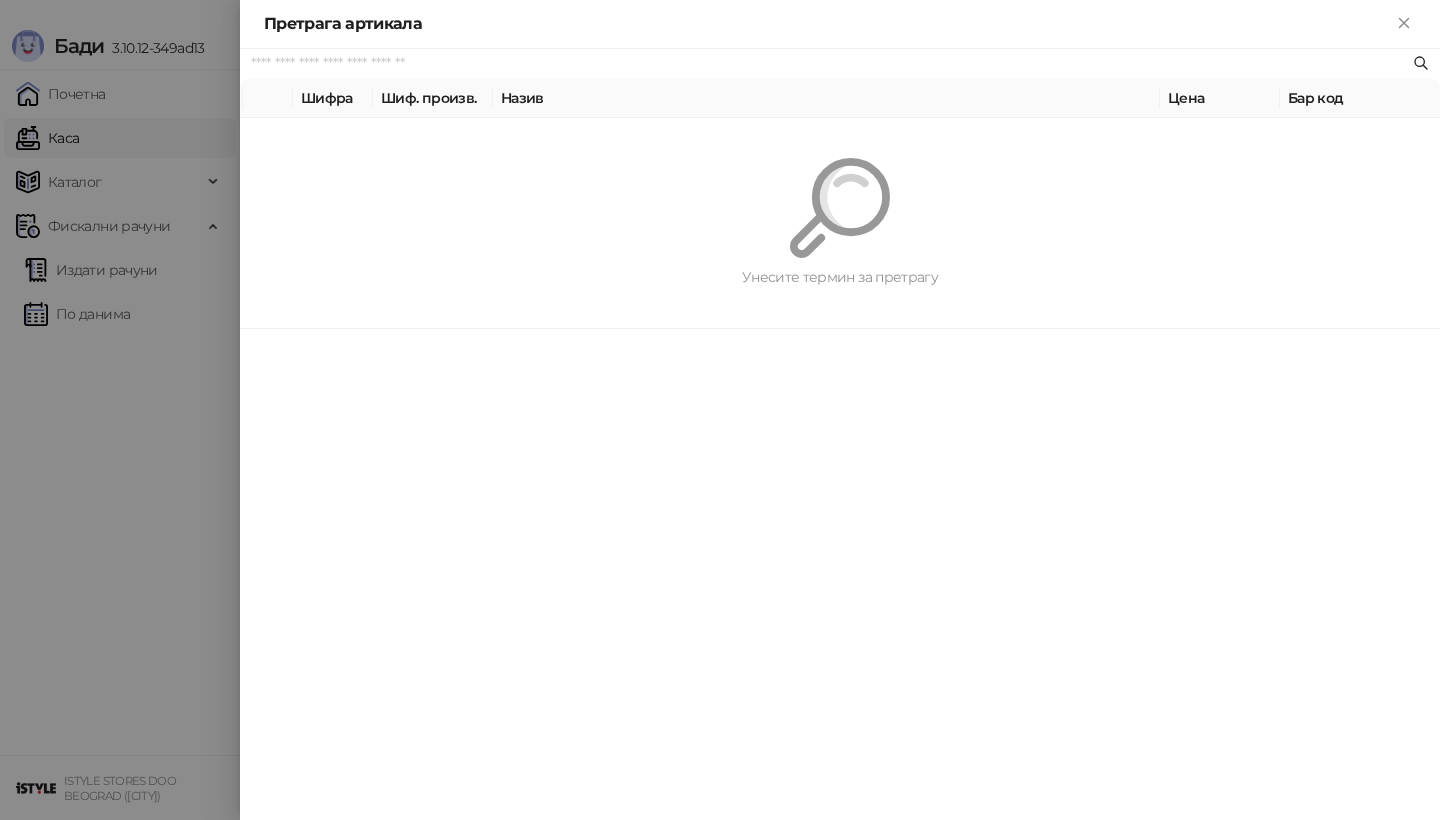 paste on "*********" 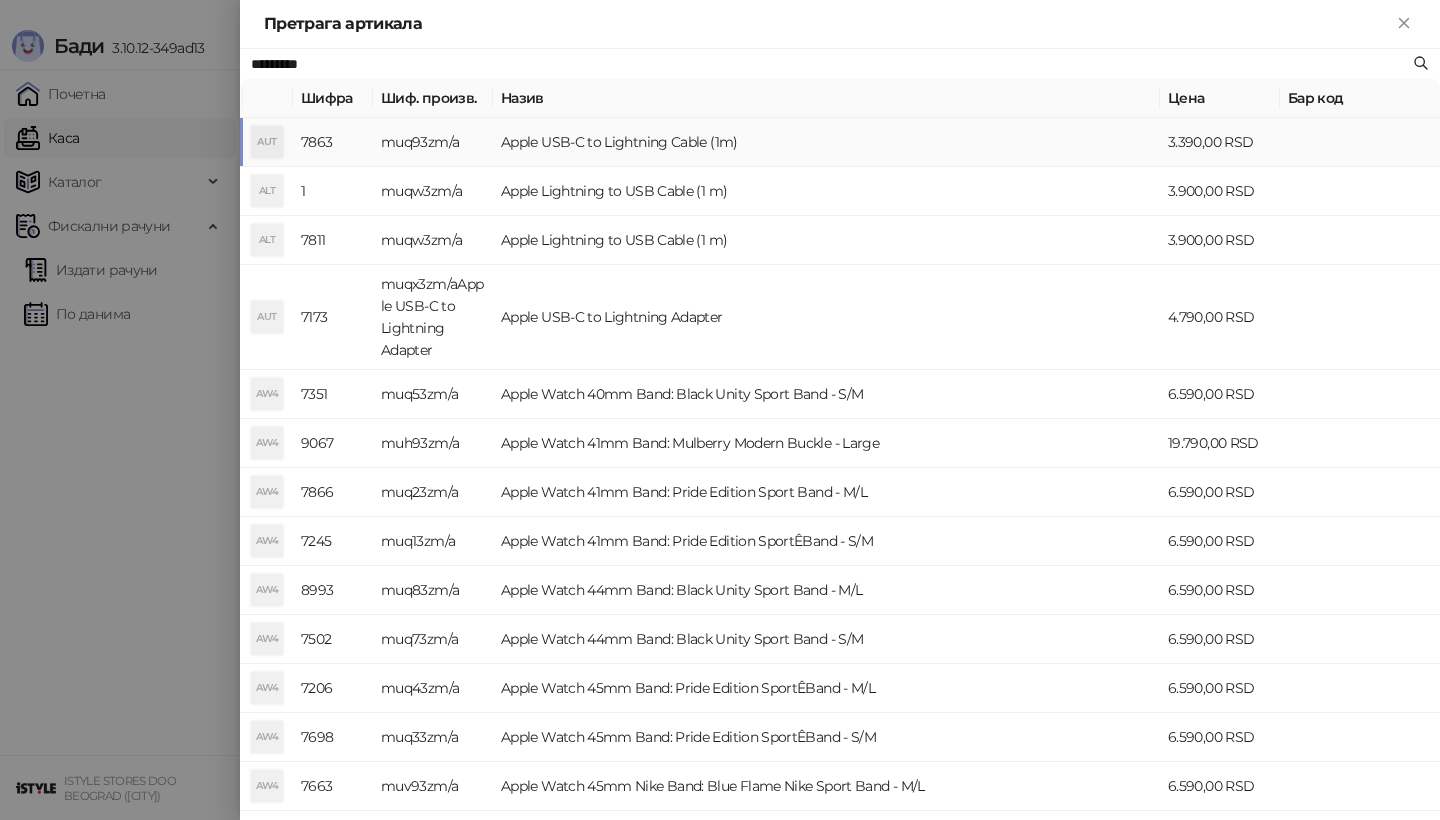 click on "AUT" at bounding box center [267, 142] 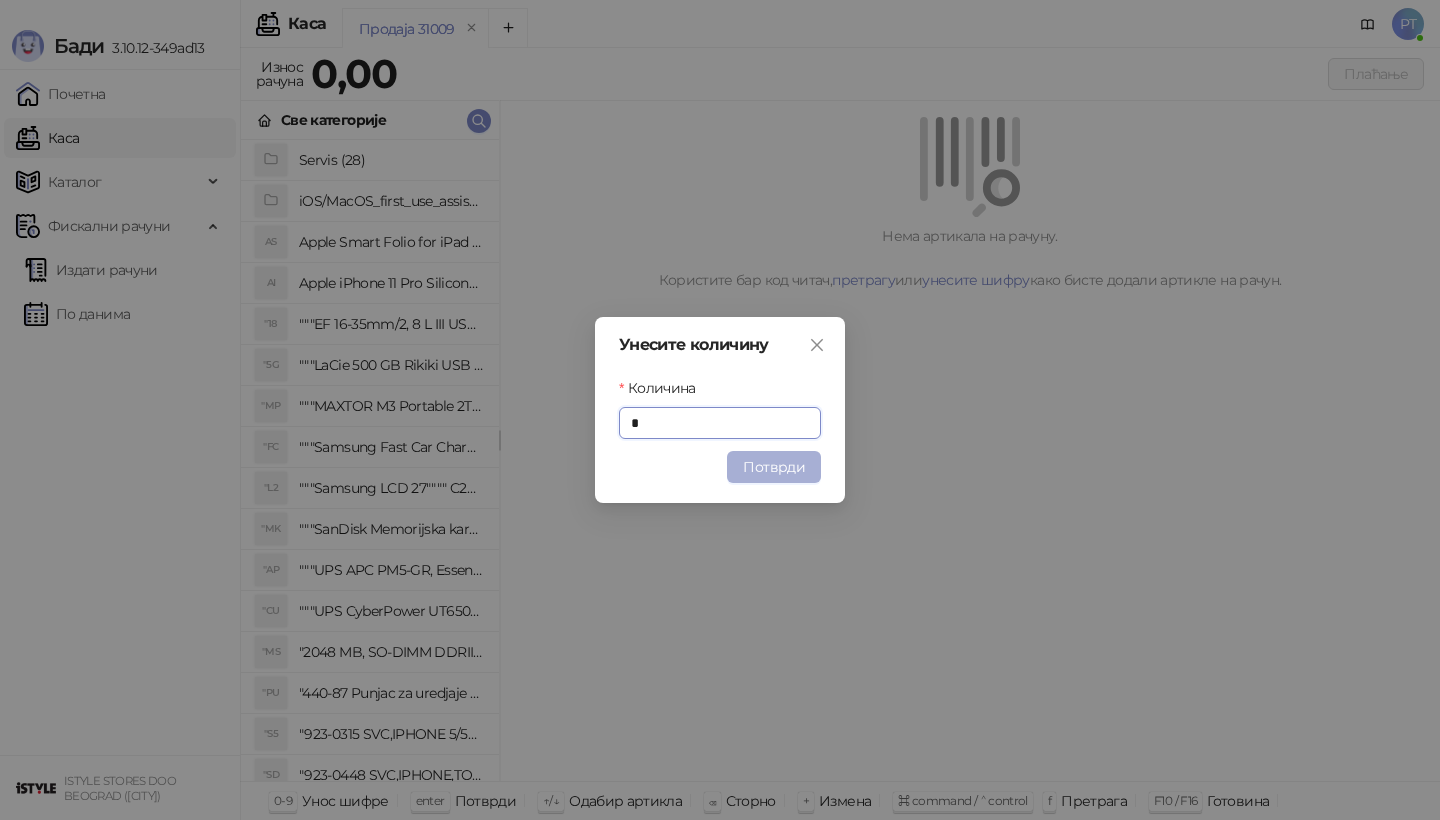 click on "Потврди" at bounding box center [774, 467] 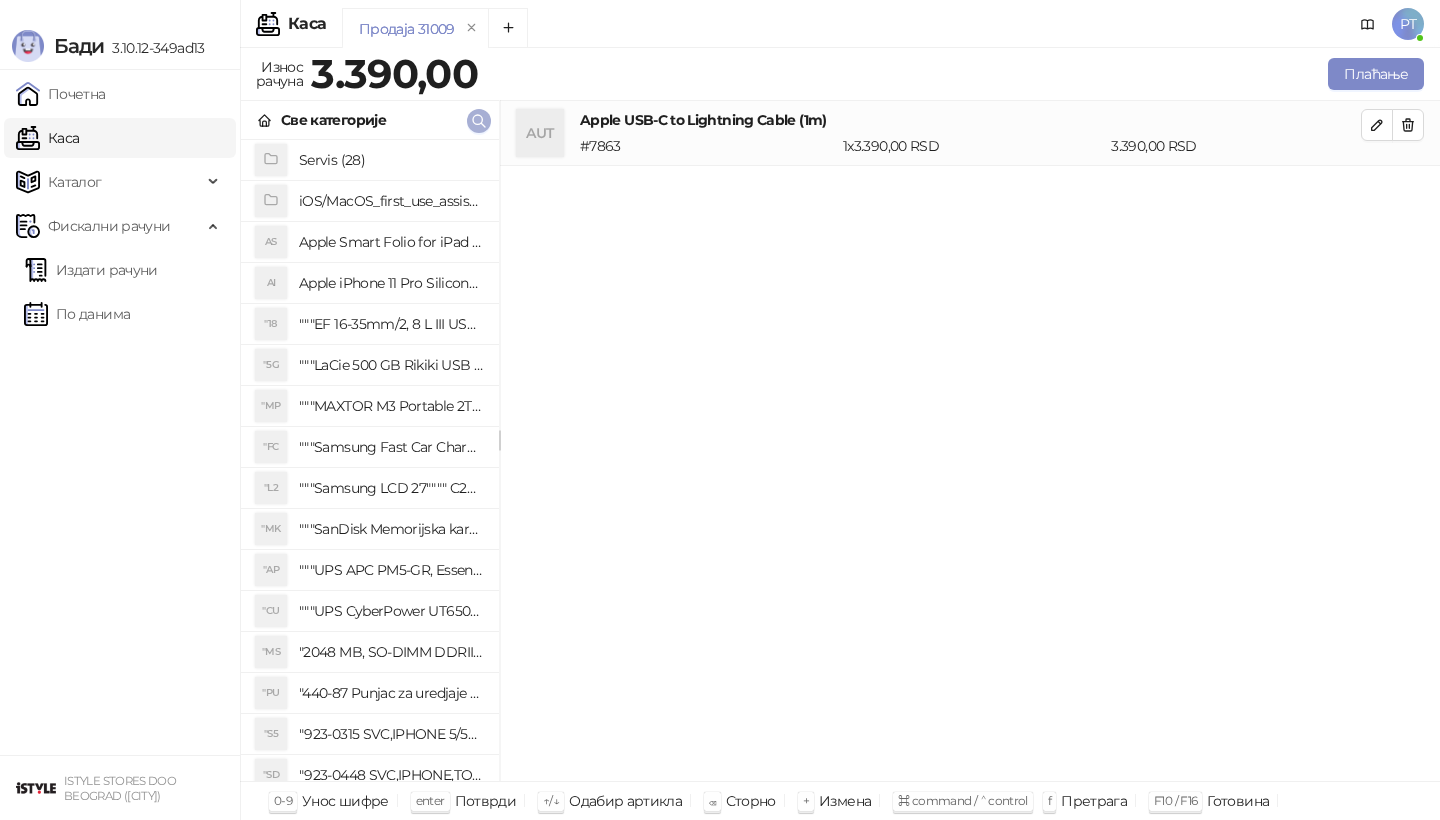 click 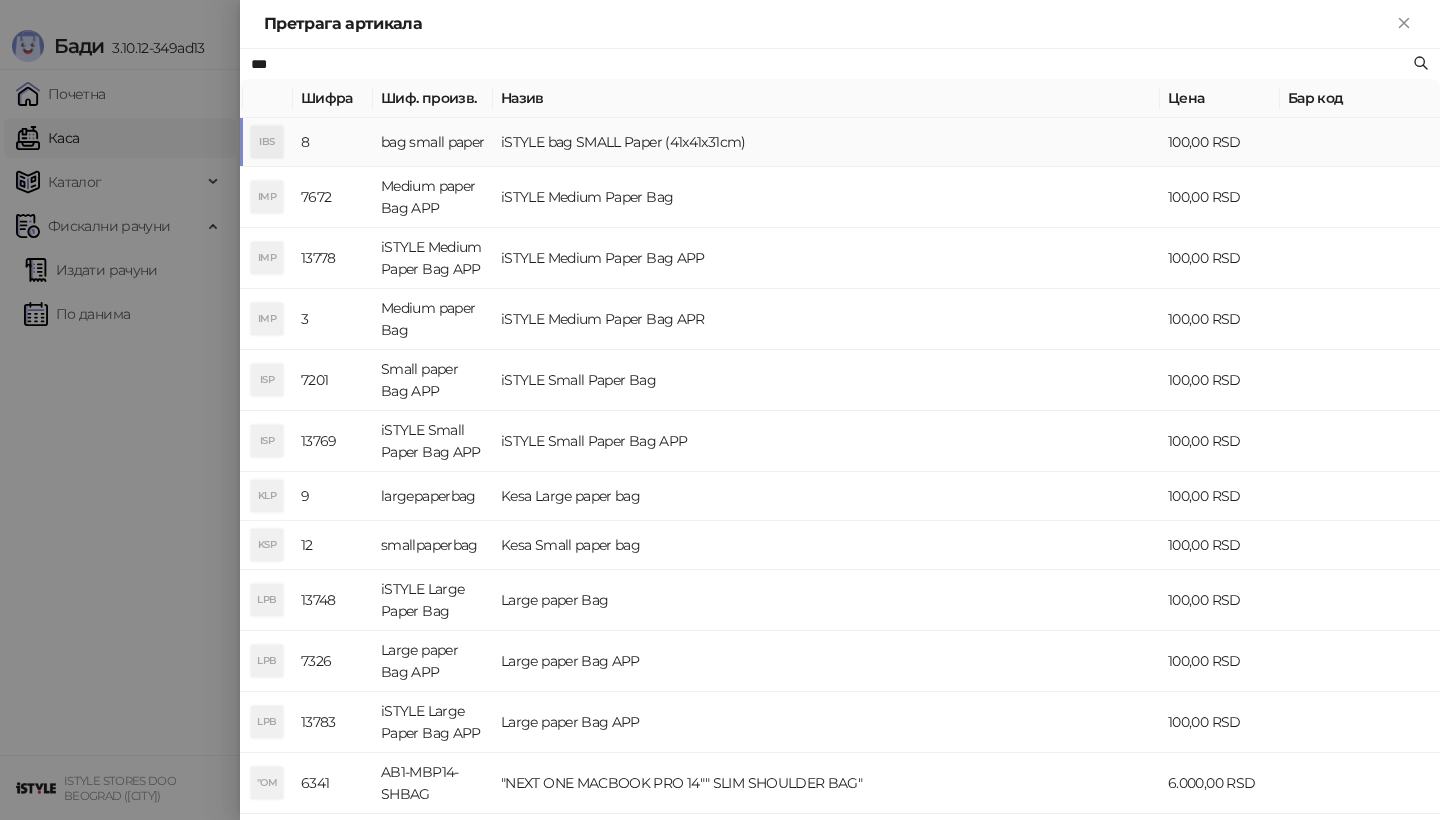 type on "***" 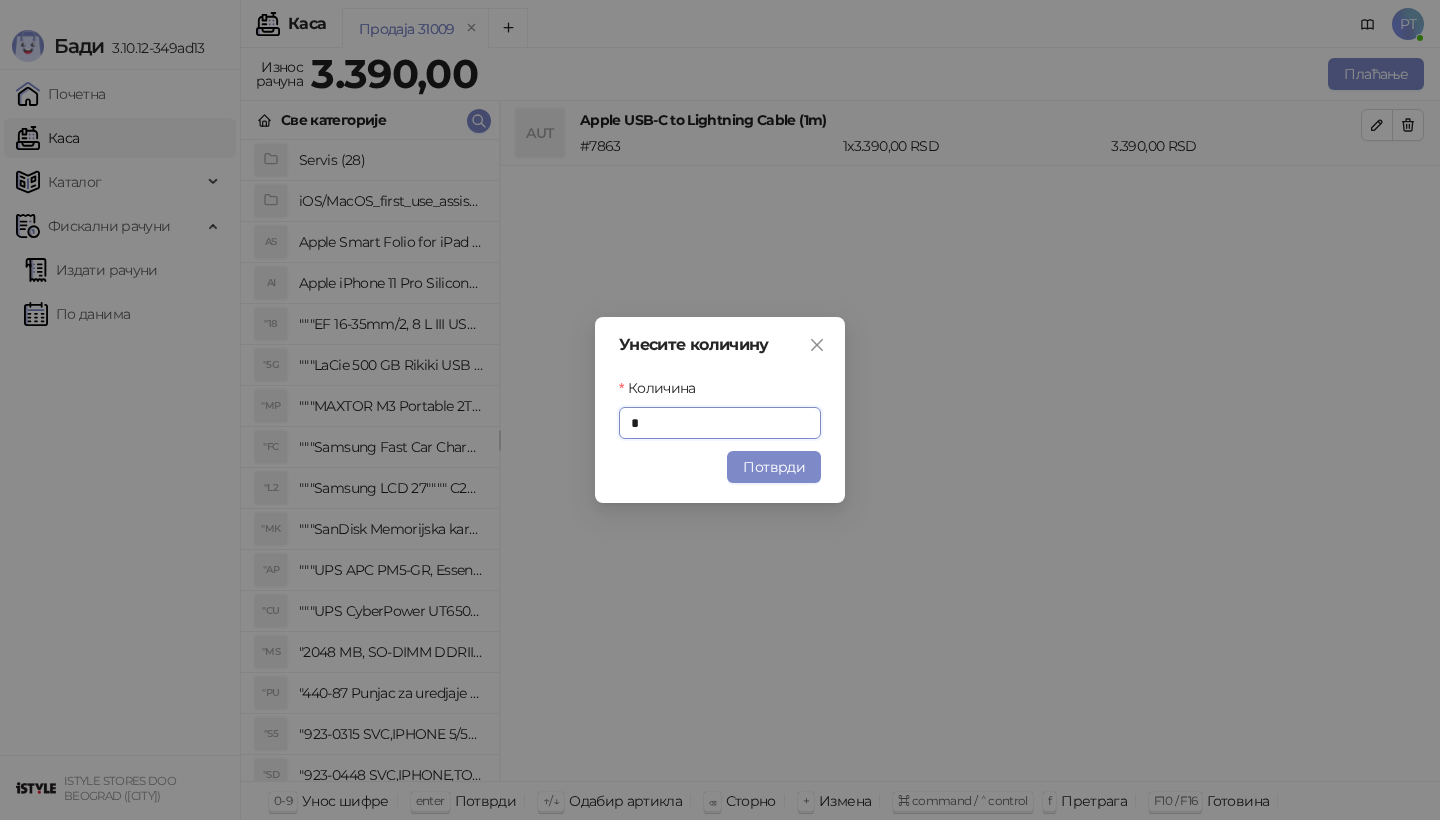 click on "Потврди" at bounding box center (774, 467) 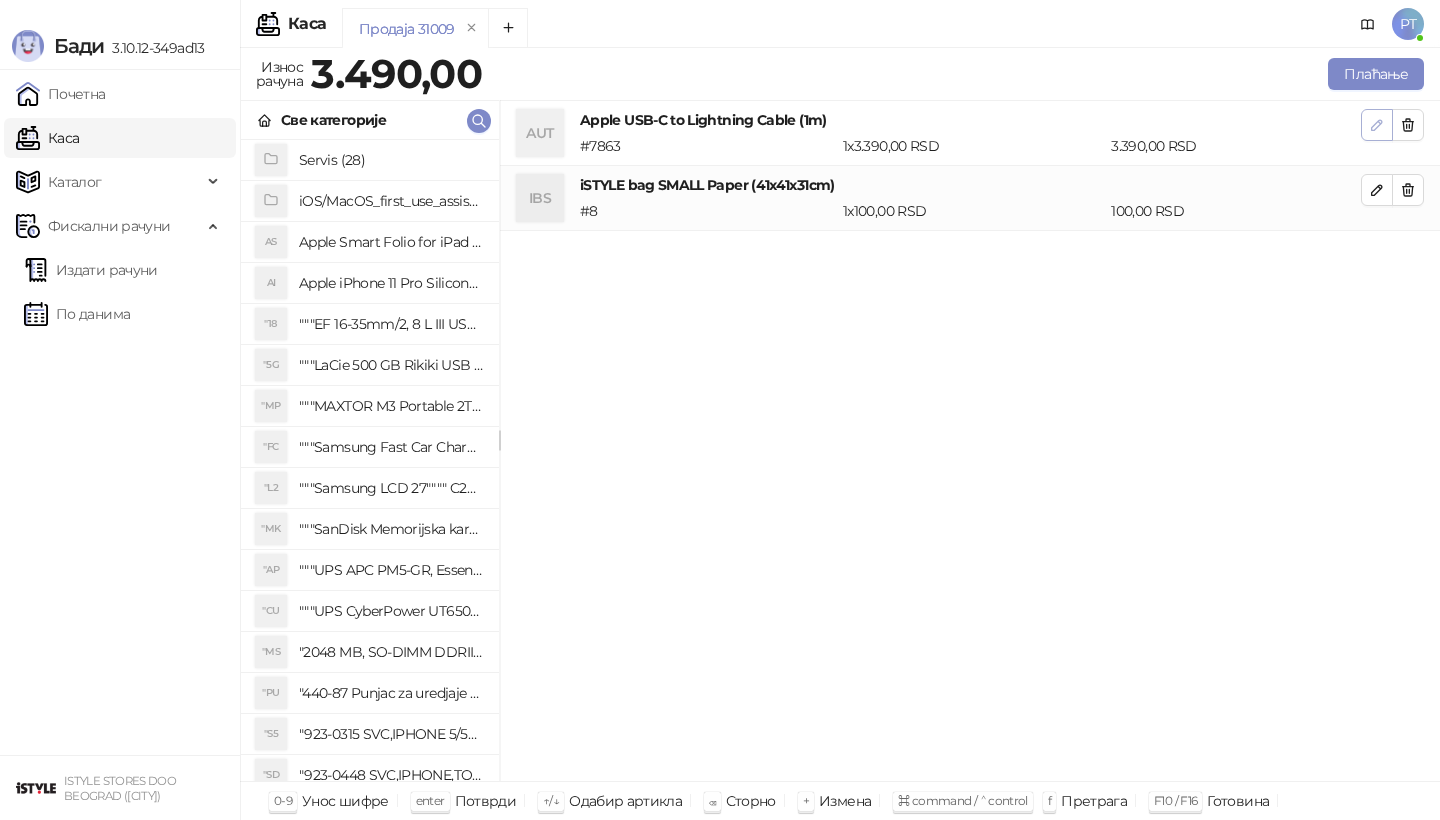 click at bounding box center (1377, 124) 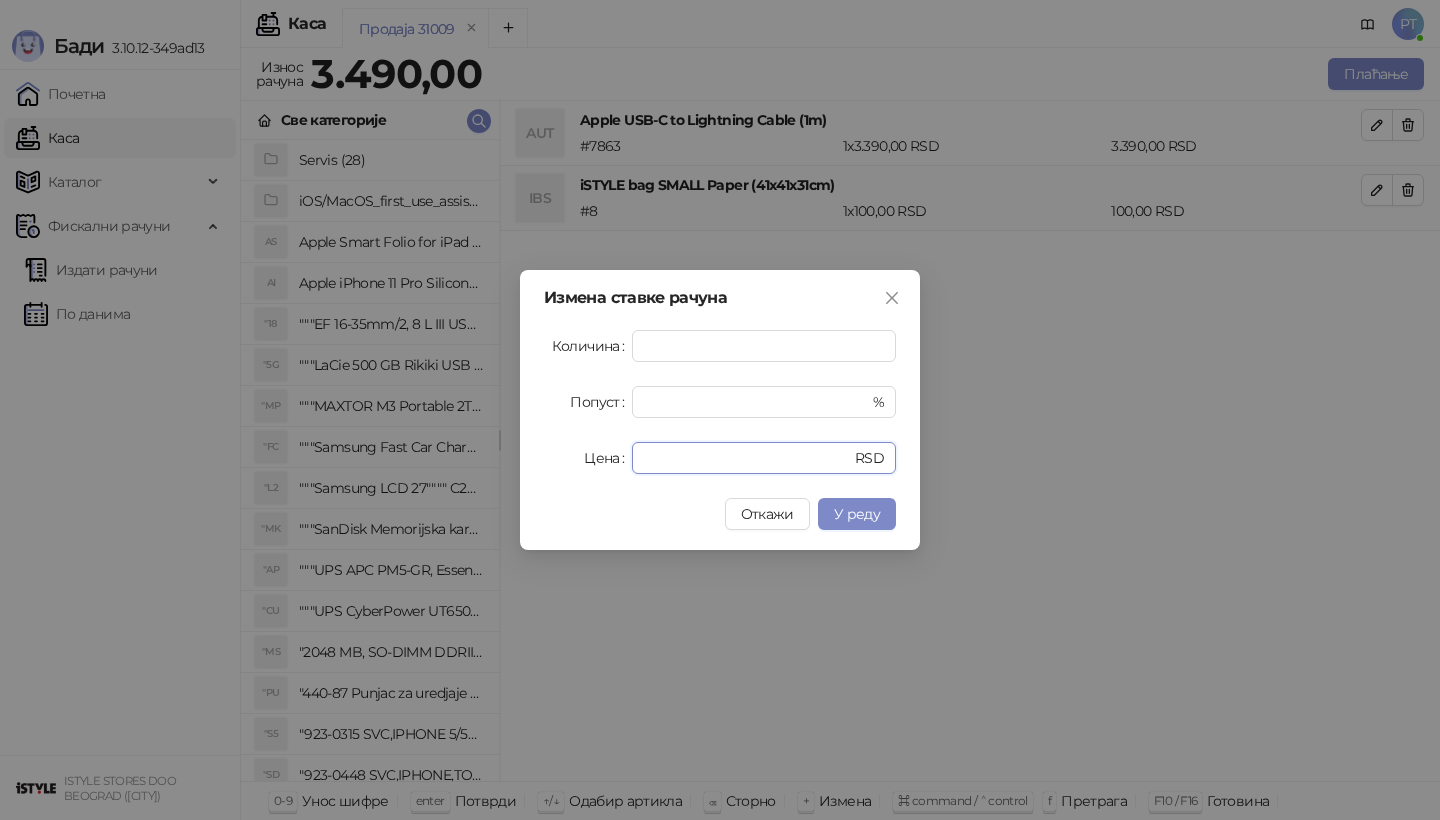 drag, startPoint x: 705, startPoint y: 460, endPoint x: 478, endPoint y: 460, distance: 227 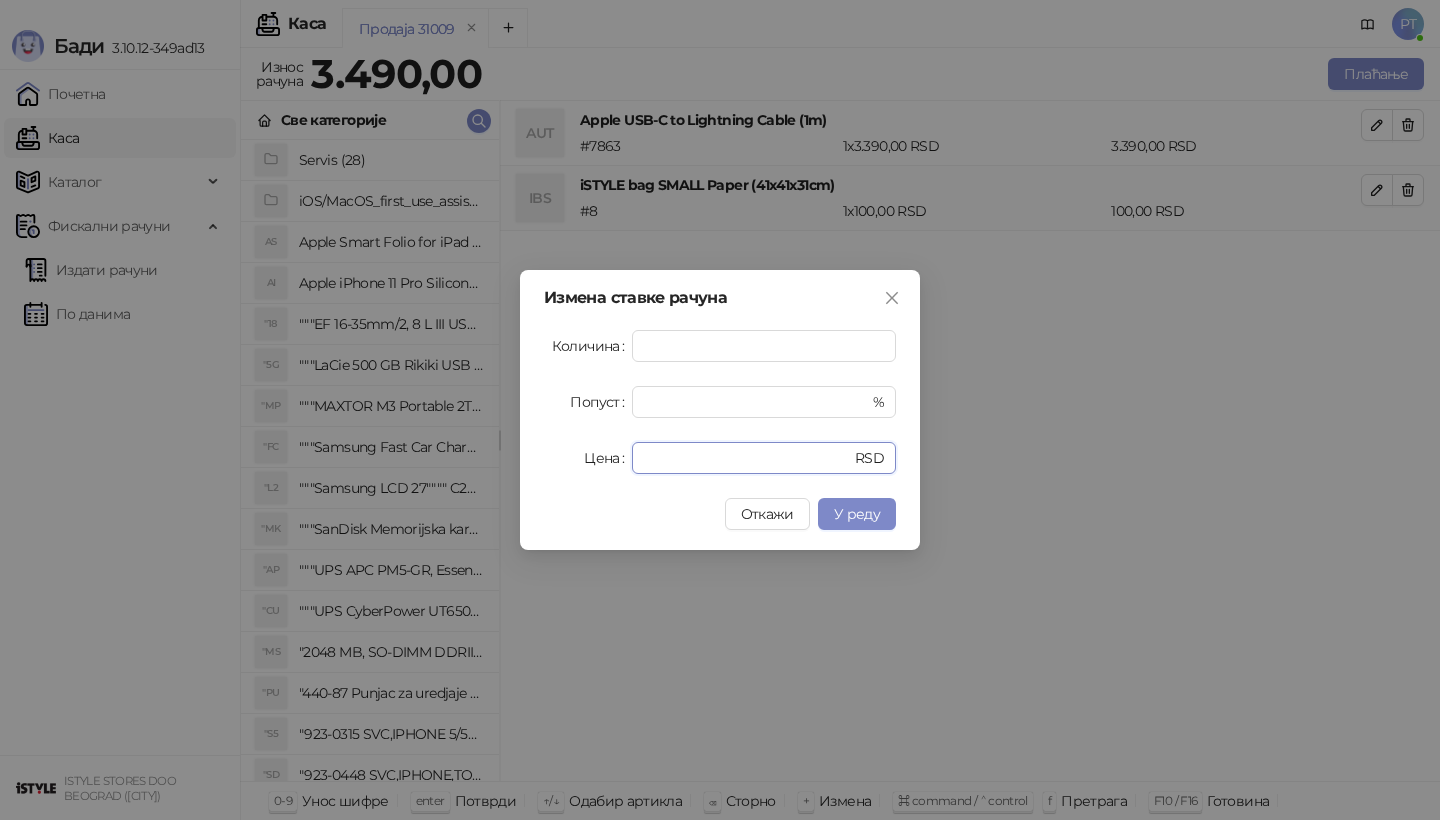 type on "****" 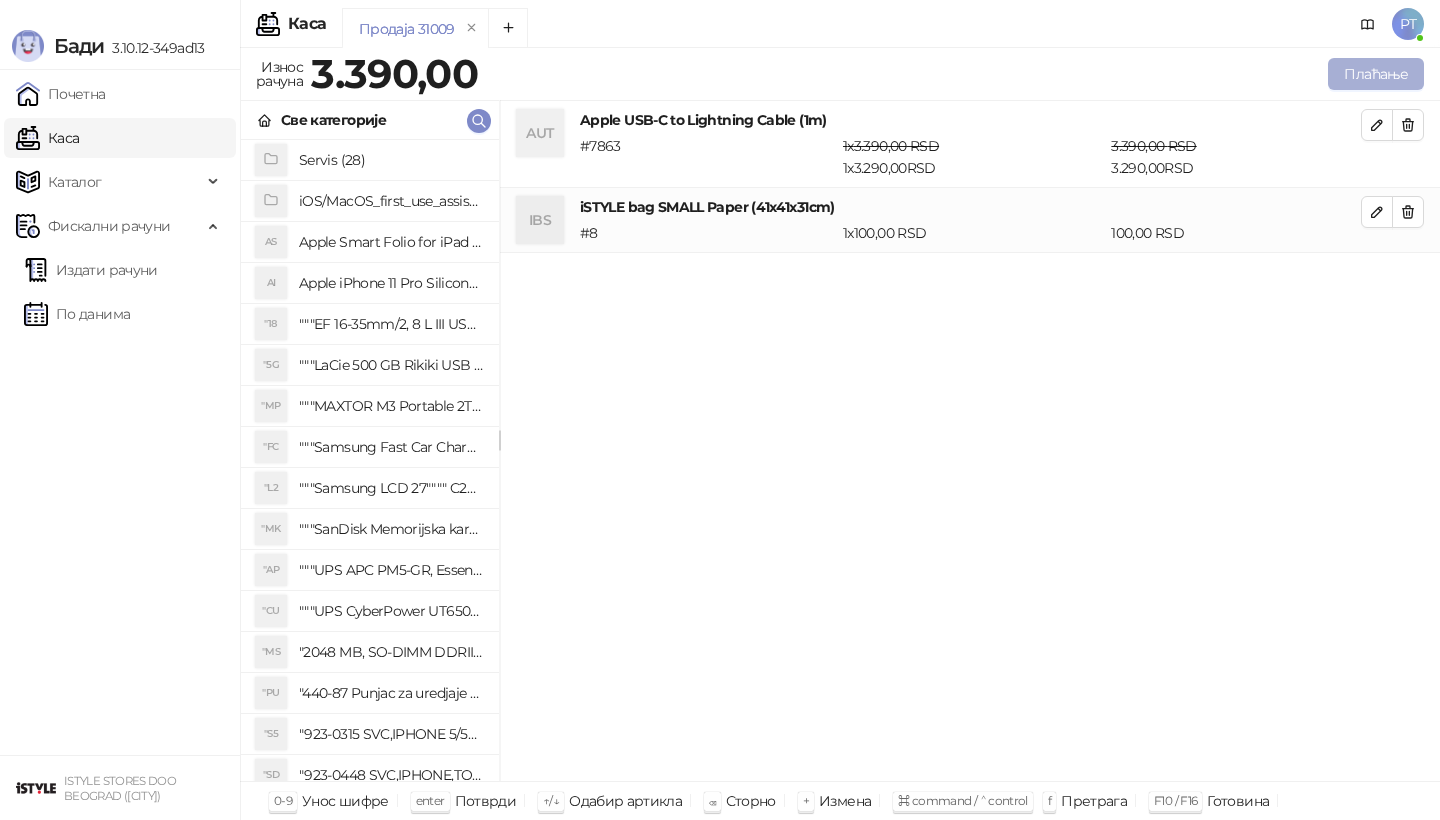 click on "Плаћање" at bounding box center (1376, 74) 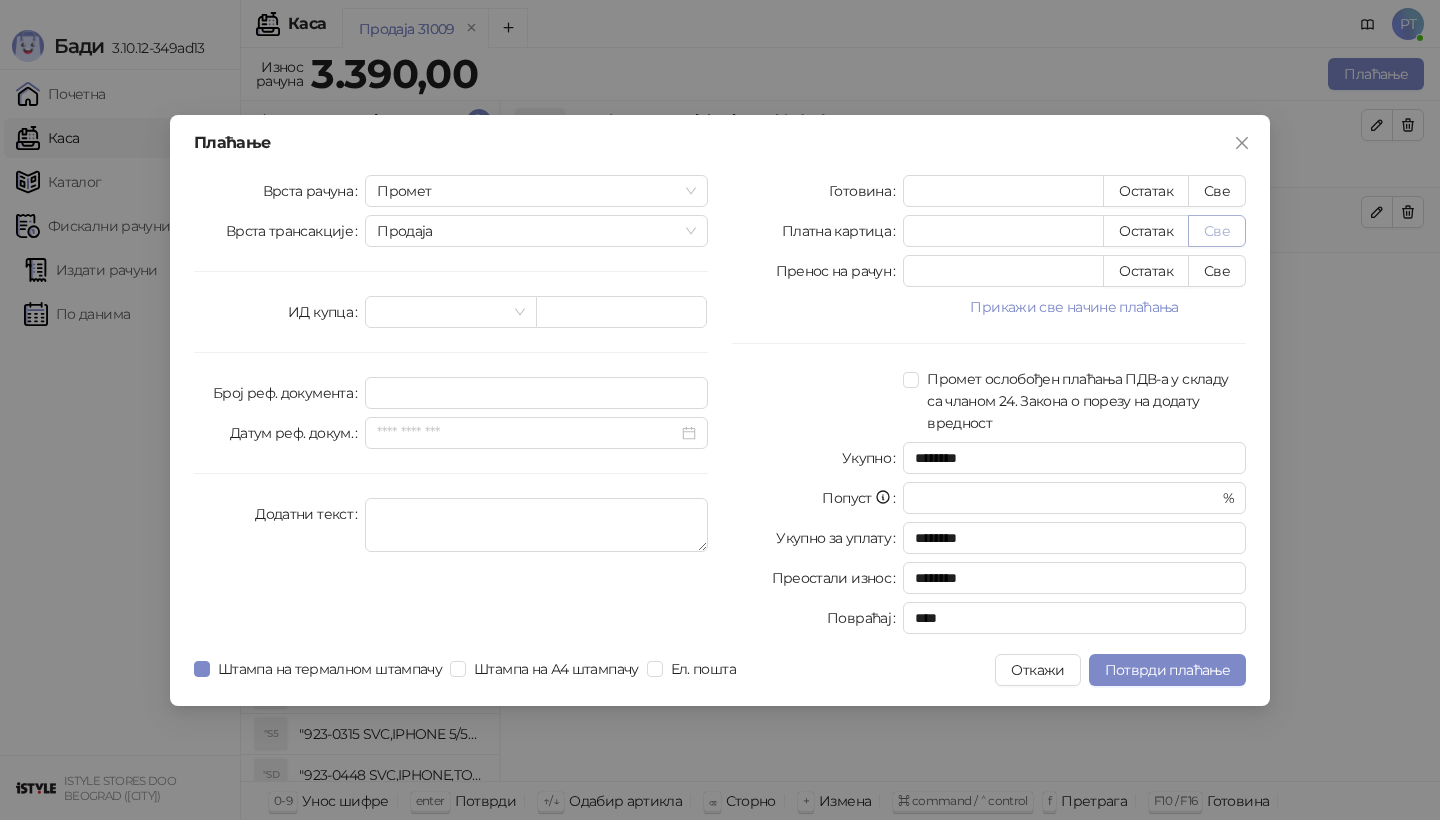 click on "Све" at bounding box center [1217, 231] 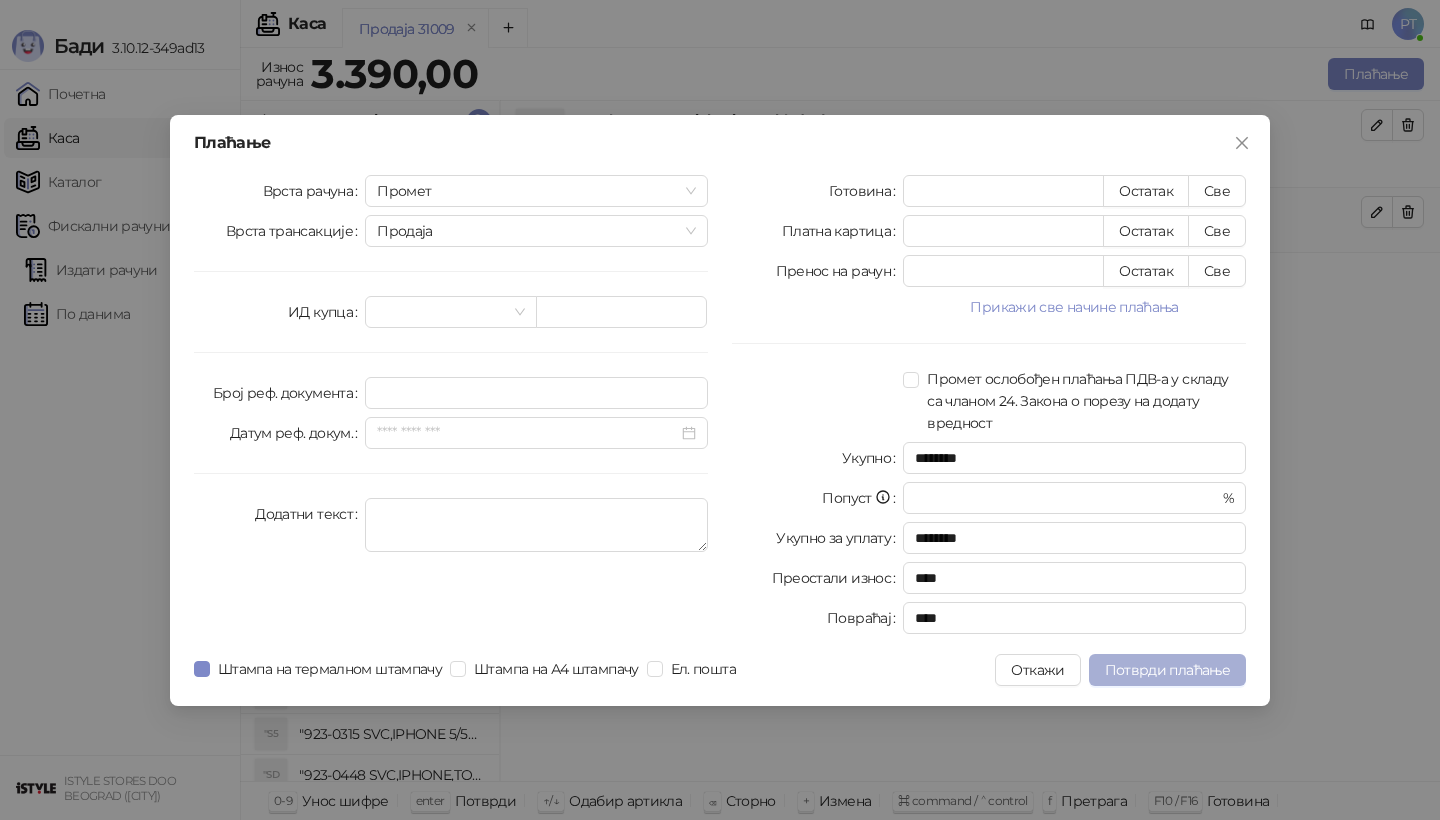 click on "Потврди плаћање" at bounding box center [1167, 670] 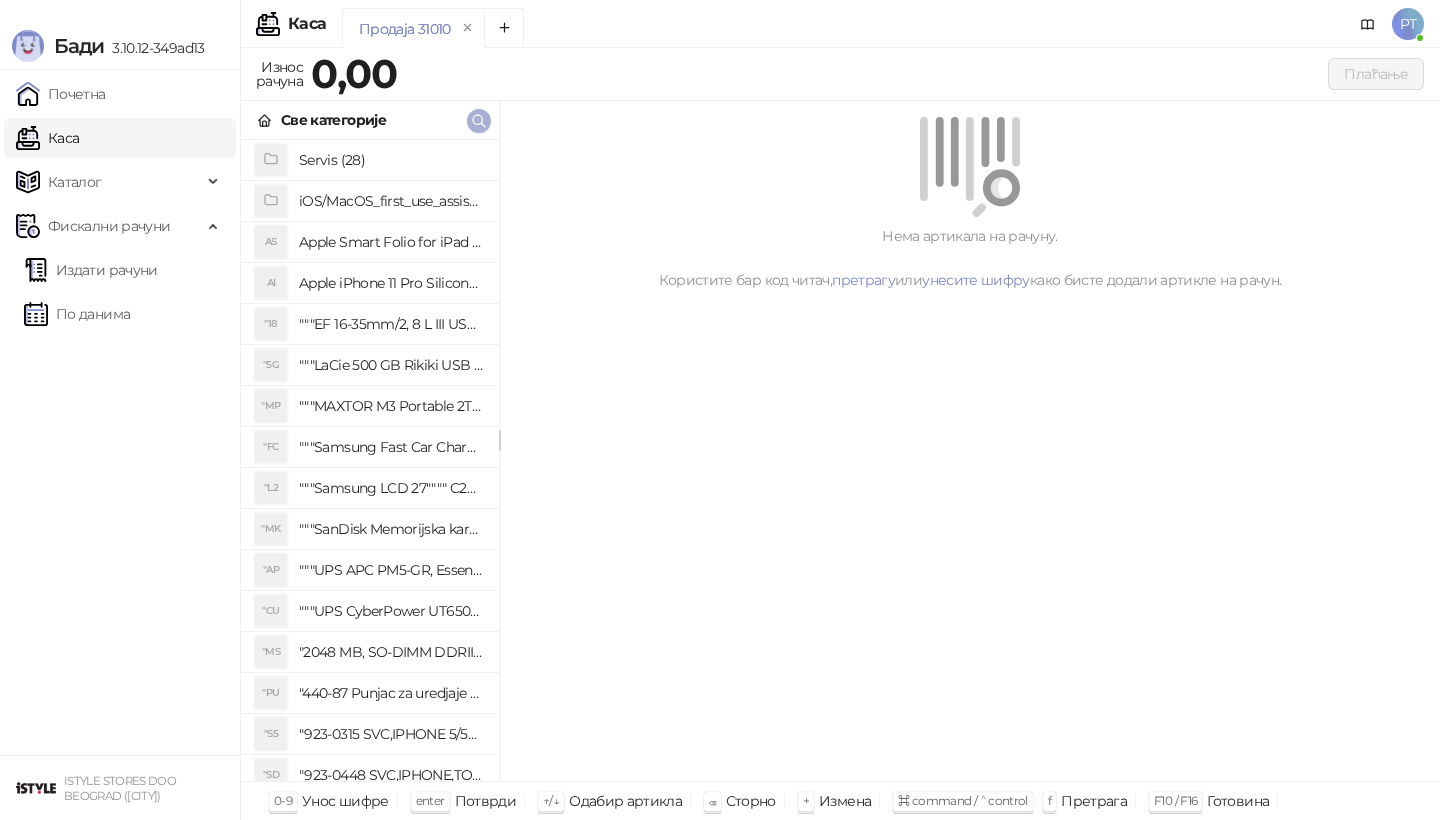 click 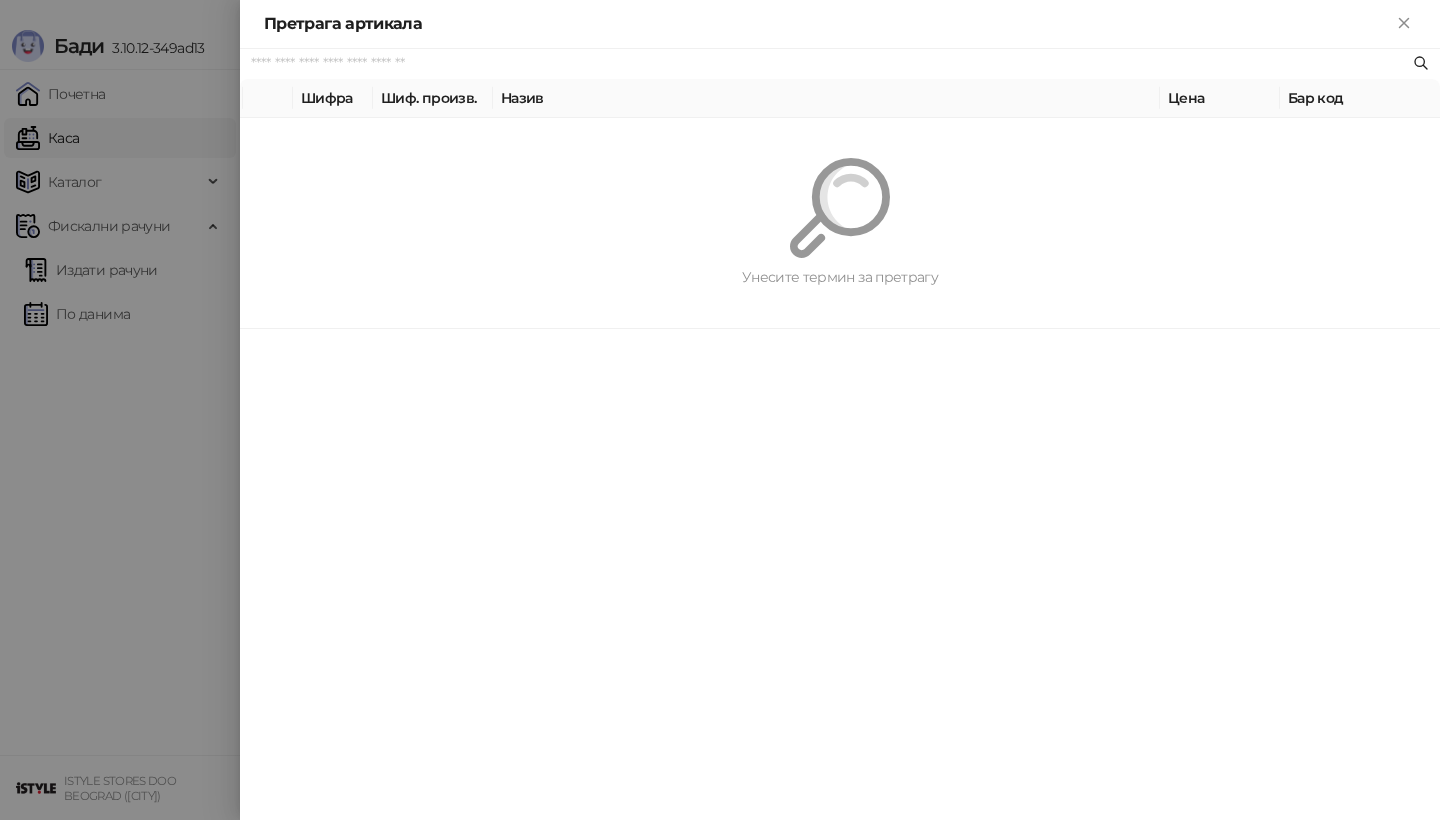 paste on "*********" 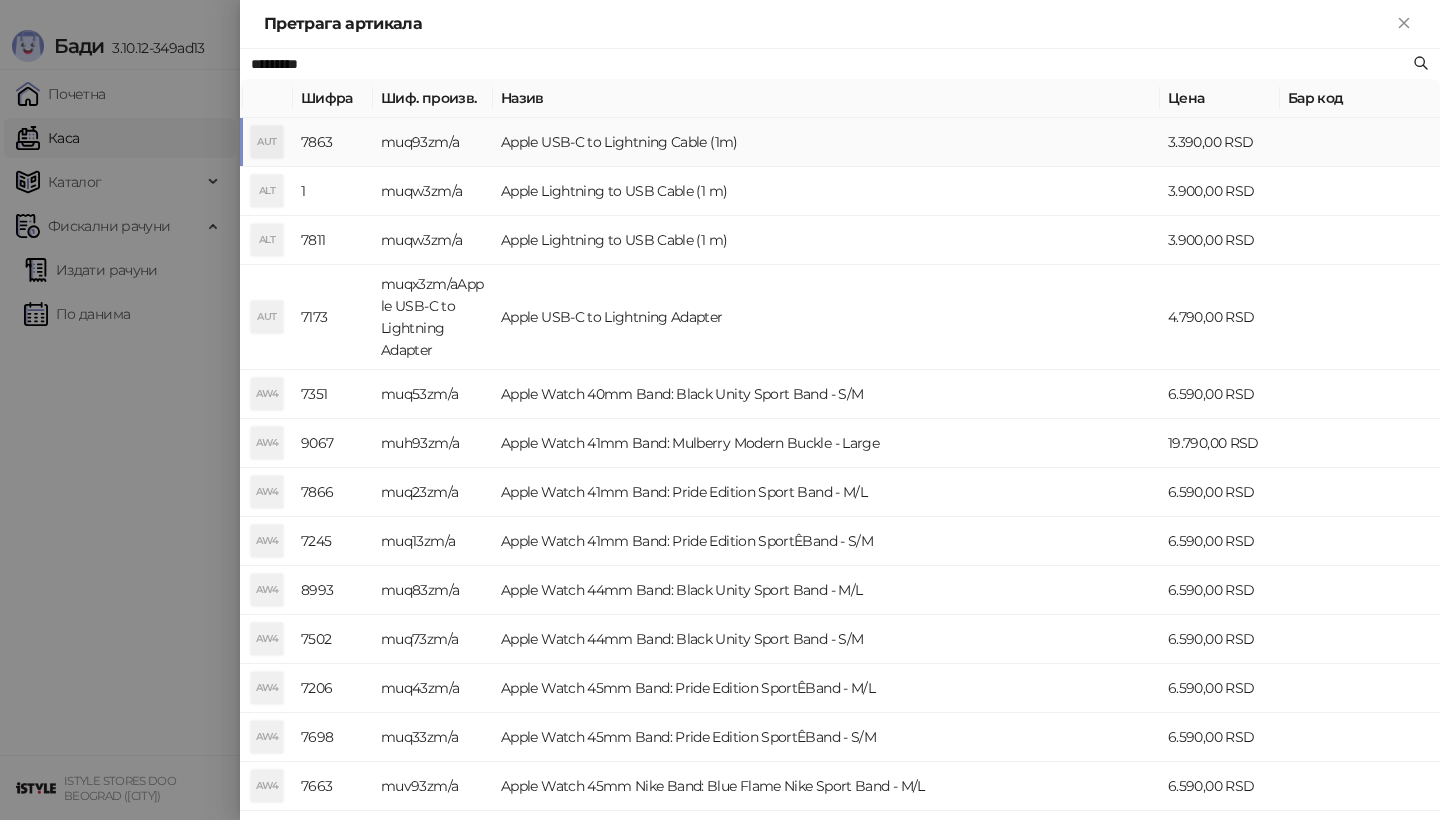 click on "AUT" at bounding box center [267, 142] 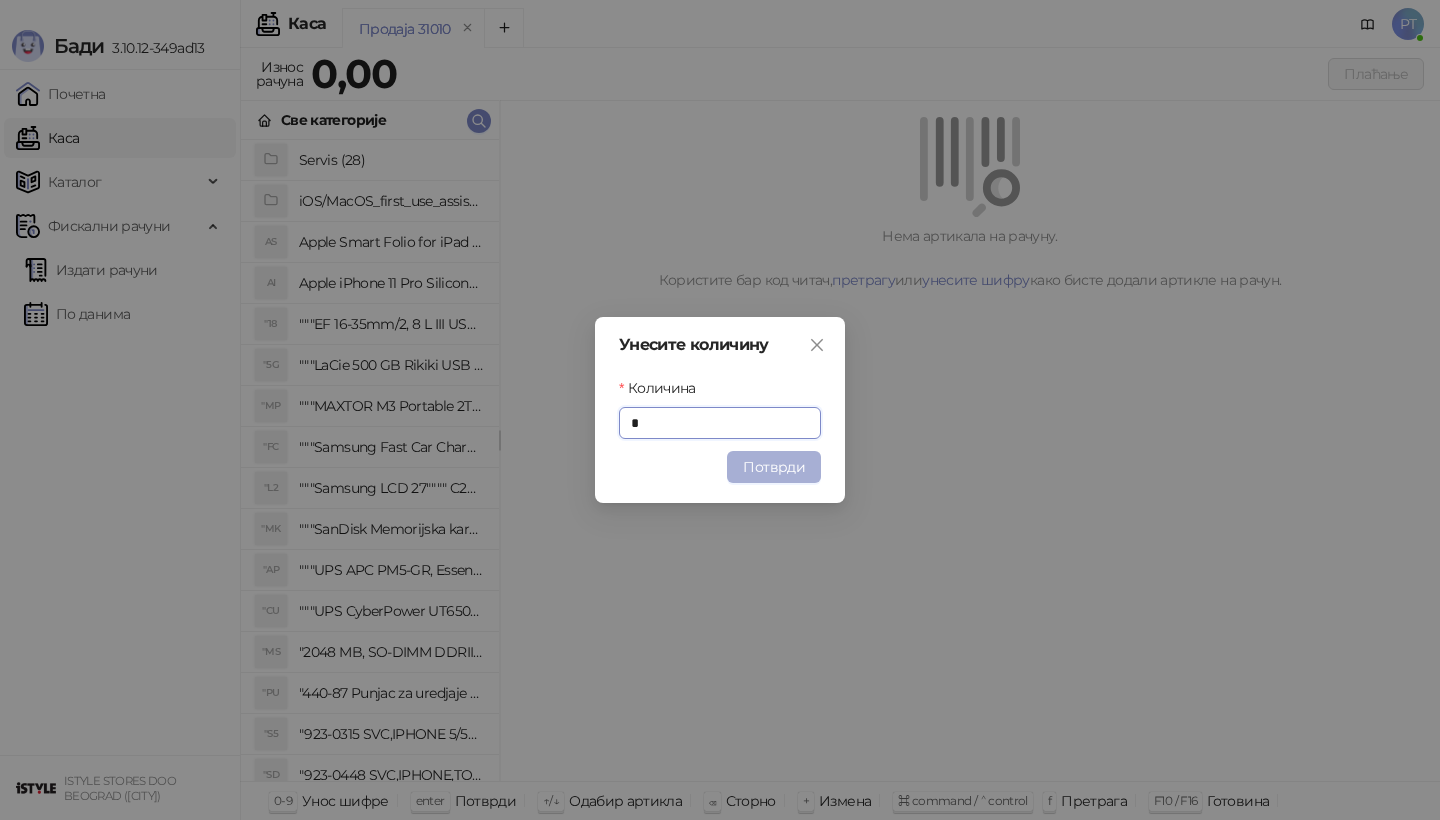 click on "Потврди" at bounding box center [774, 467] 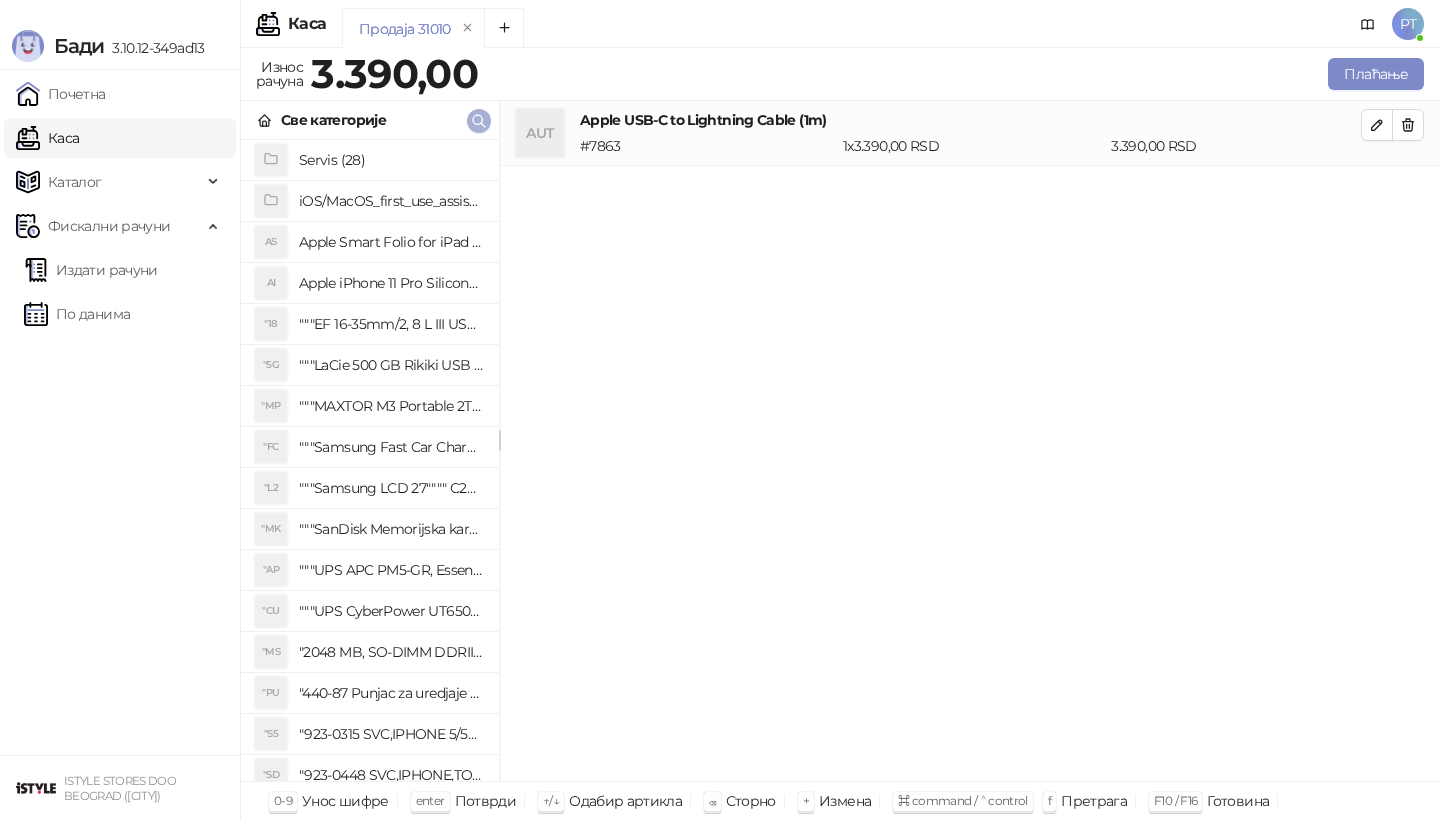 click 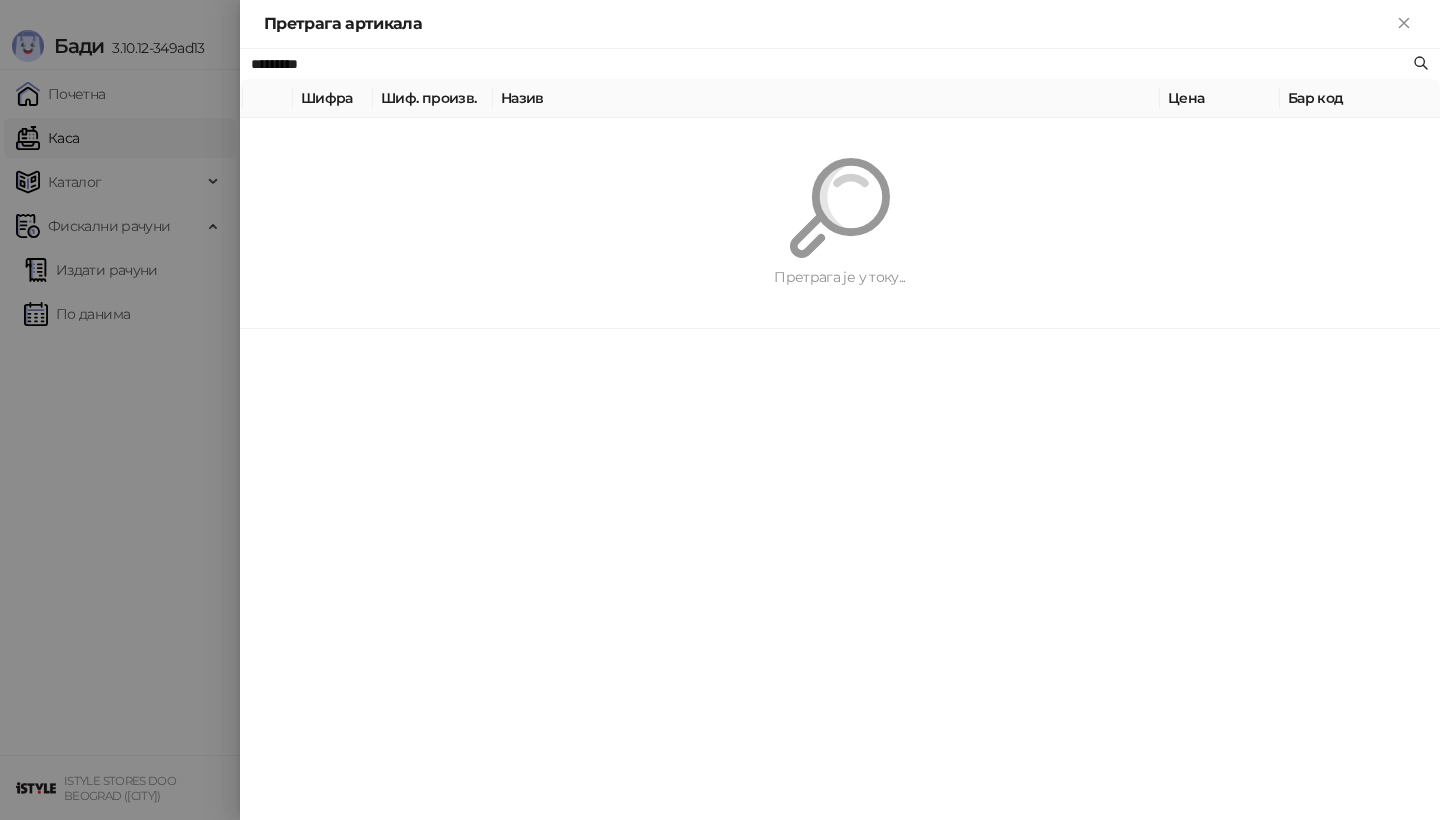 paste 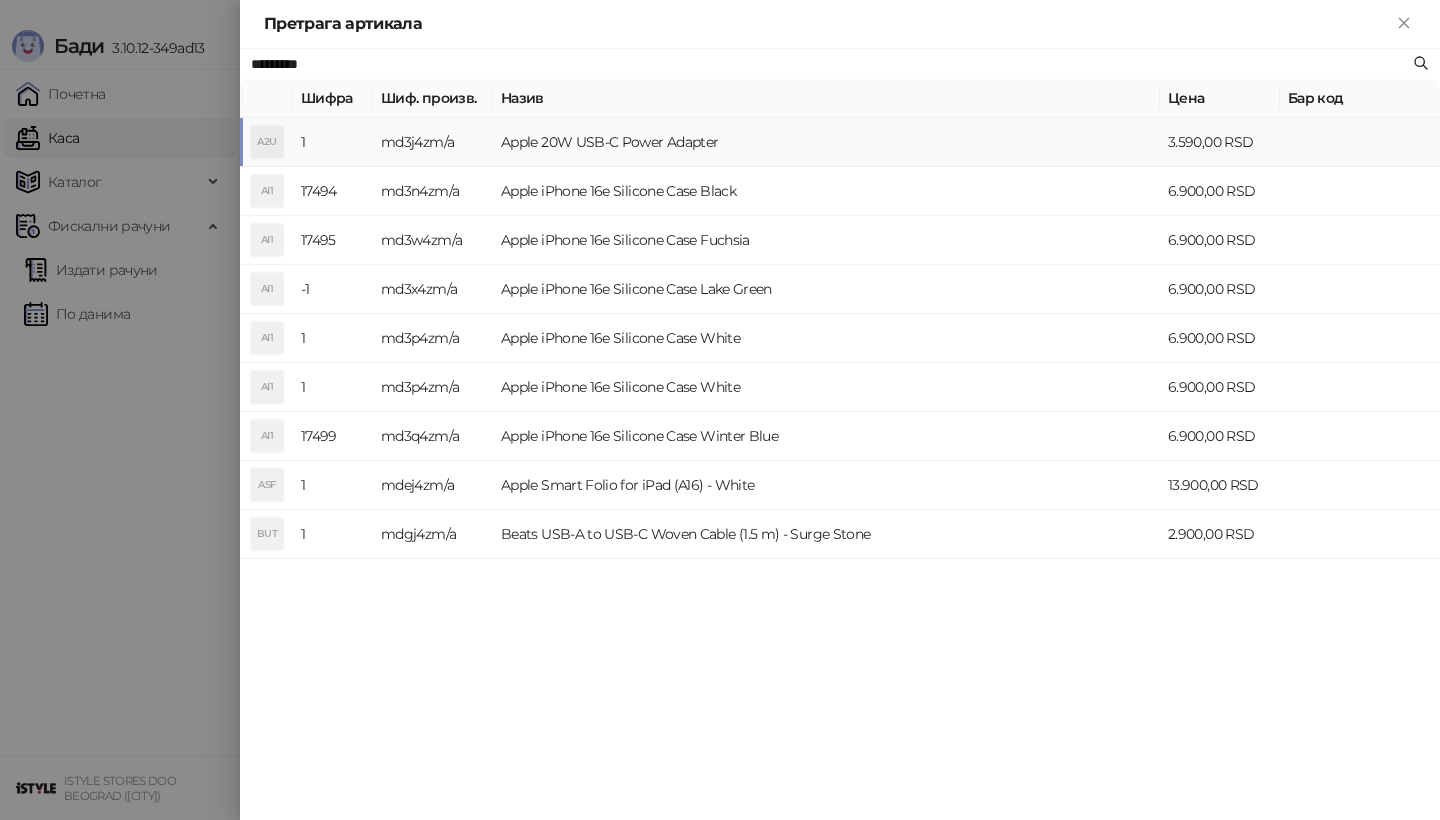 type on "*********" 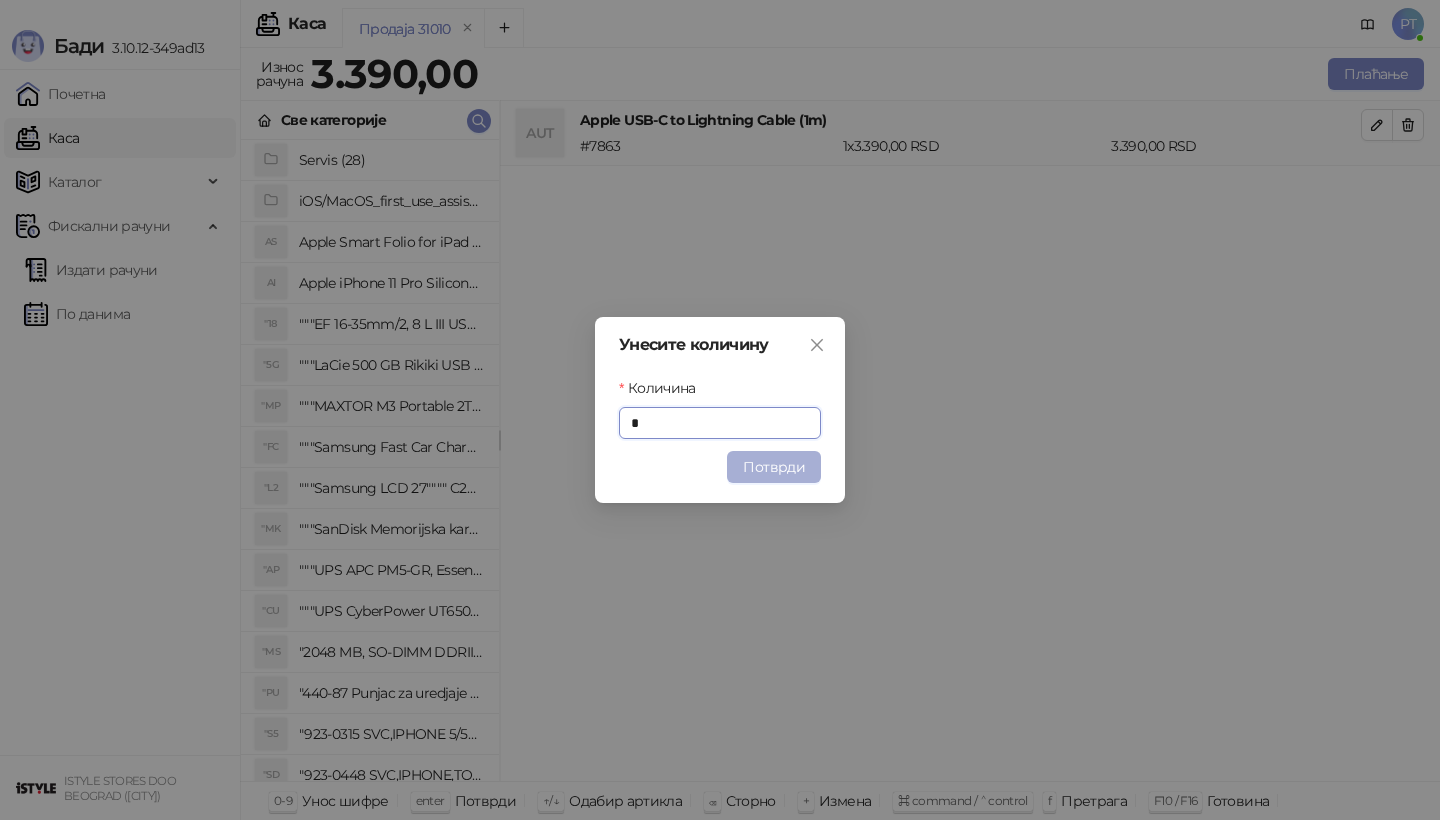 click on "Потврди" at bounding box center [774, 467] 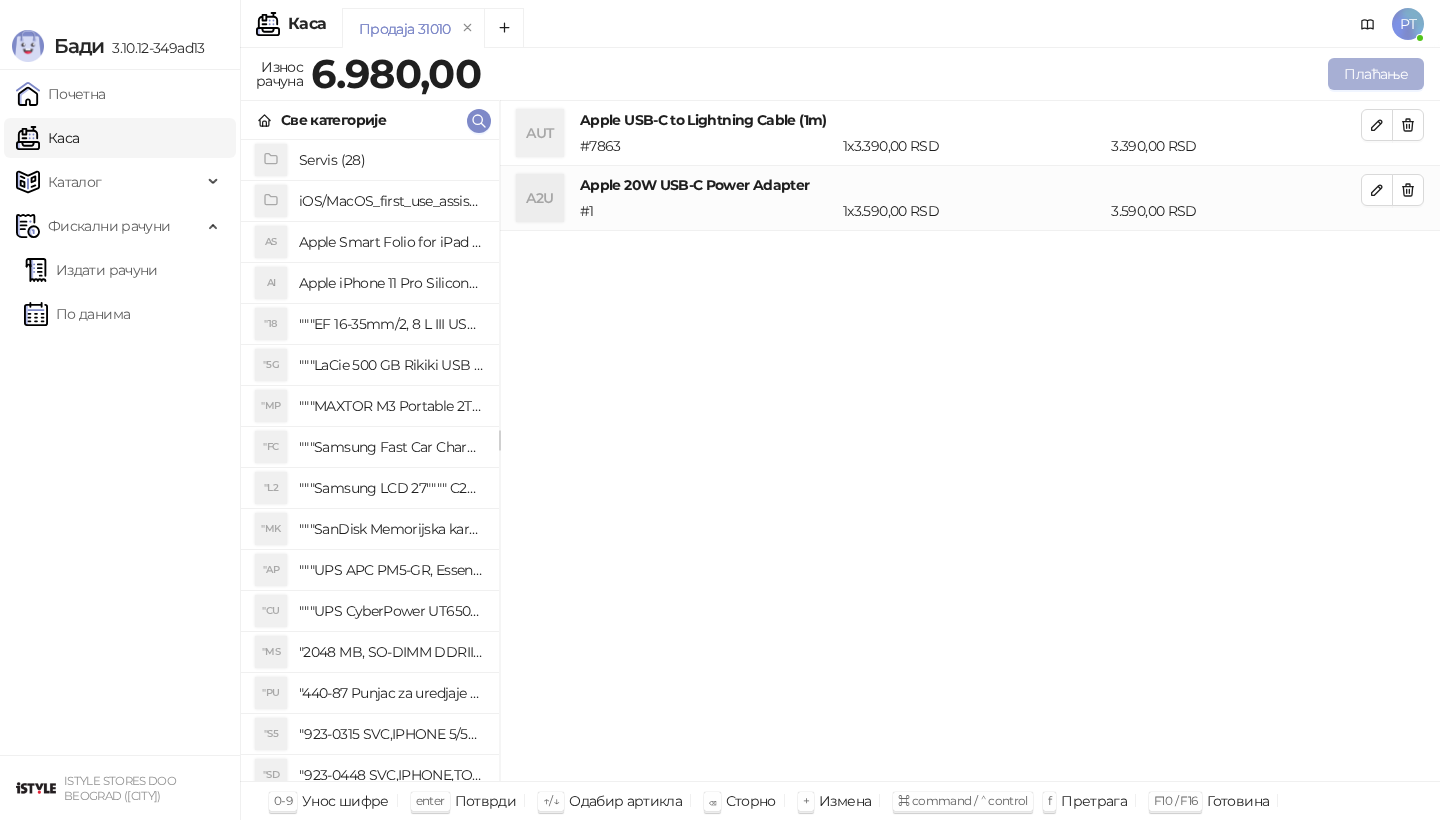 click on "Плаћање" at bounding box center (1376, 74) 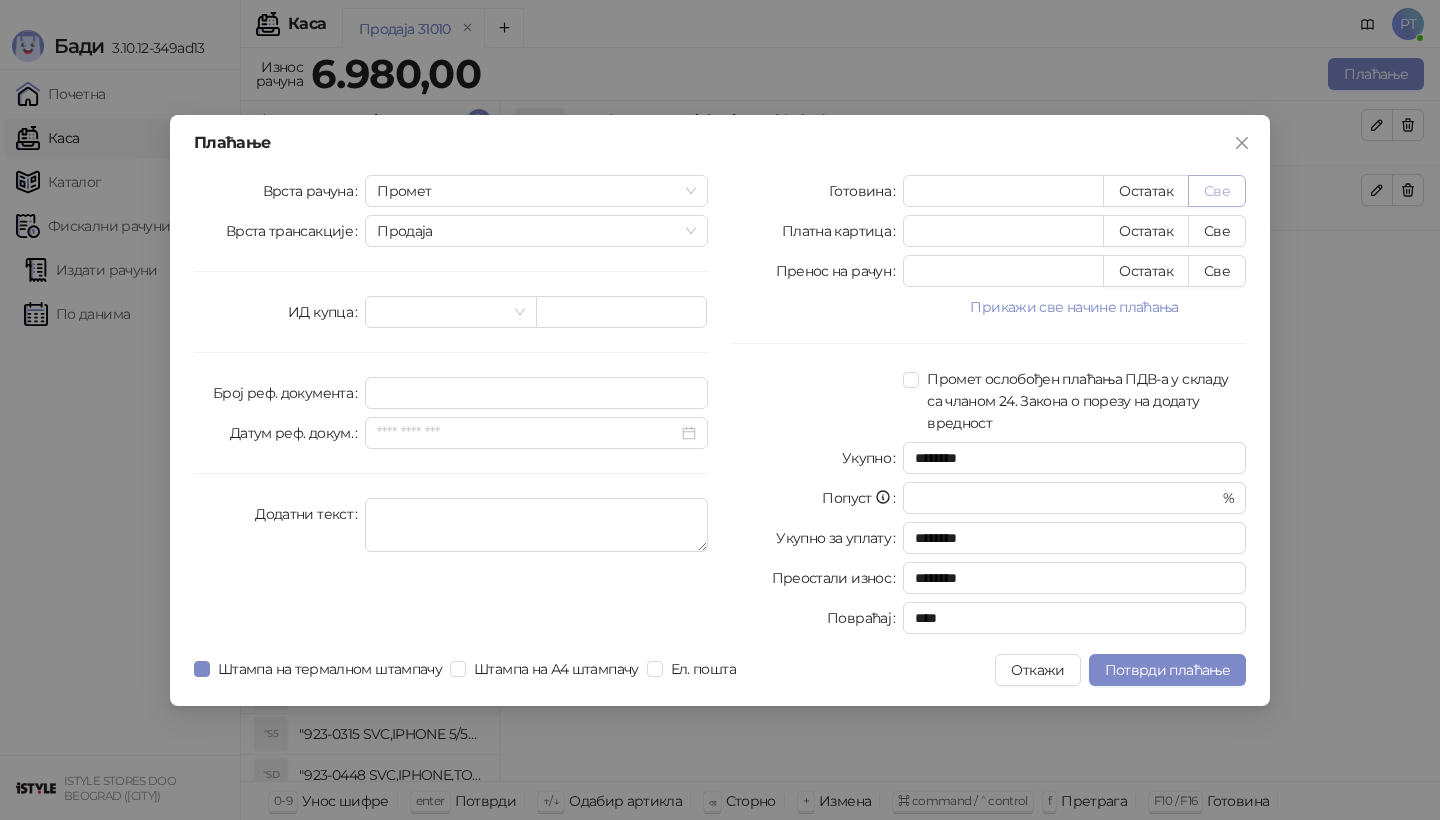 click on "Све" at bounding box center [1217, 191] 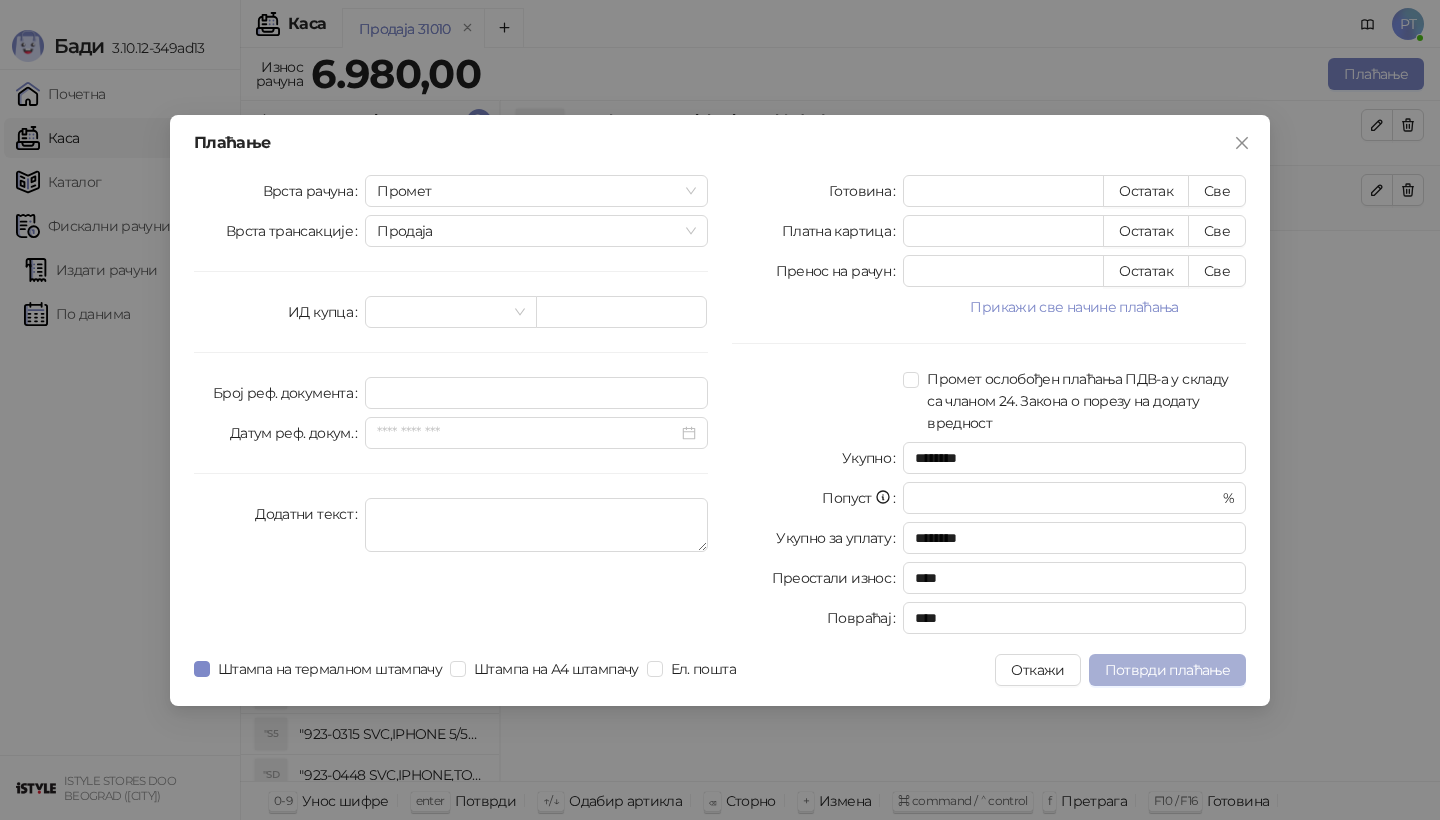 click on "Потврди плаћање" at bounding box center [1167, 670] 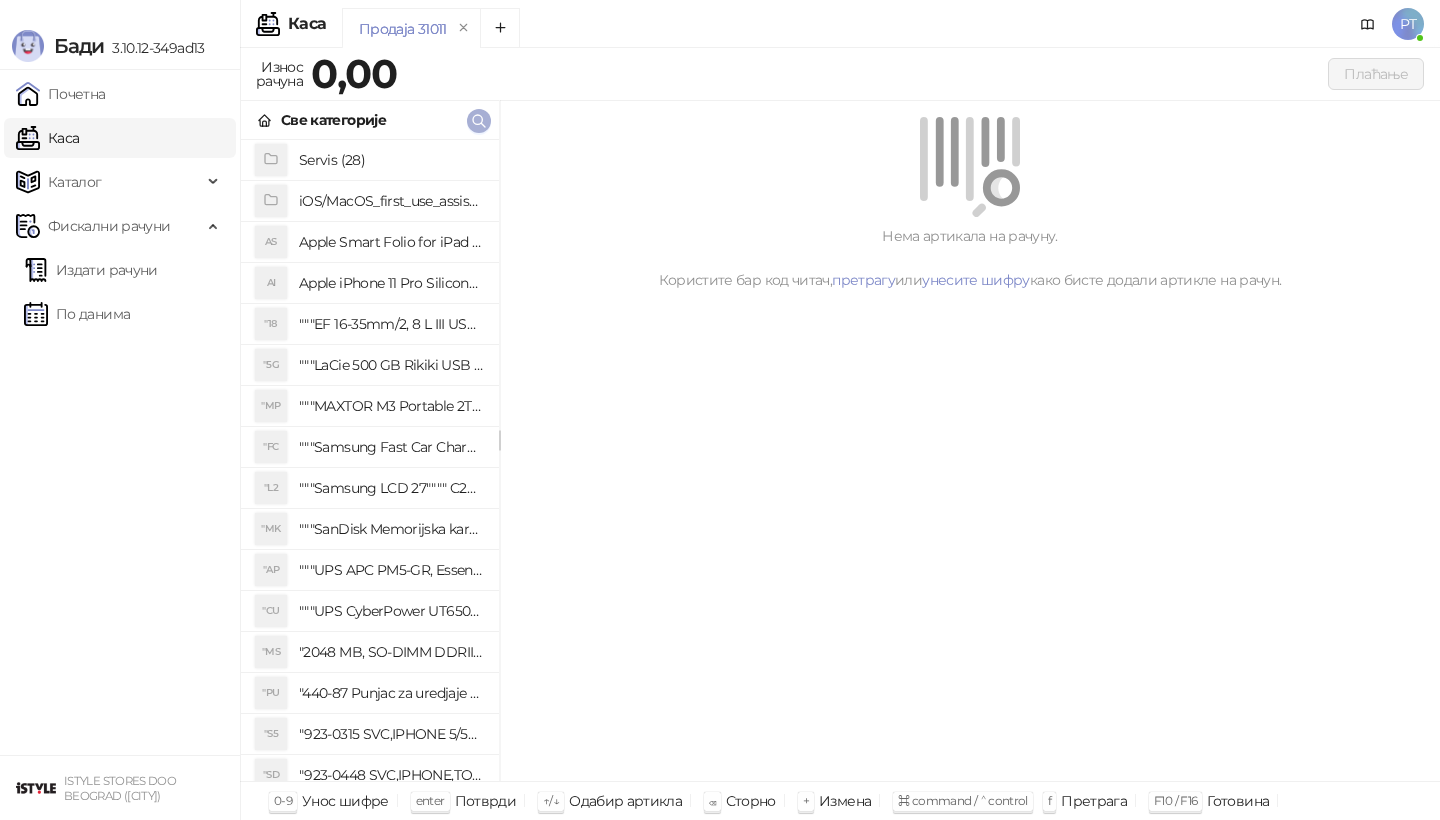 click 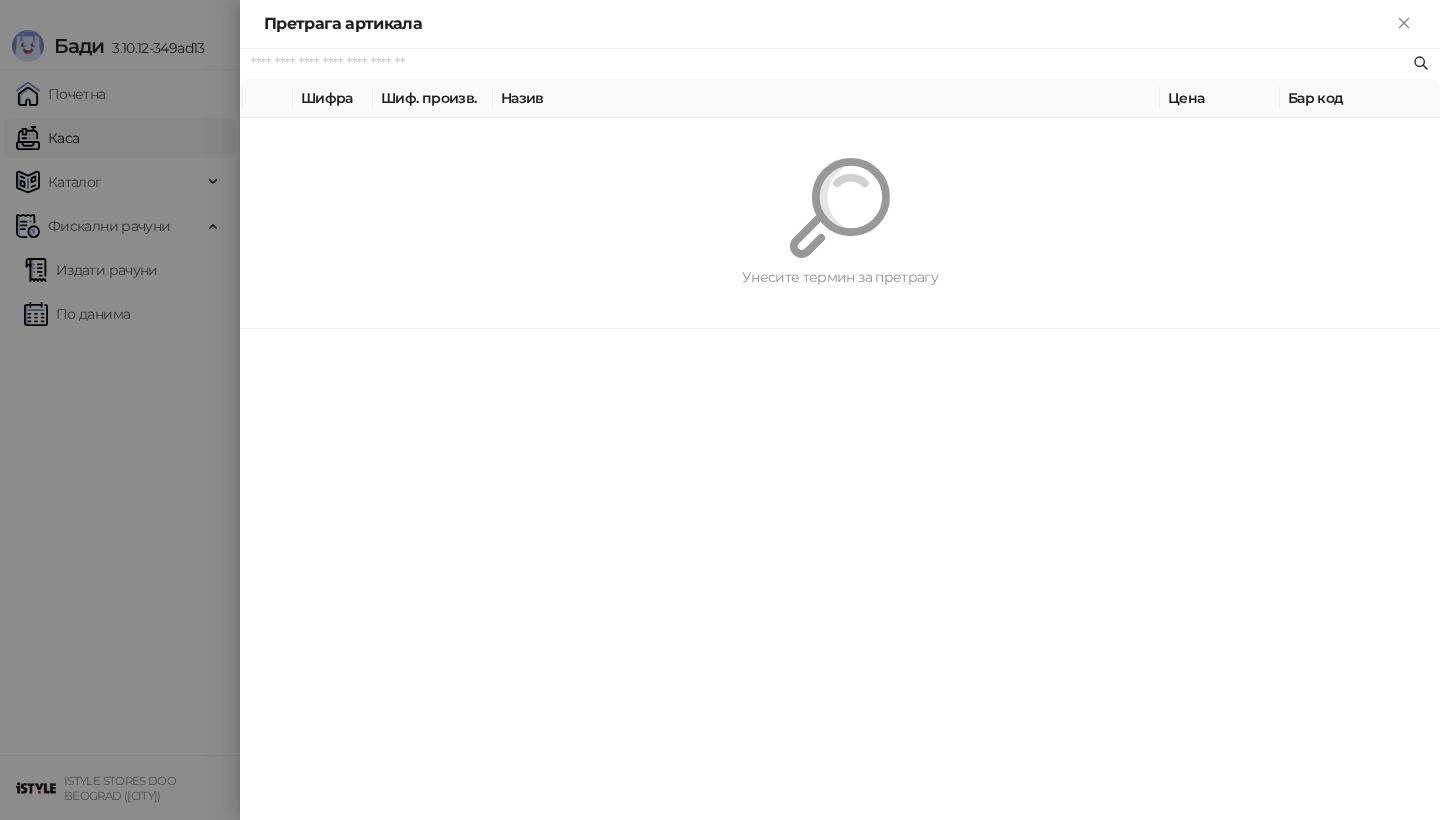 paste on "*********" 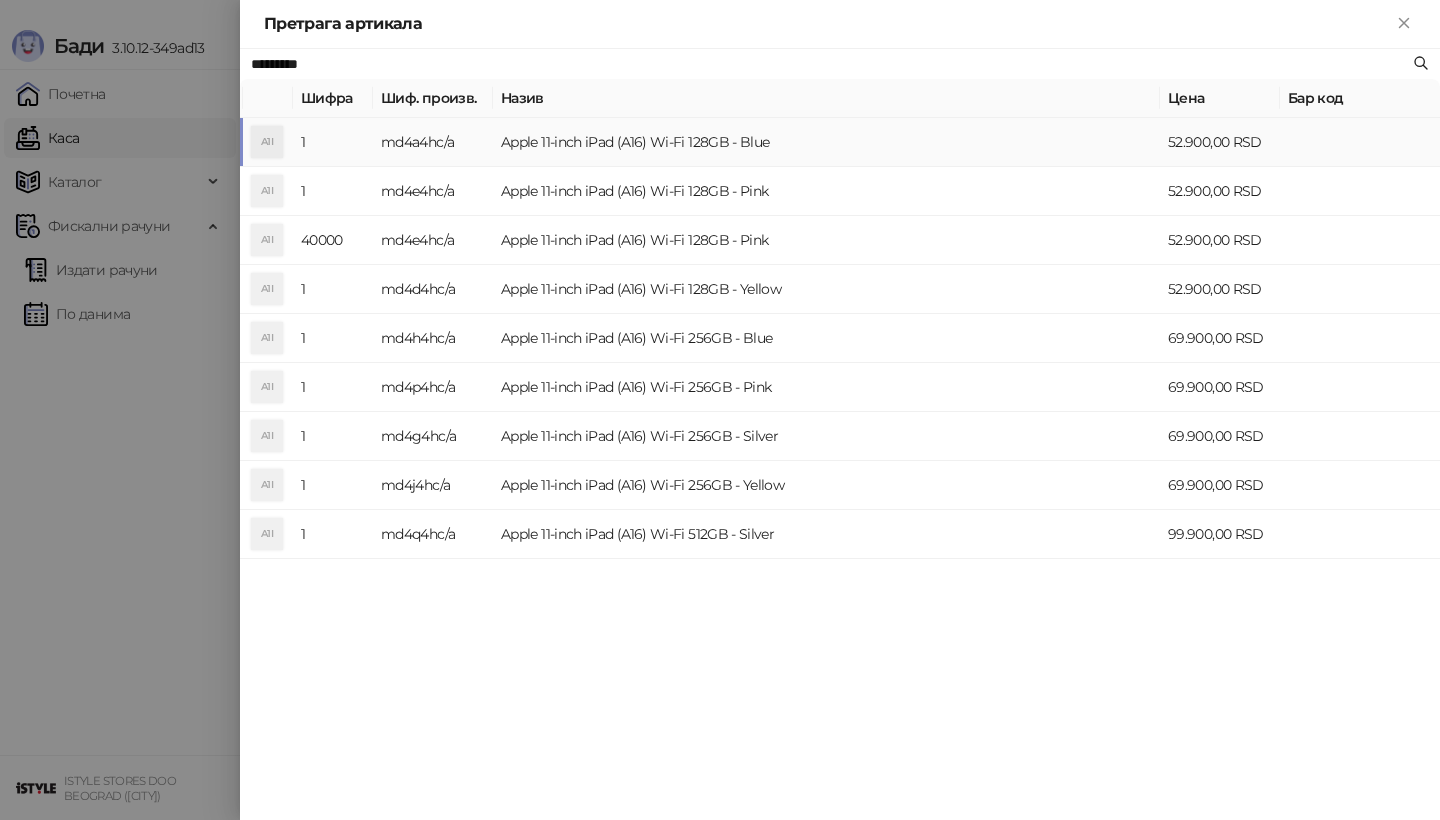 click on "A1I" at bounding box center (267, 142) 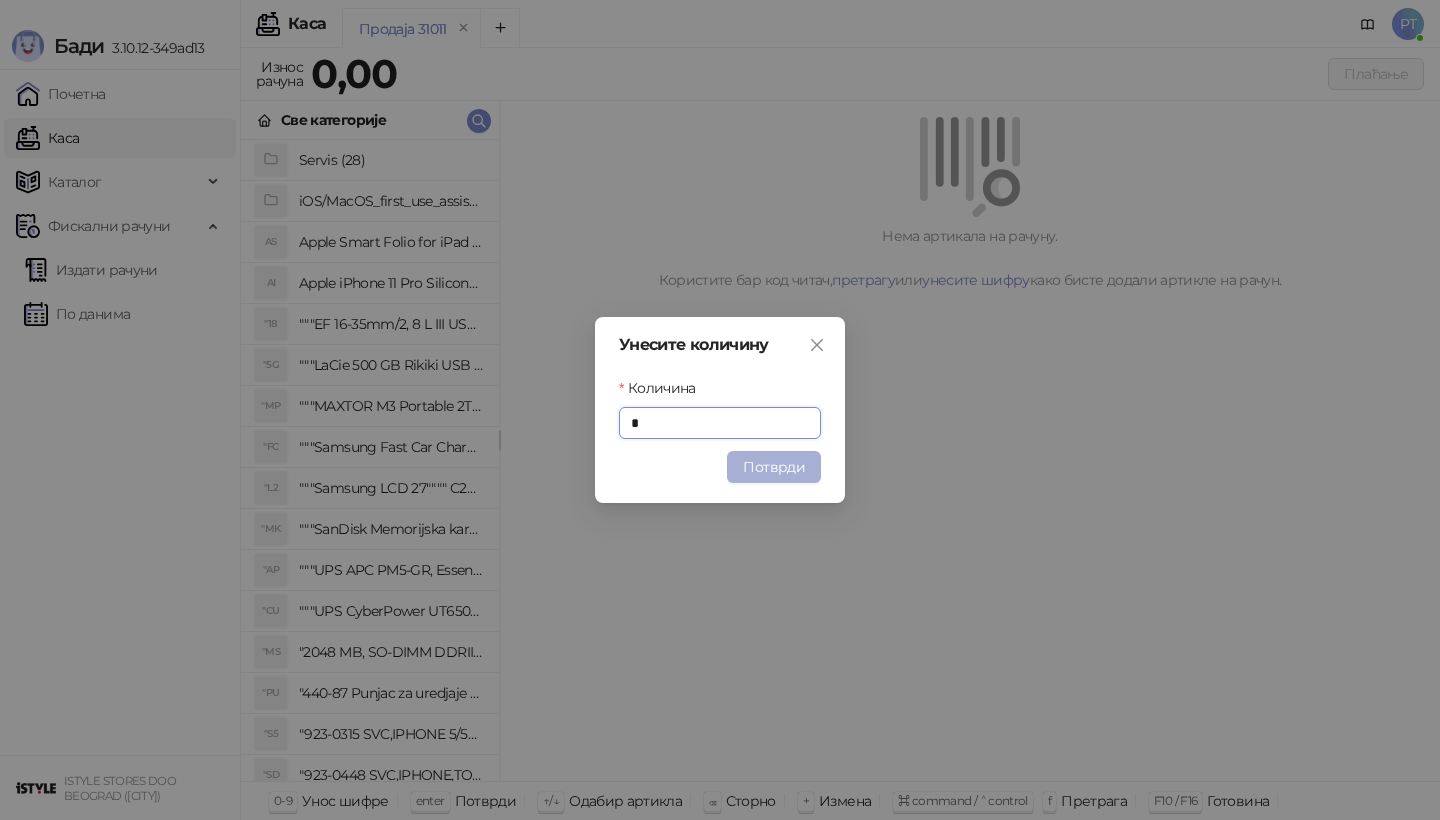 click on "Потврди" at bounding box center [774, 467] 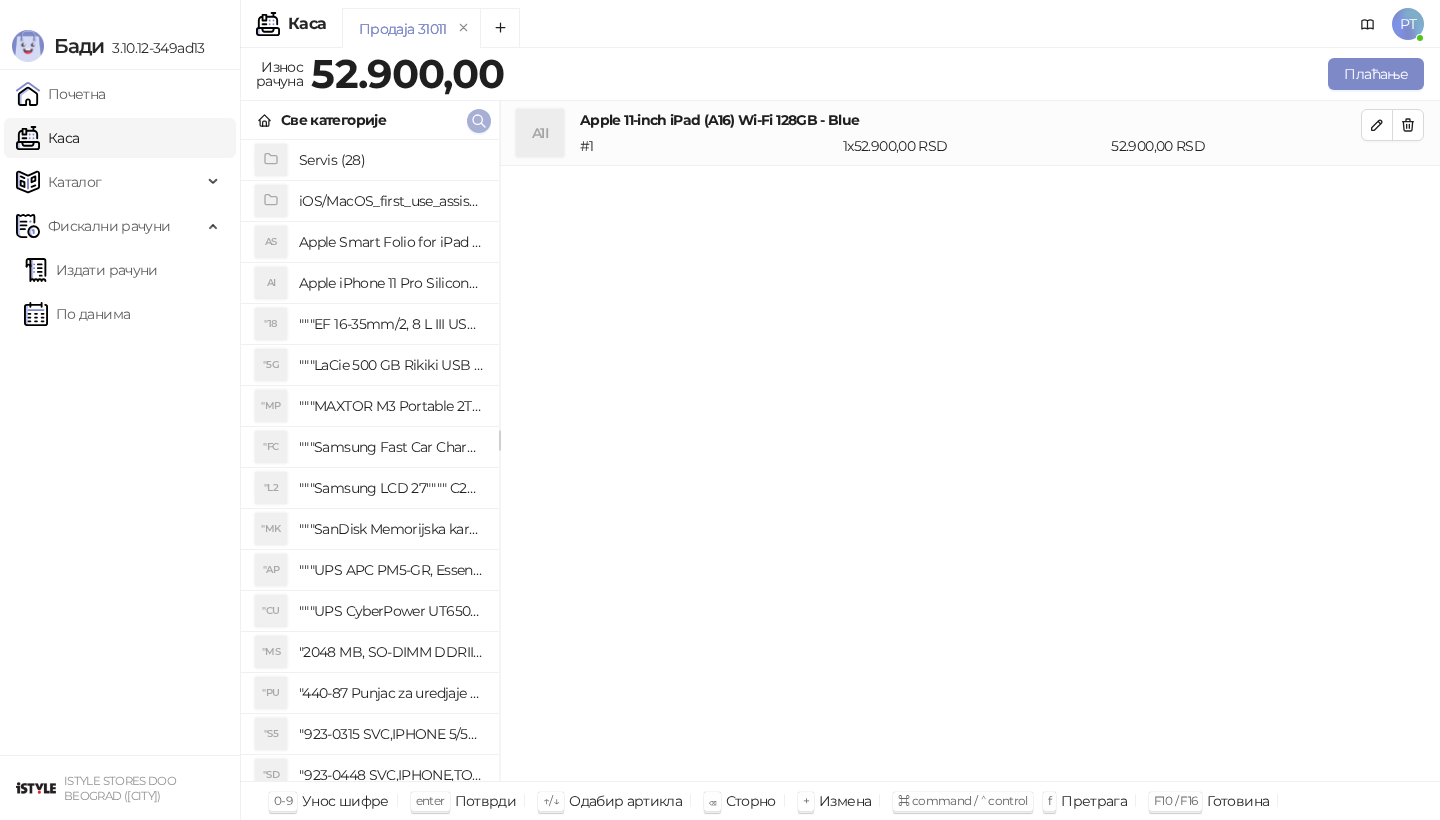click 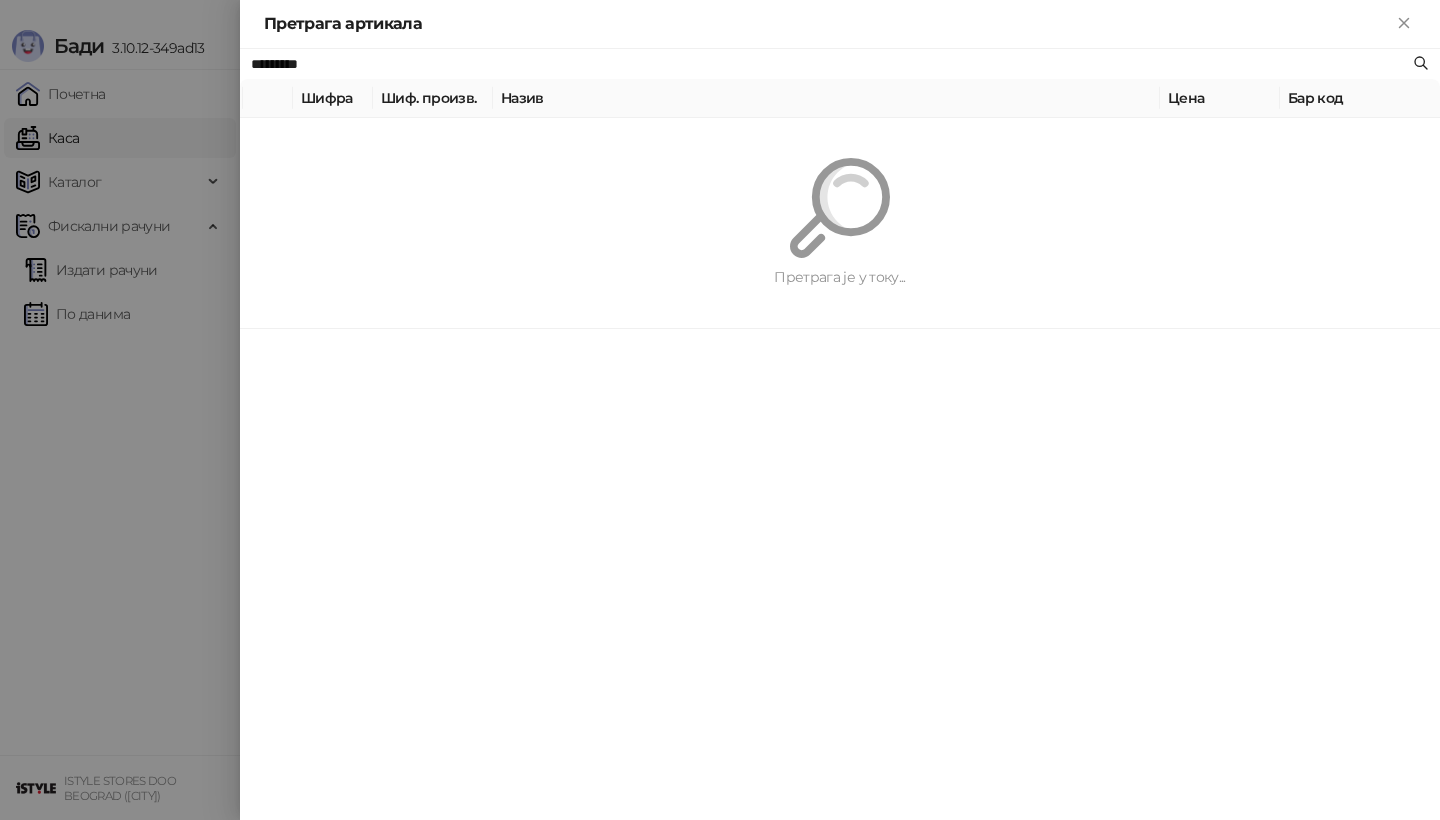paste on "*********" 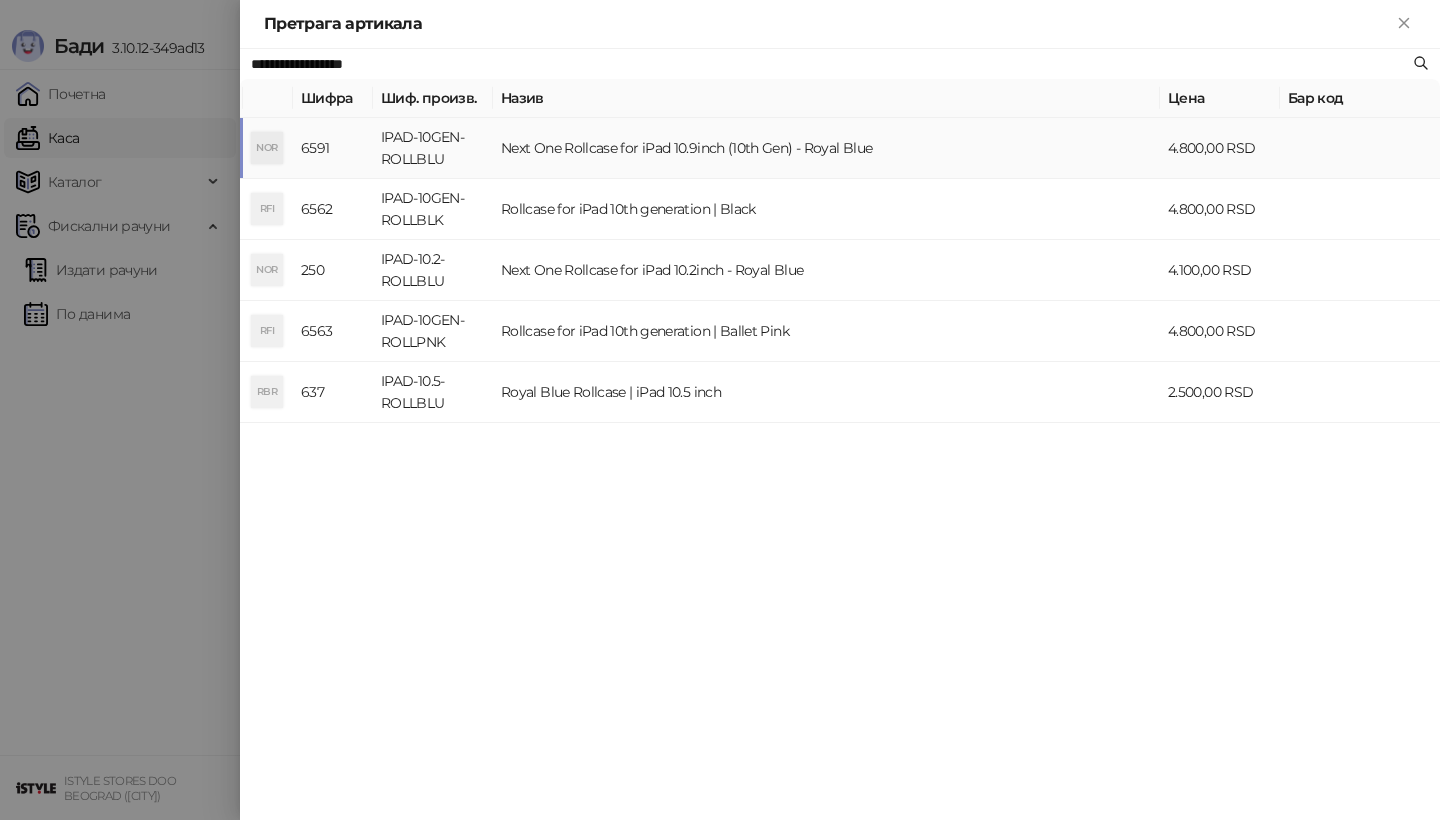 click on "NOR" at bounding box center (267, 148) 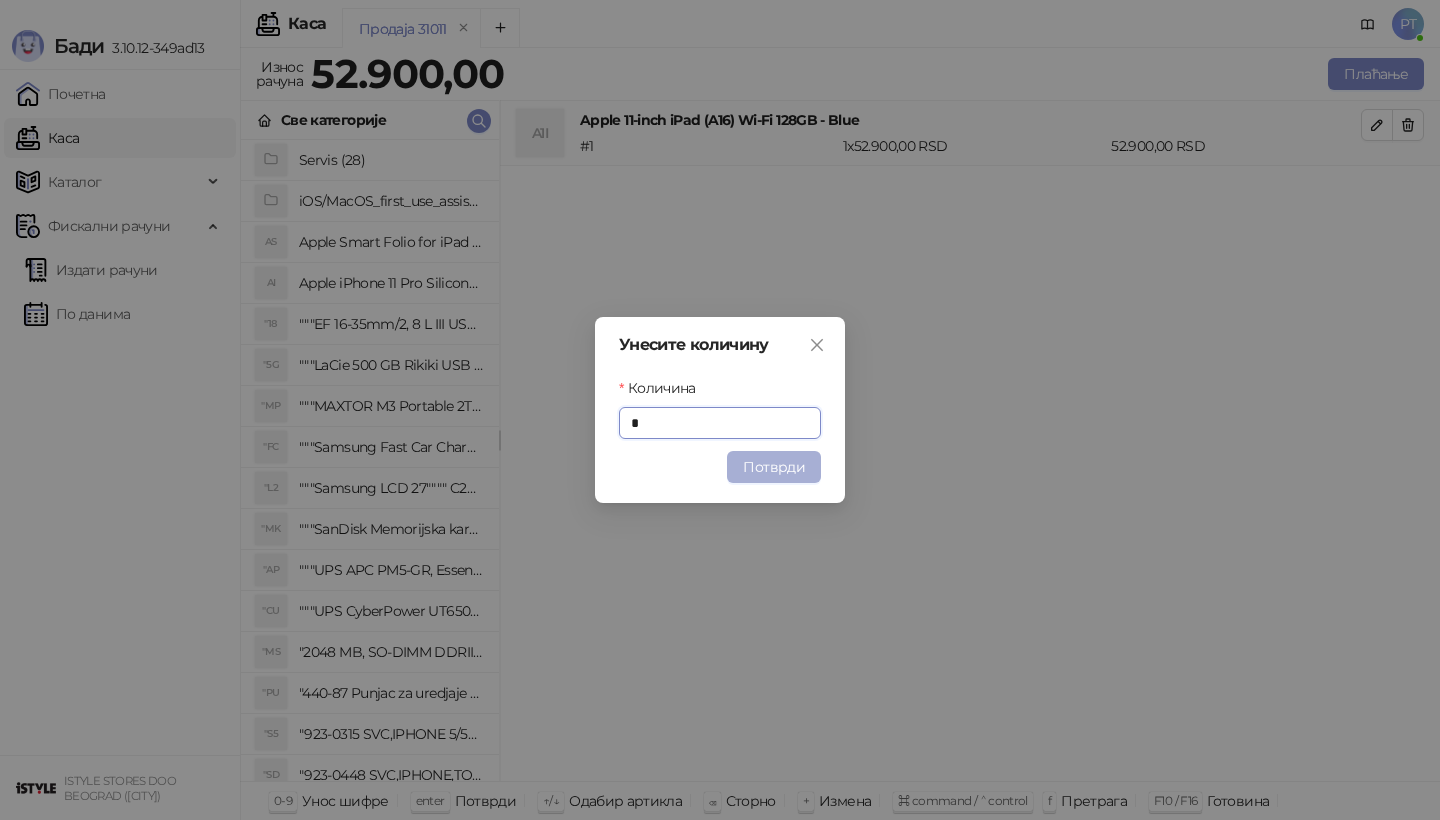 click on "Потврди" at bounding box center (774, 467) 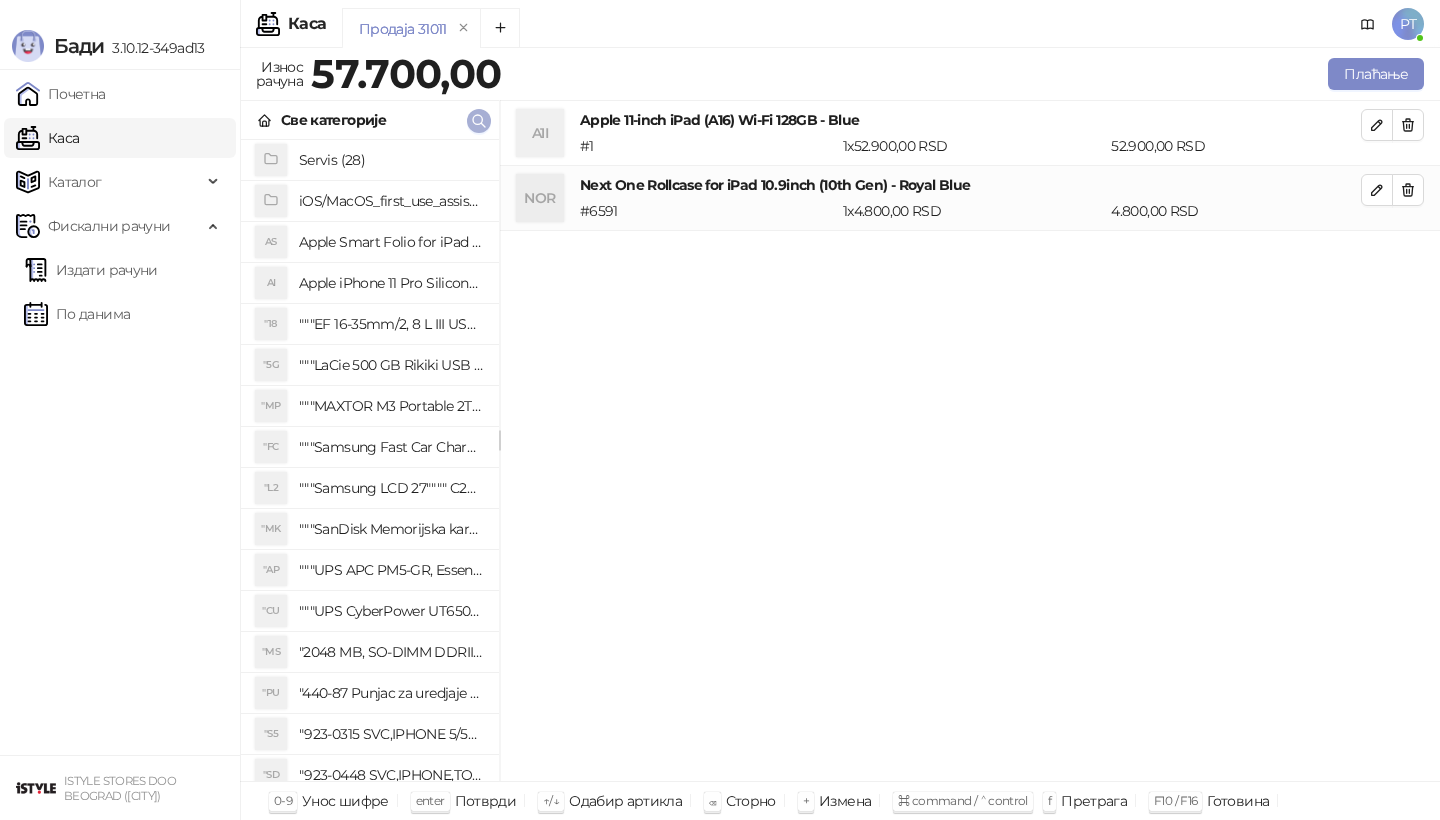 click 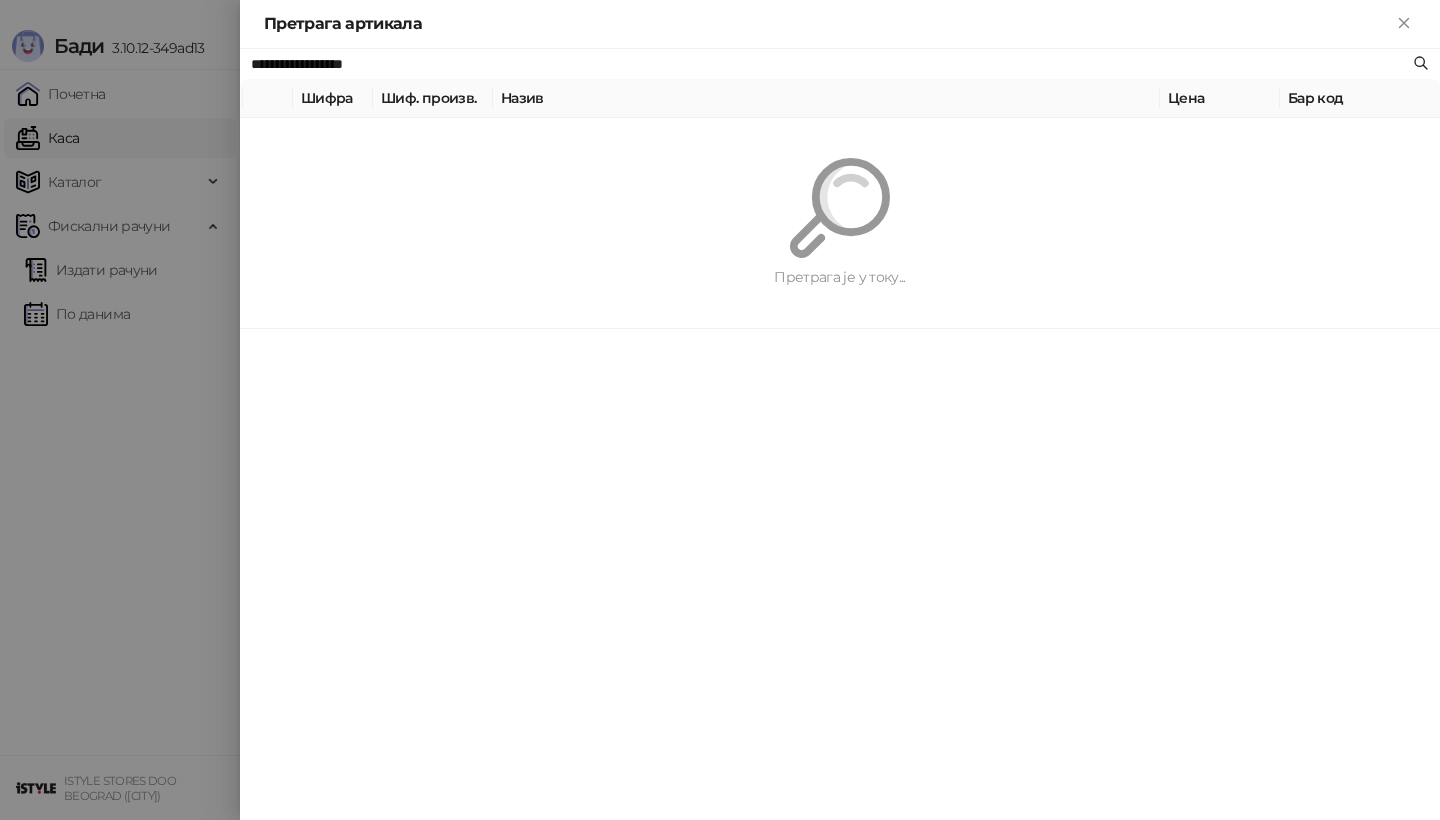 paste on "*****" 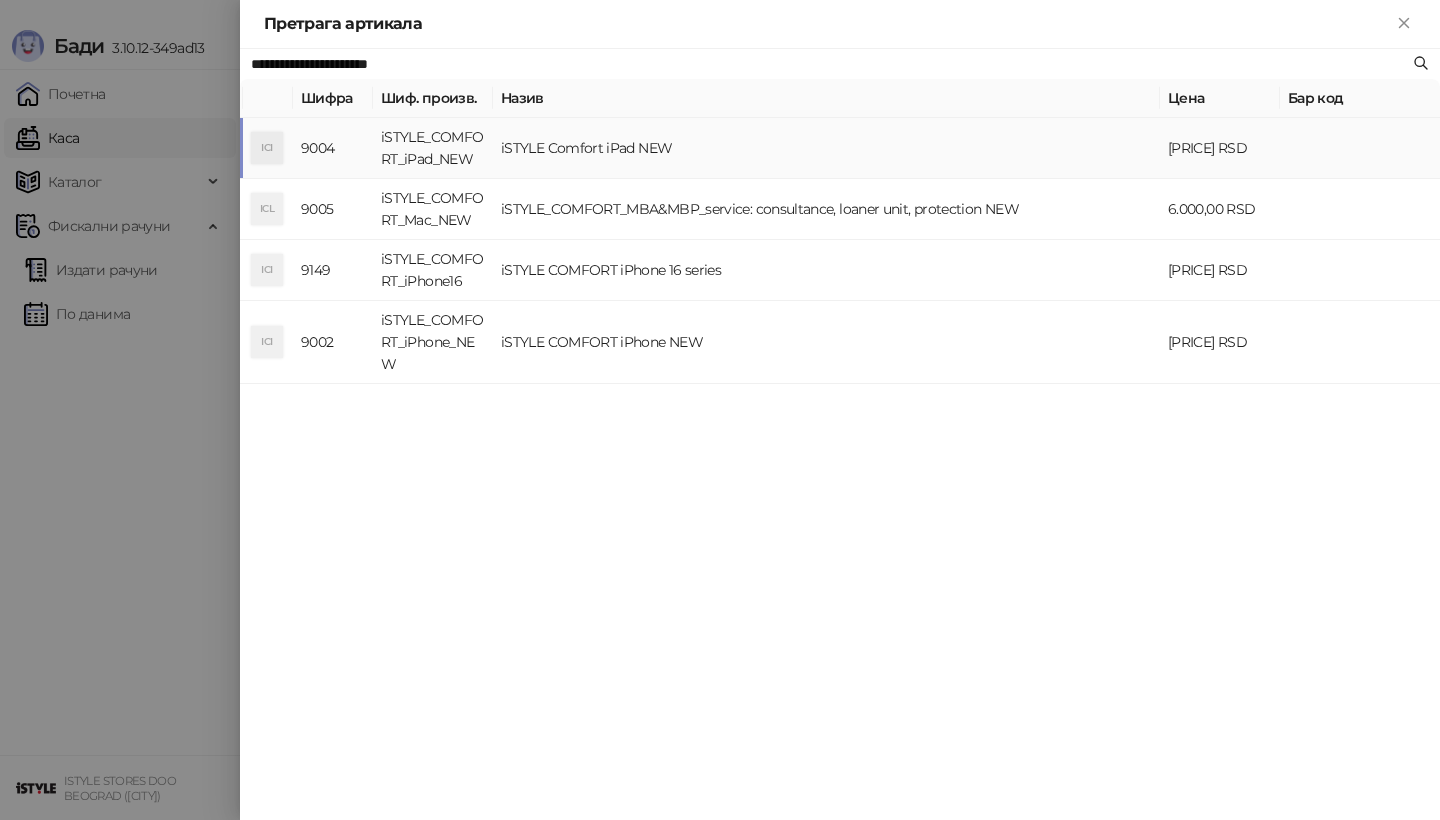 click on "ICI" at bounding box center (267, 148) 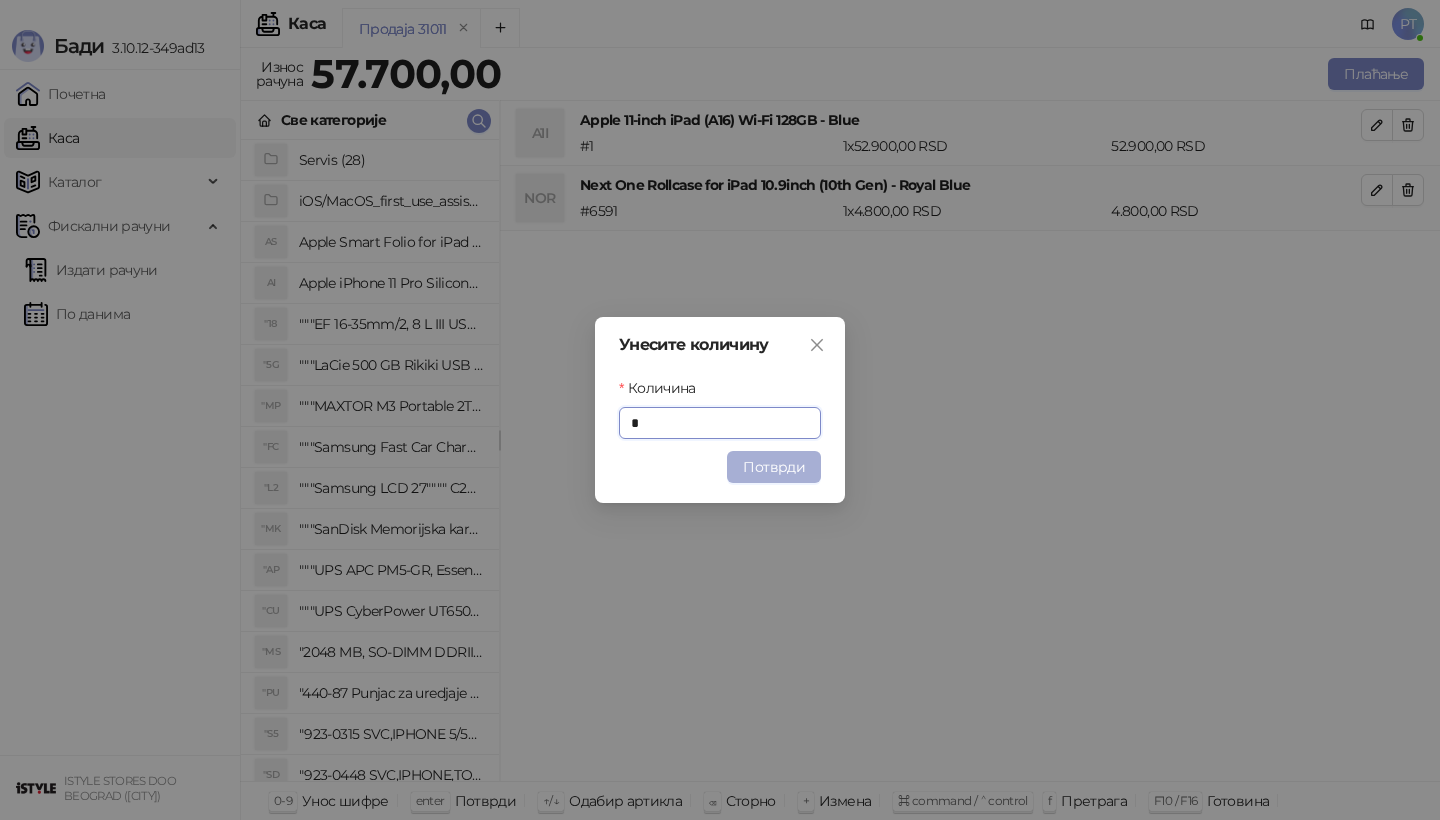 click on "Потврди" at bounding box center [774, 467] 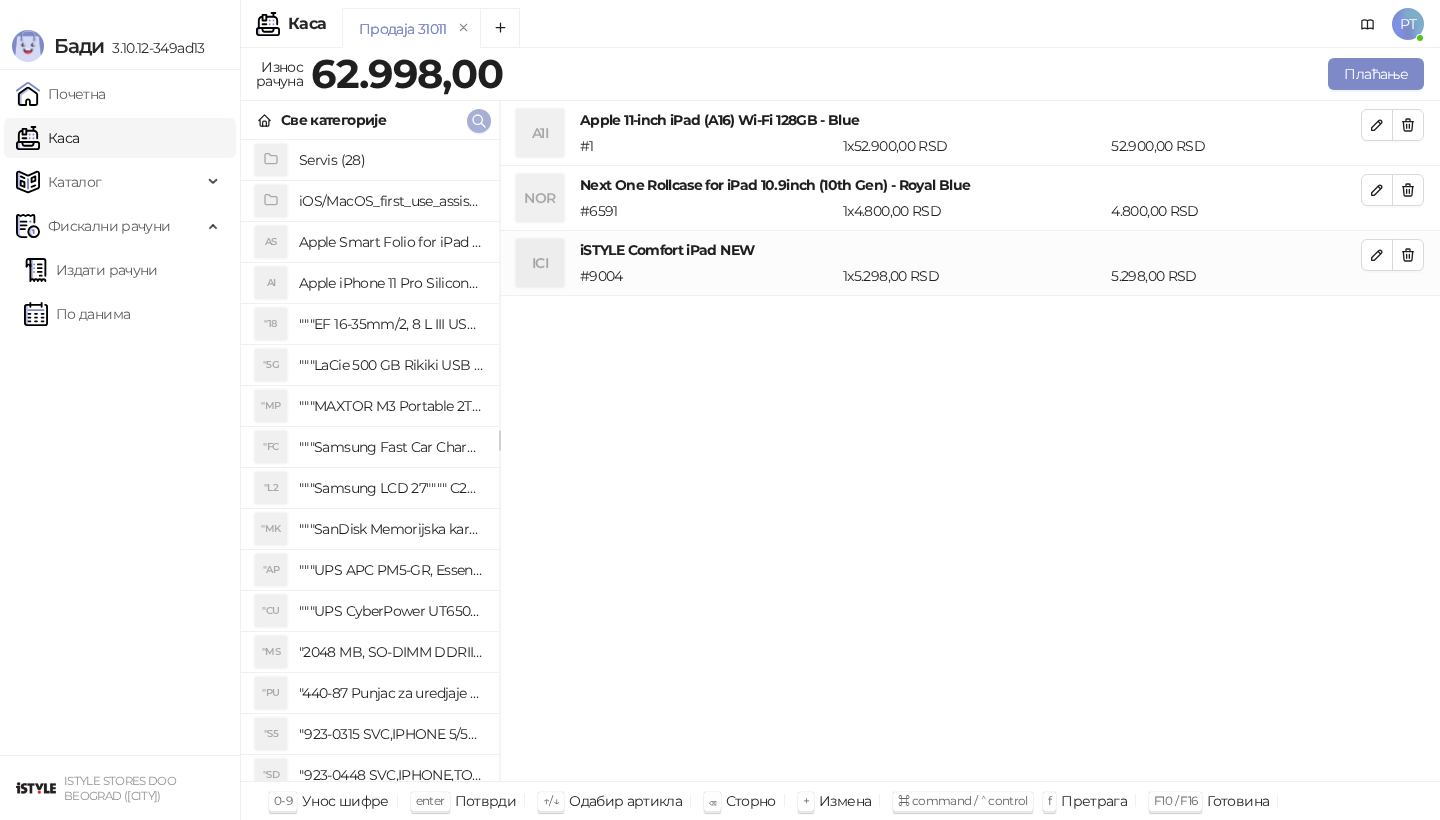 click 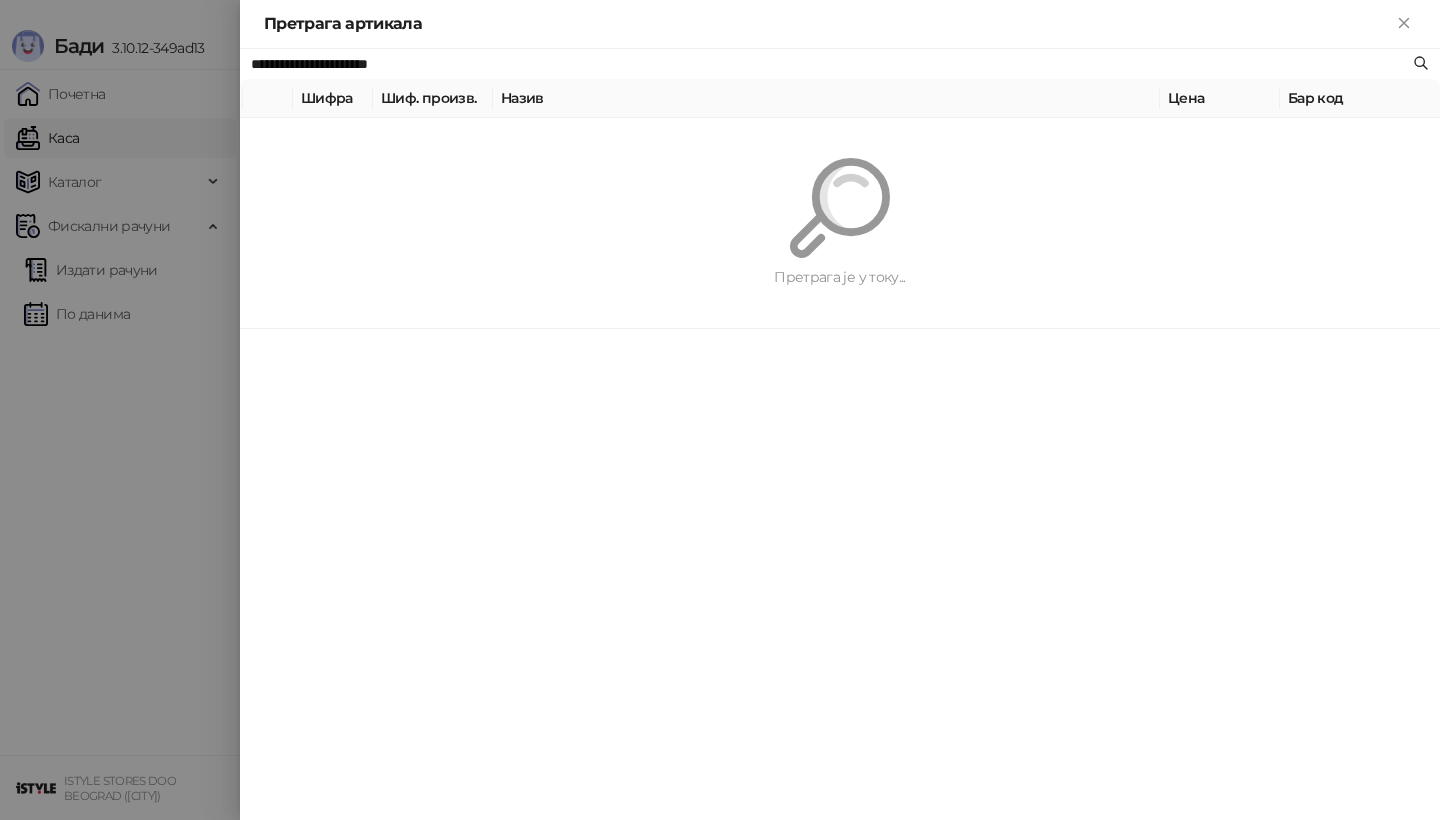 paste 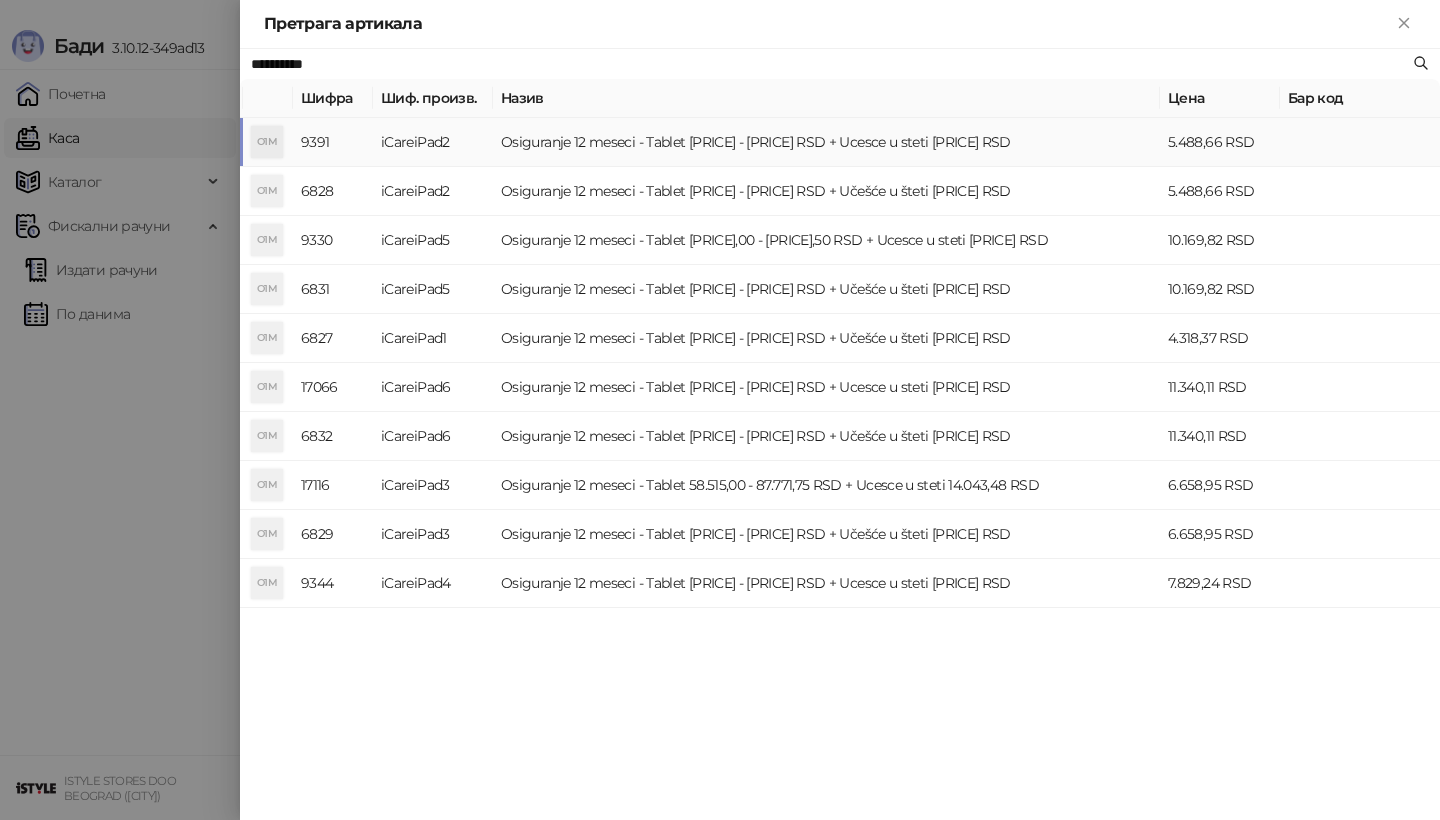 click on "O1M" at bounding box center [267, 142] 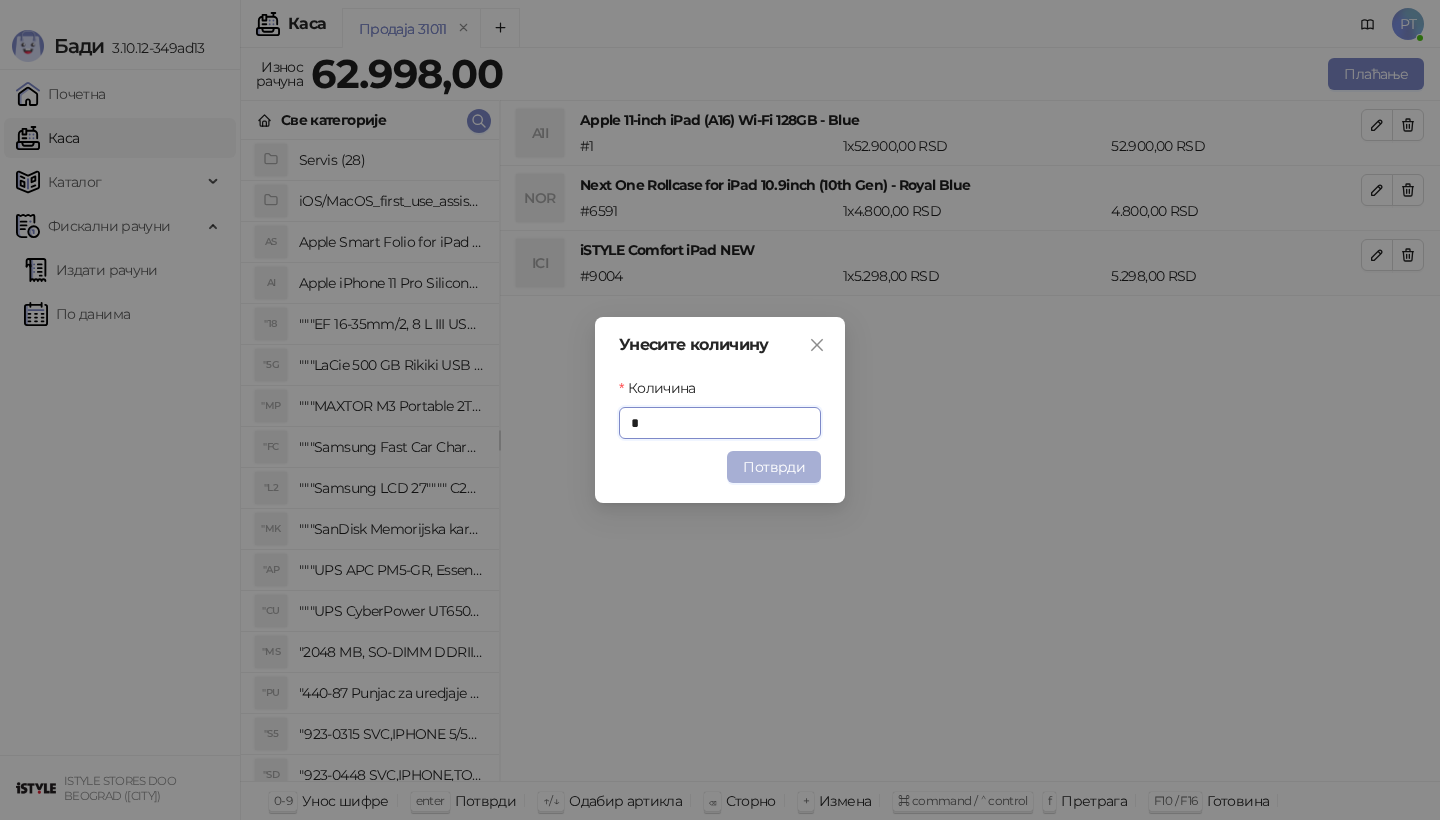 click on "Потврди" at bounding box center [774, 467] 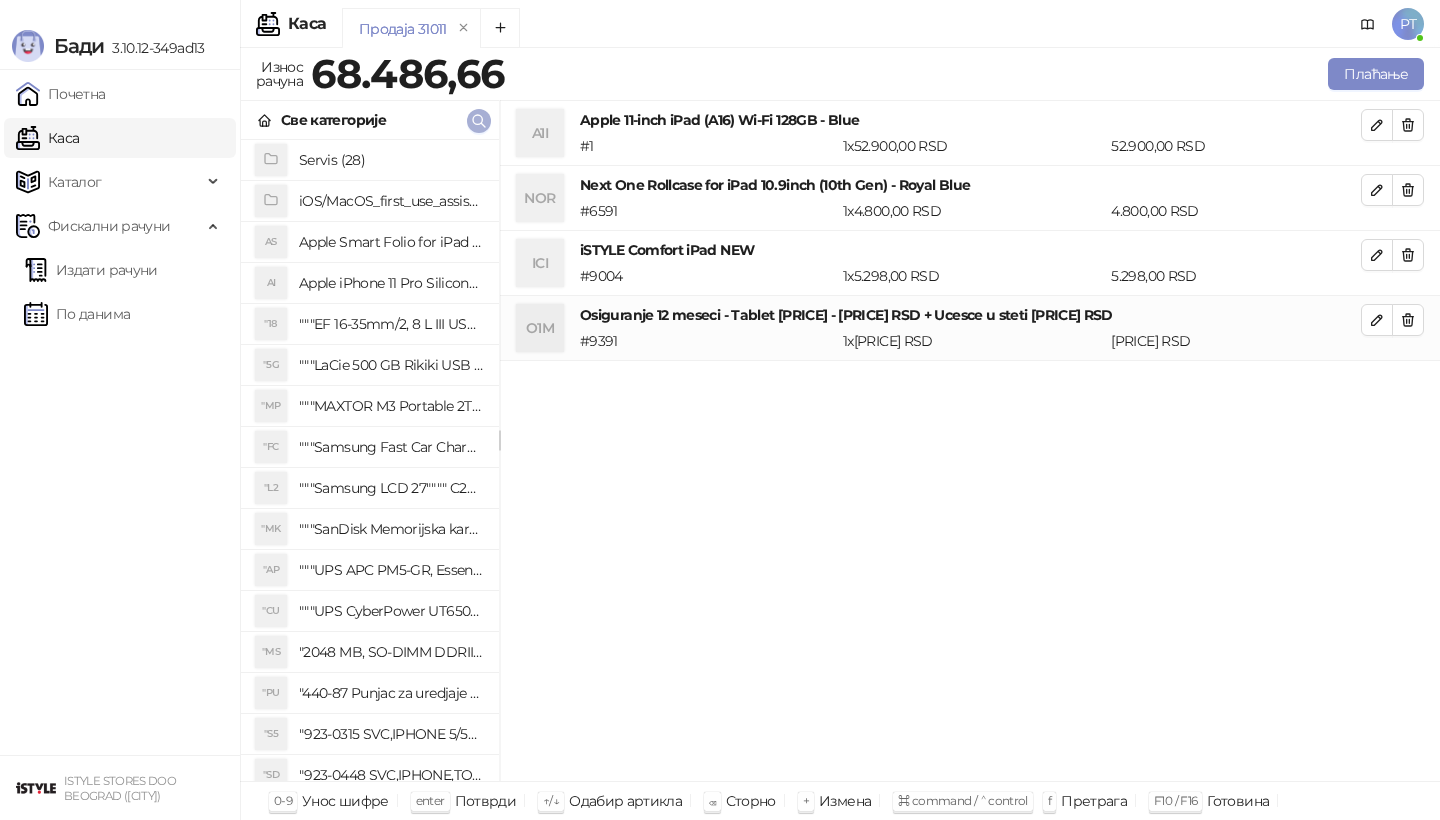 click at bounding box center [479, 120] 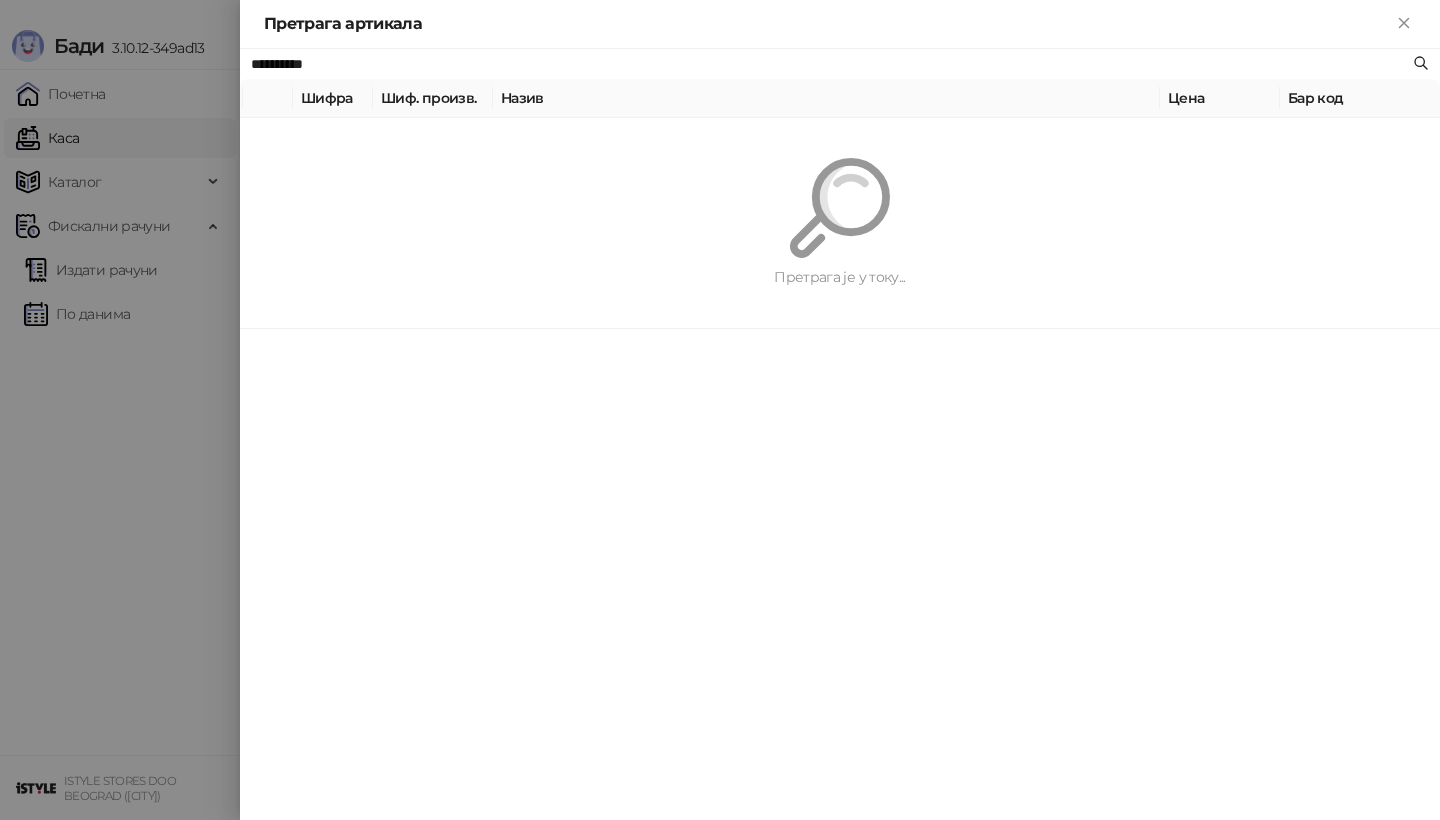 paste on "**********" 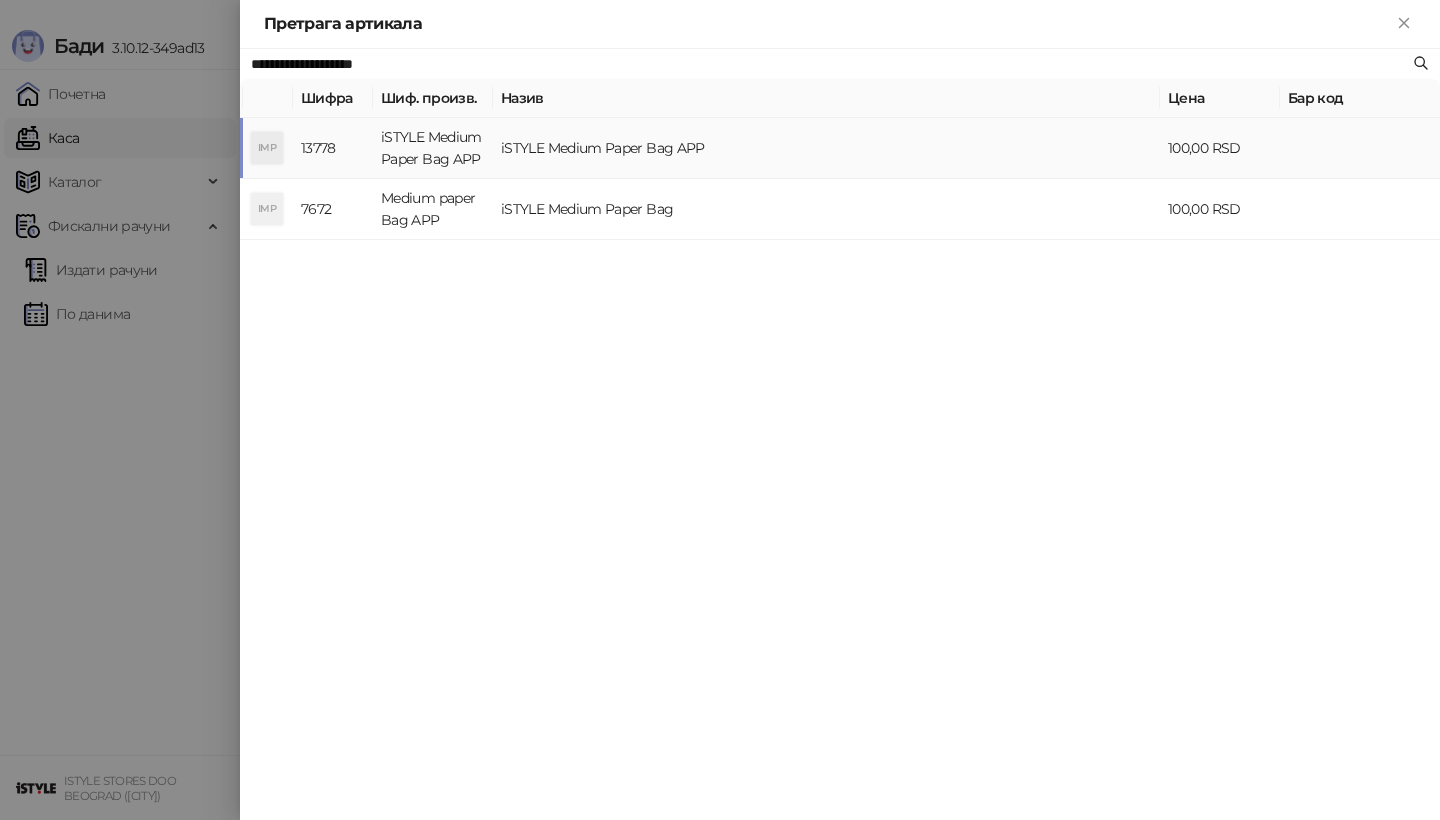 type on "**********" 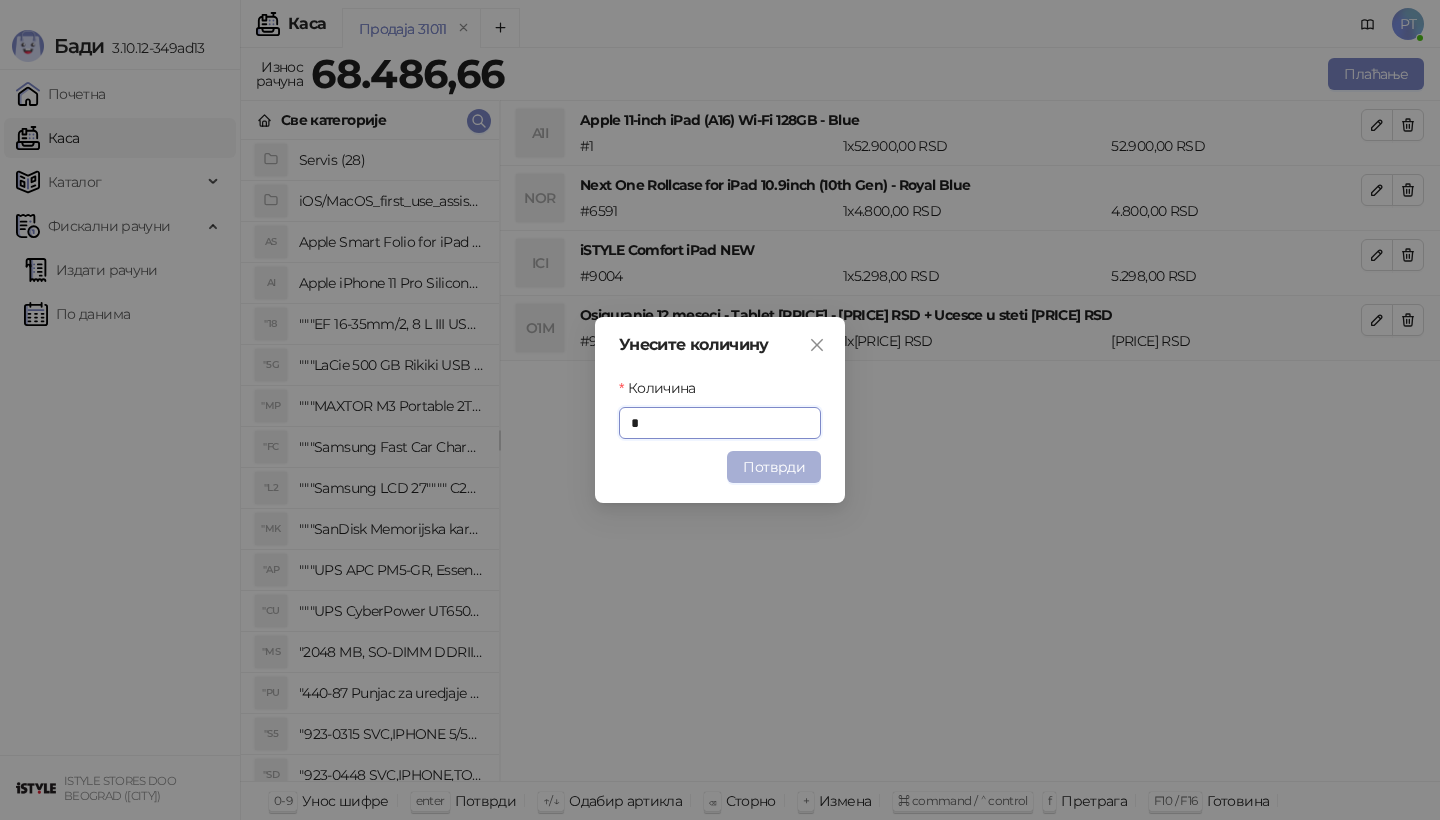 click on "Потврди" at bounding box center (774, 467) 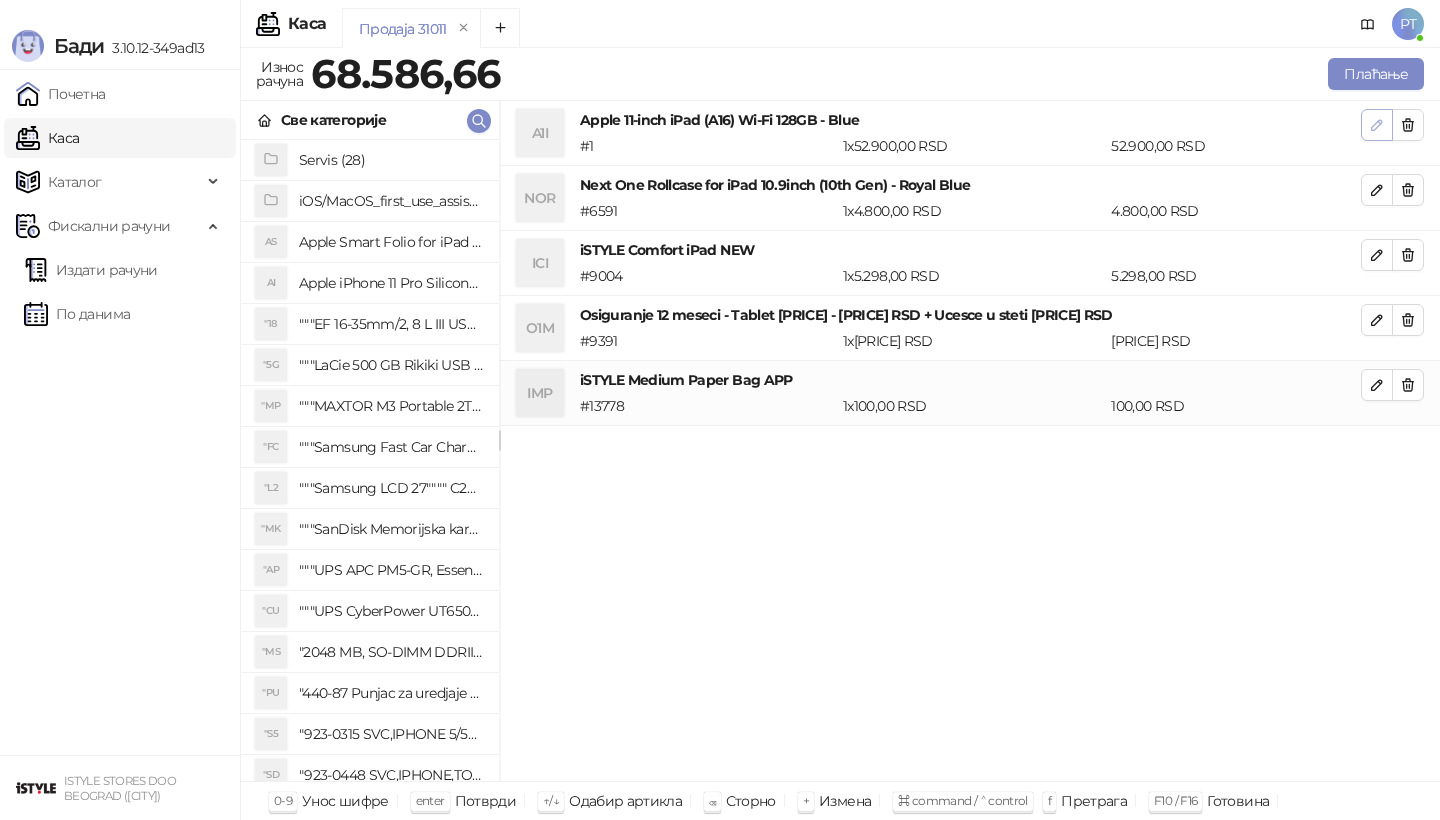 click 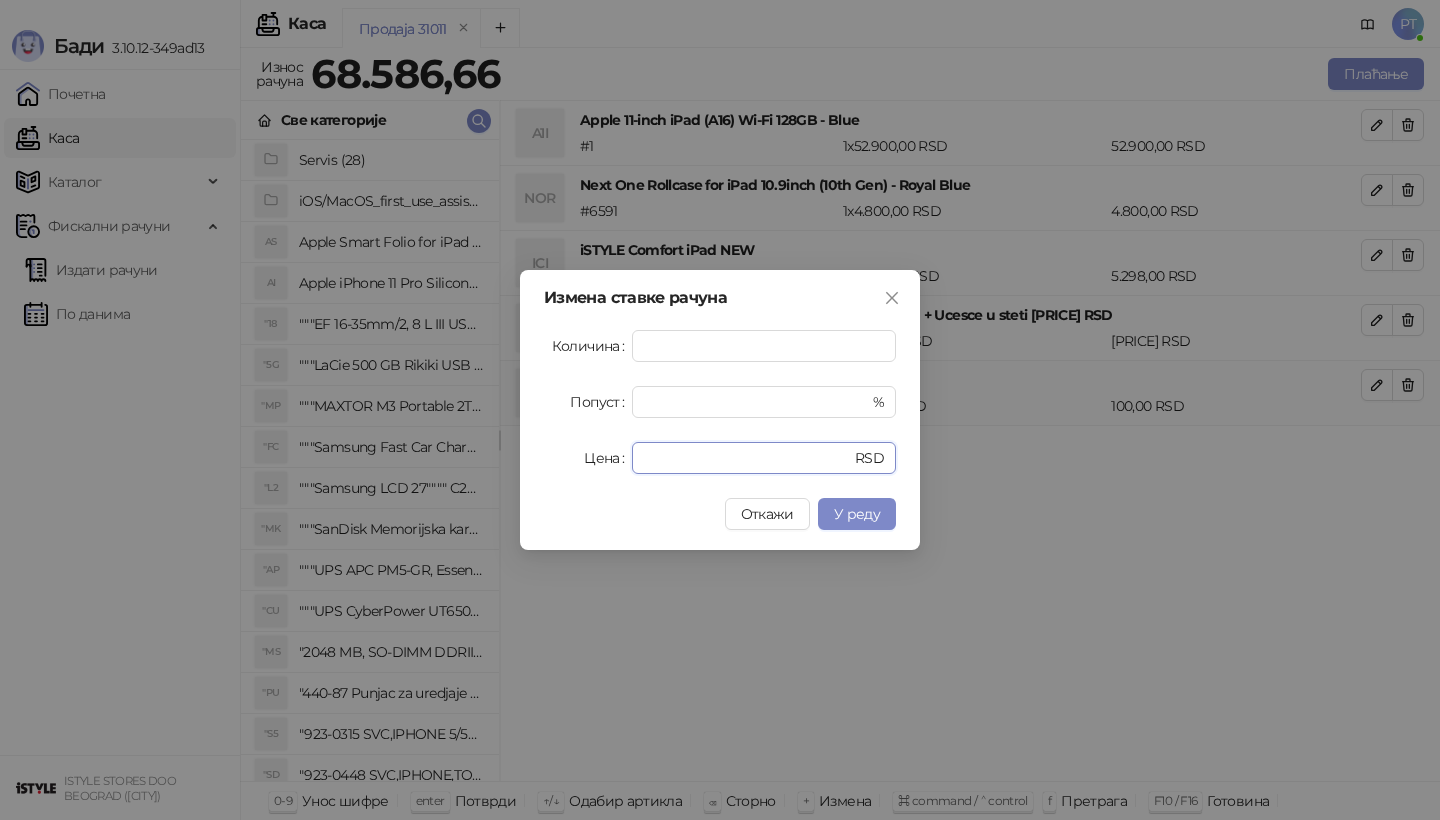 drag, startPoint x: 700, startPoint y: 465, endPoint x: 552, endPoint y: 465, distance: 148 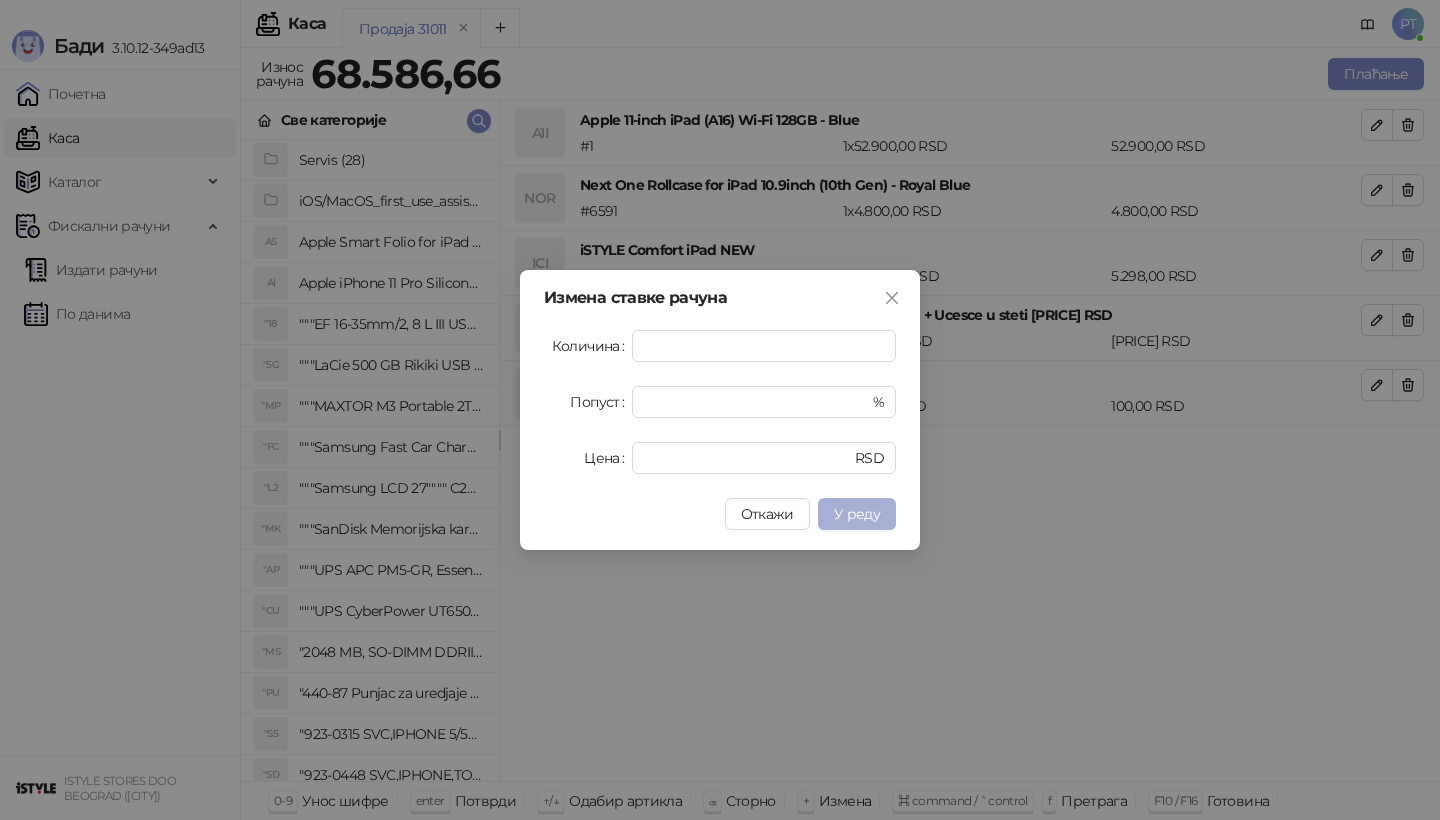 click on "У реду" at bounding box center (857, 514) 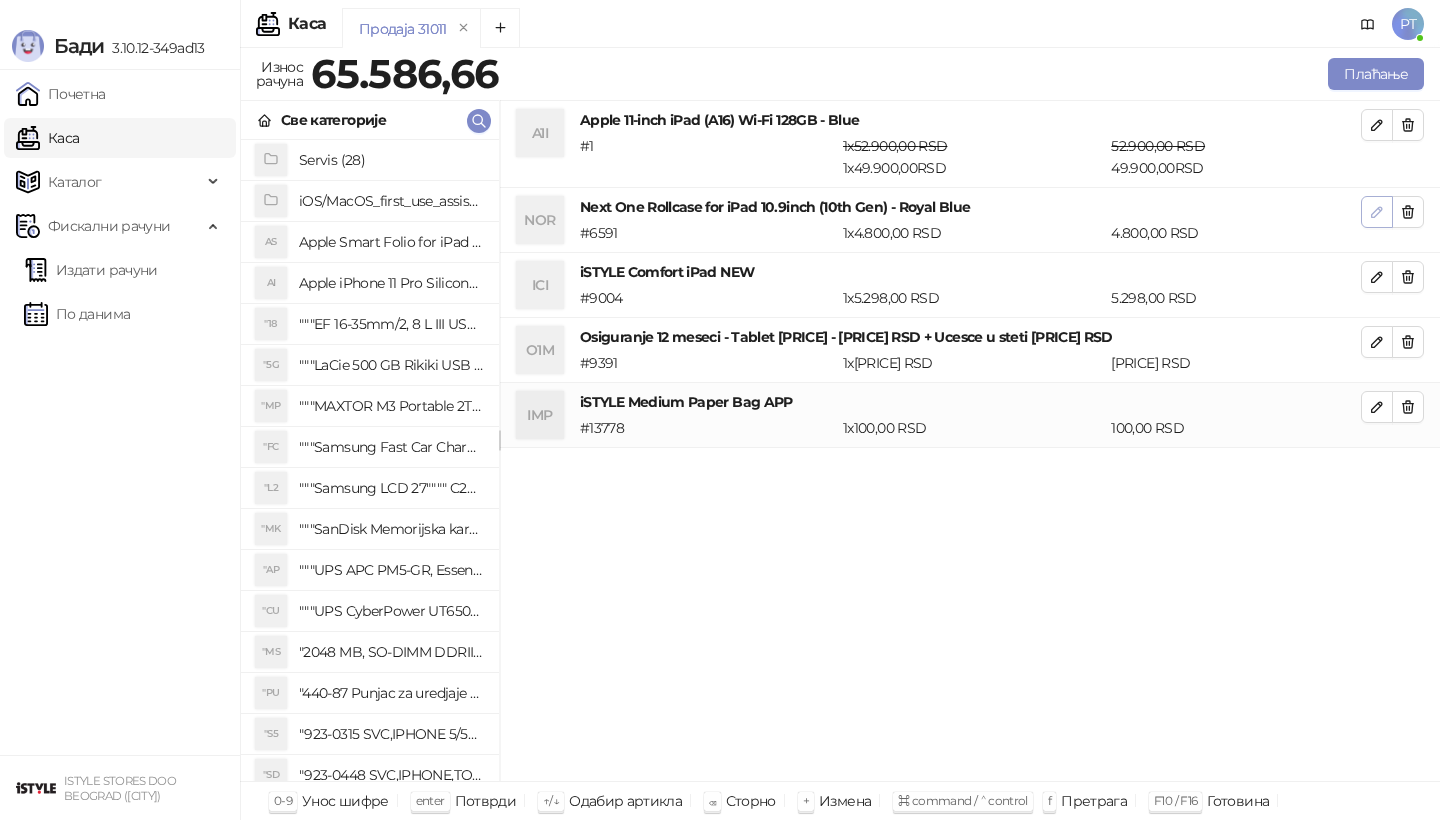 click 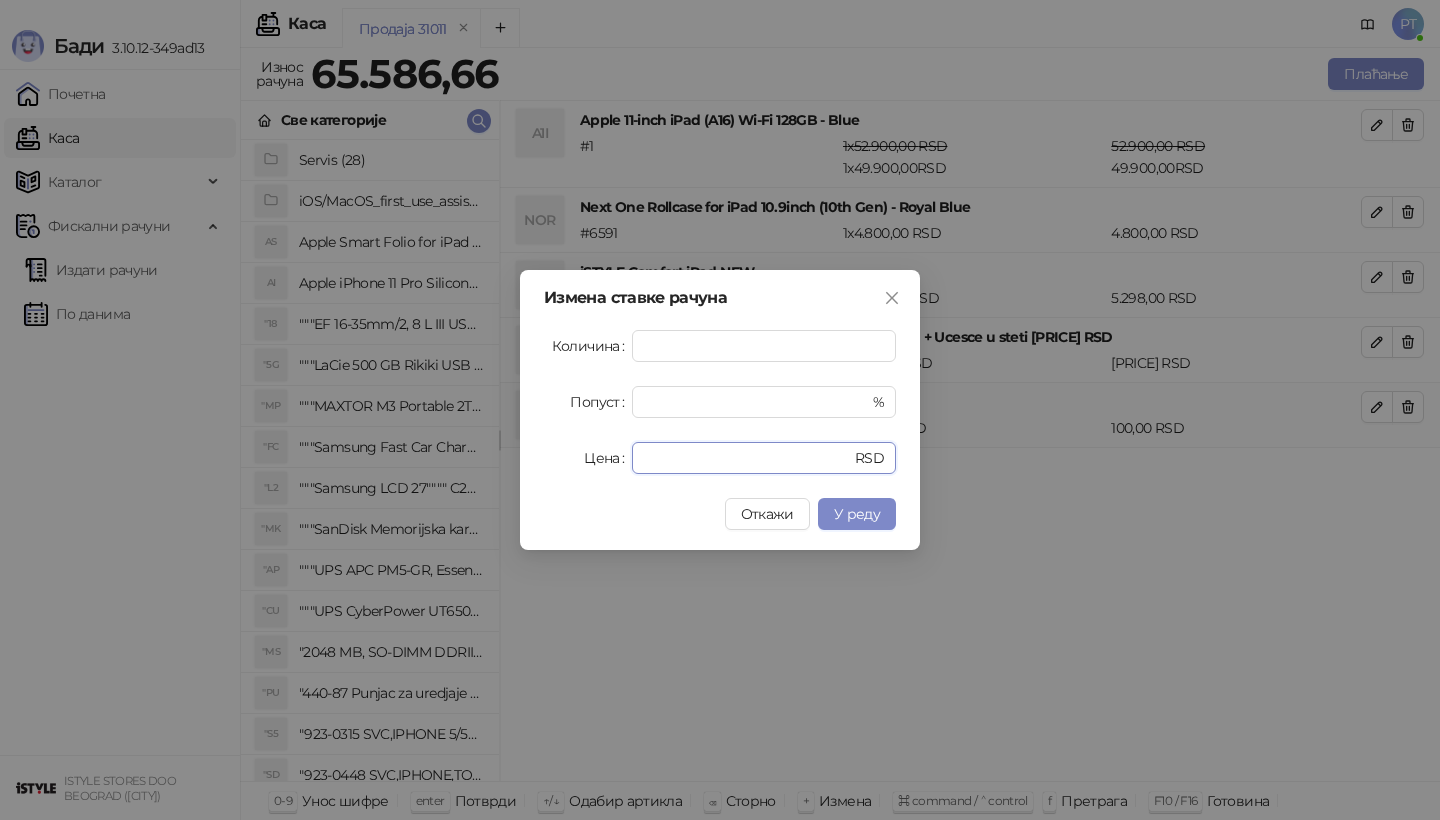 drag, startPoint x: 602, startPoint y: 453, endPoint x: 485, endPoint y: 453, distance: 117 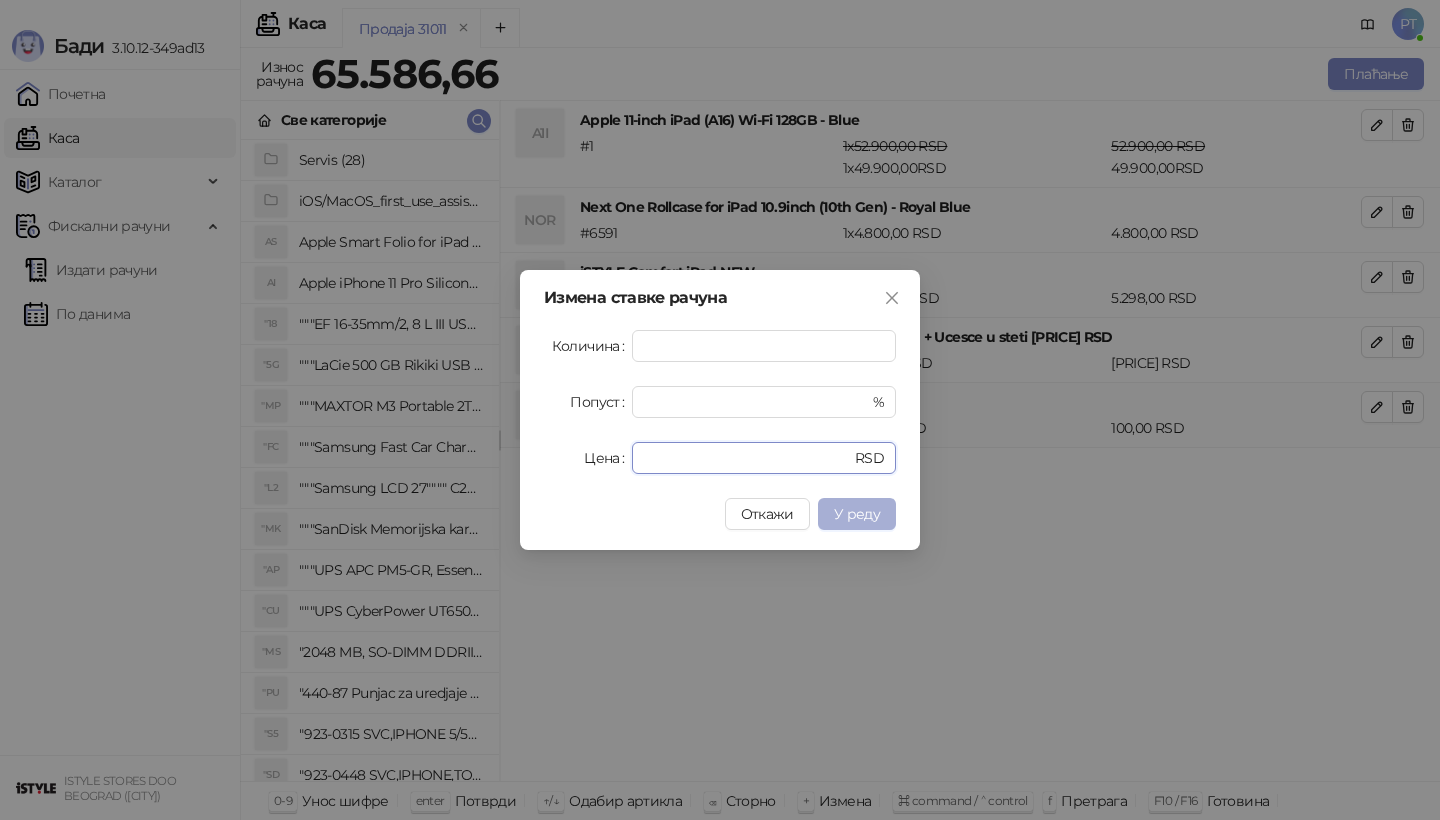 type on "*" 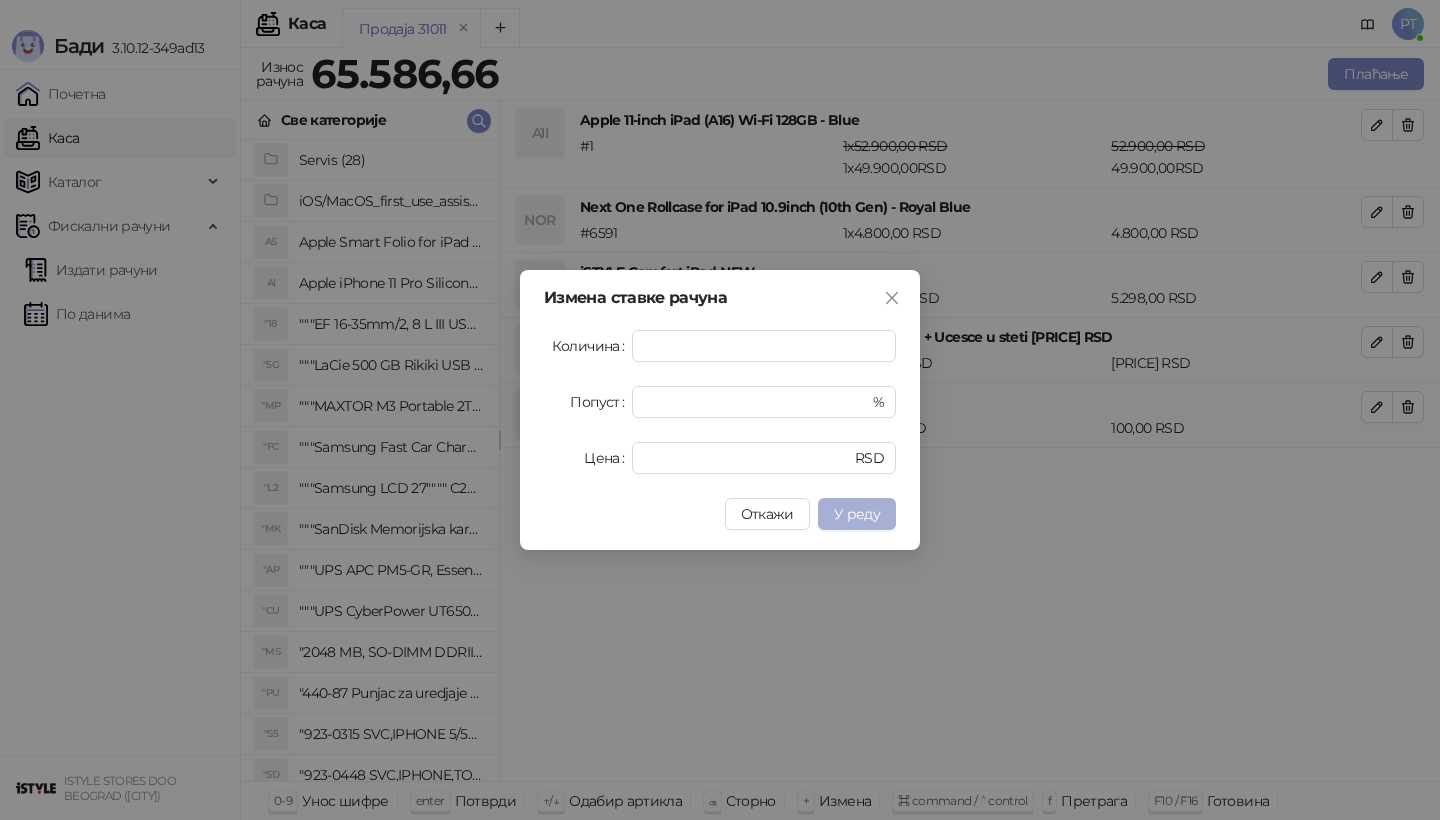 click on "У реду" at bounding box center [857, 514] 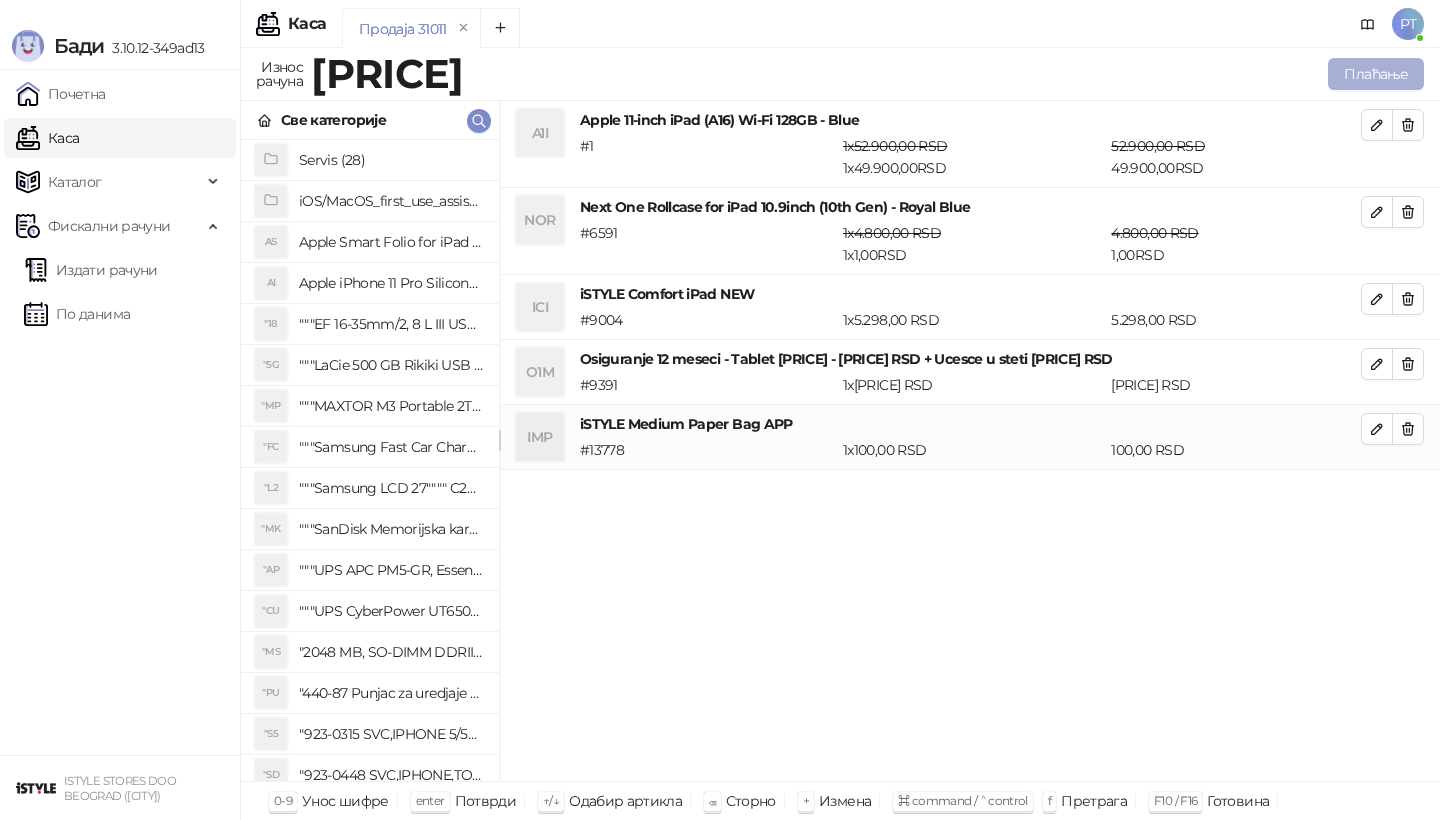click on "Плаћање" at bounding box center [1376, 74] 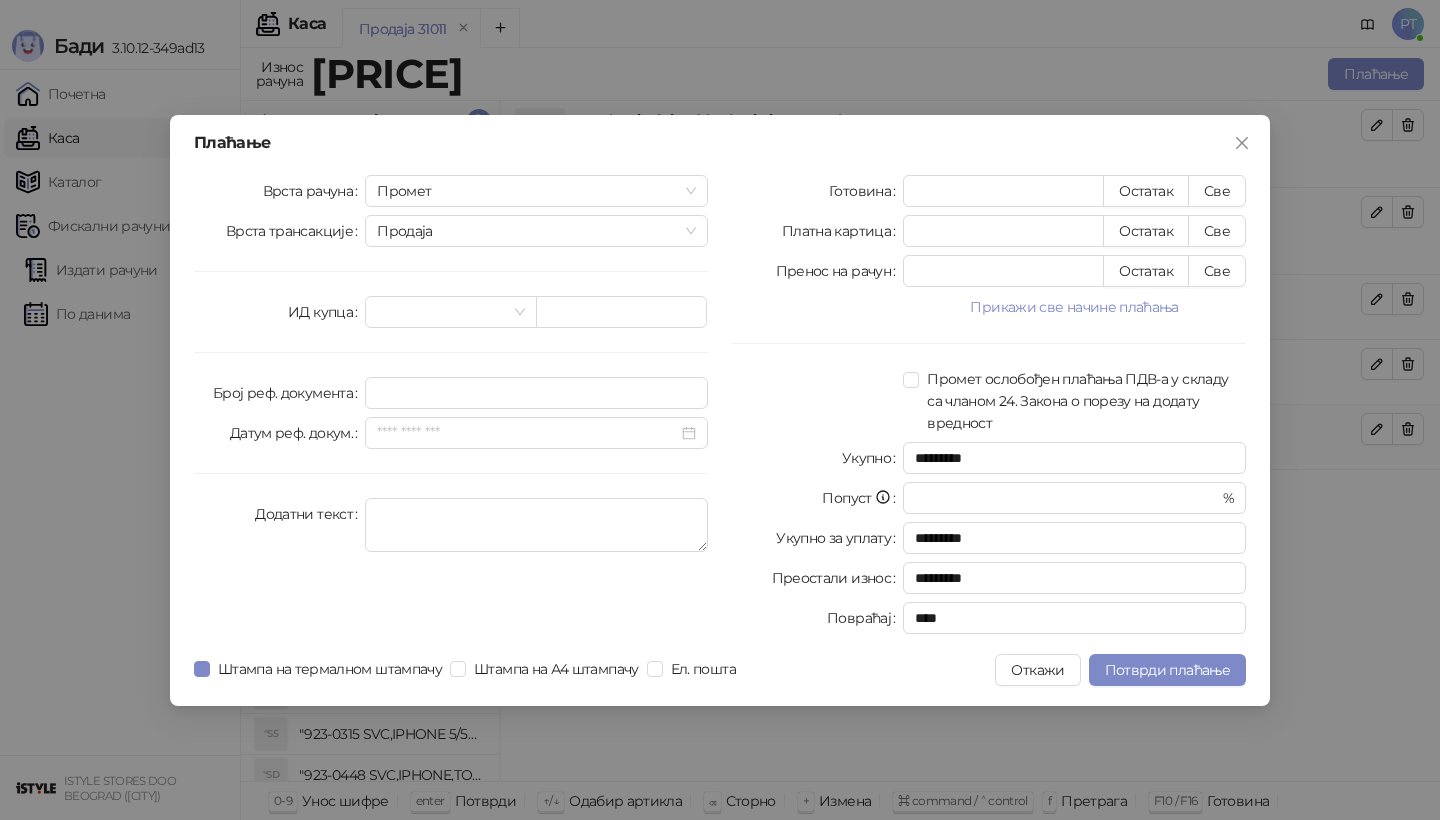 click on "Готовина * Остатак Све Платна картица * Остатак Све Пренос на рачун * Остатак Све Прикажи све начине плаћања Ваучер * Остатак Све Чек * Остатак Све Инстант плаћање * Остатак Све Друго безготовинско * Остатак Све   Промет ослобођен плаћања ПДВ-а у складу са чланом 24. Закона о порезу на додату вредност Укупно ********* Попуст   * % Укупно за уплату ********* Преостали износ ********* Повраћај ****" at bounding box center [989, 408] 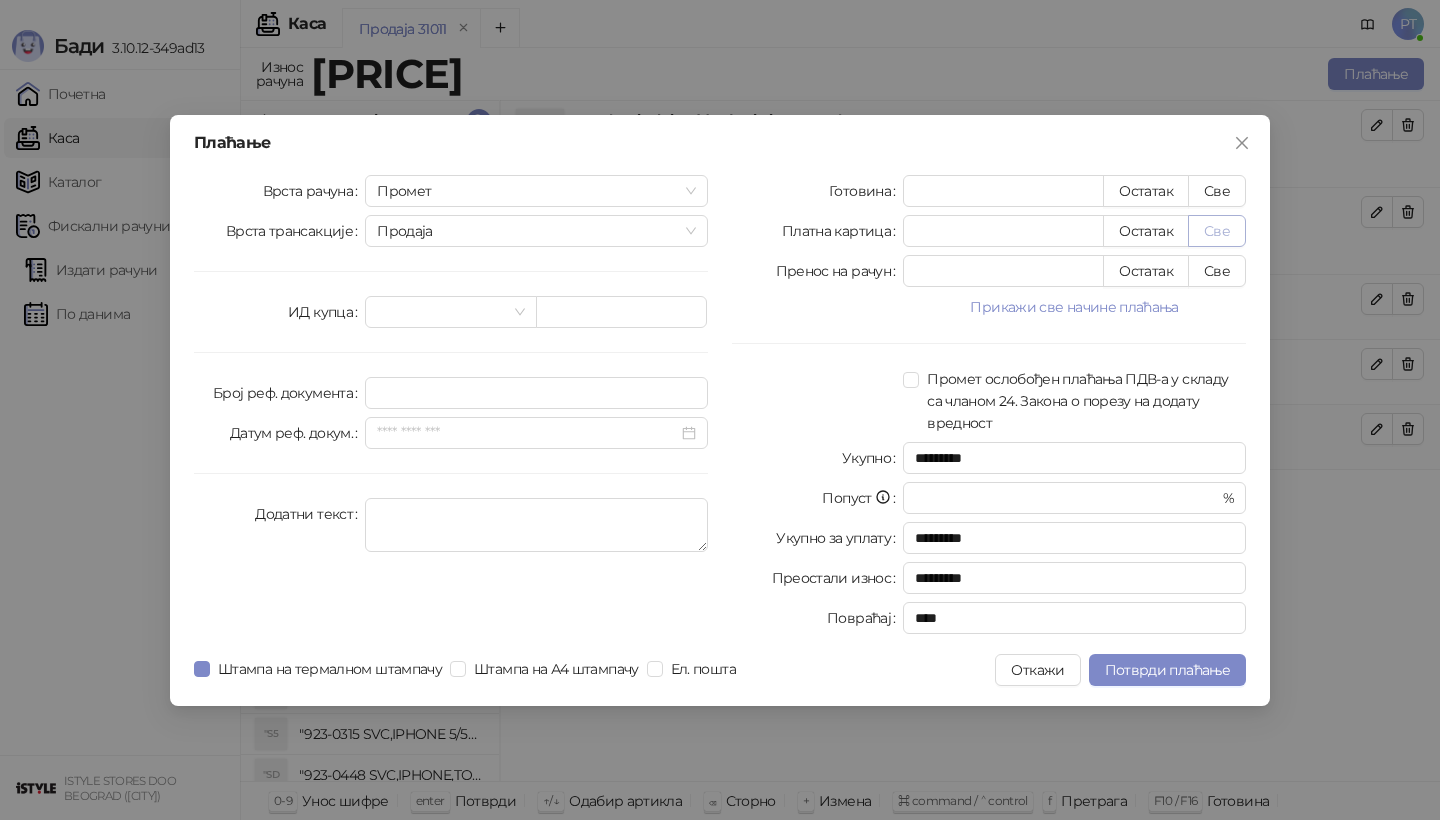 click on "Све" at bounding box center [1217, 231] 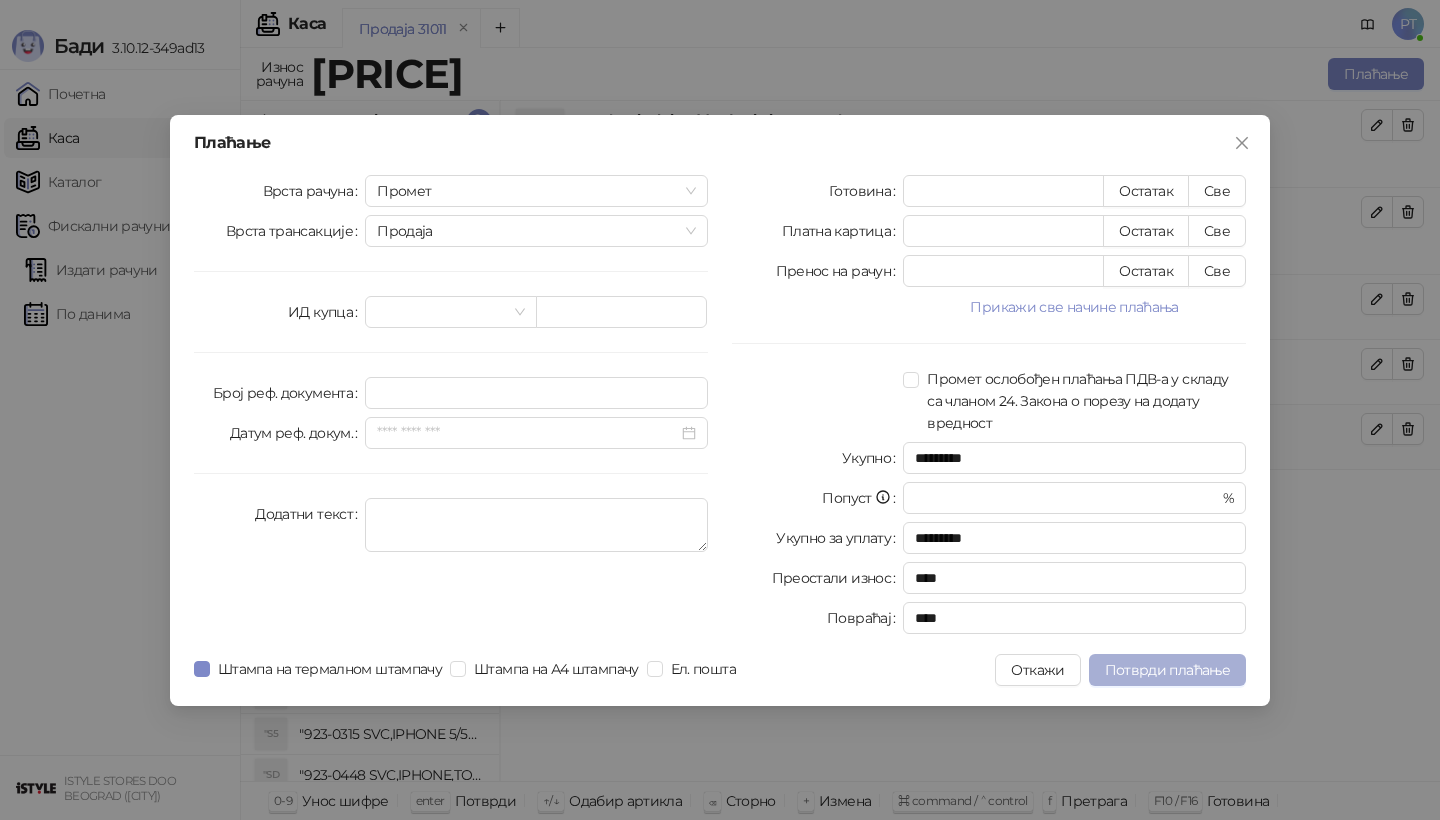 click on "Потврди плаћање" at bounding box center (1167, 670) 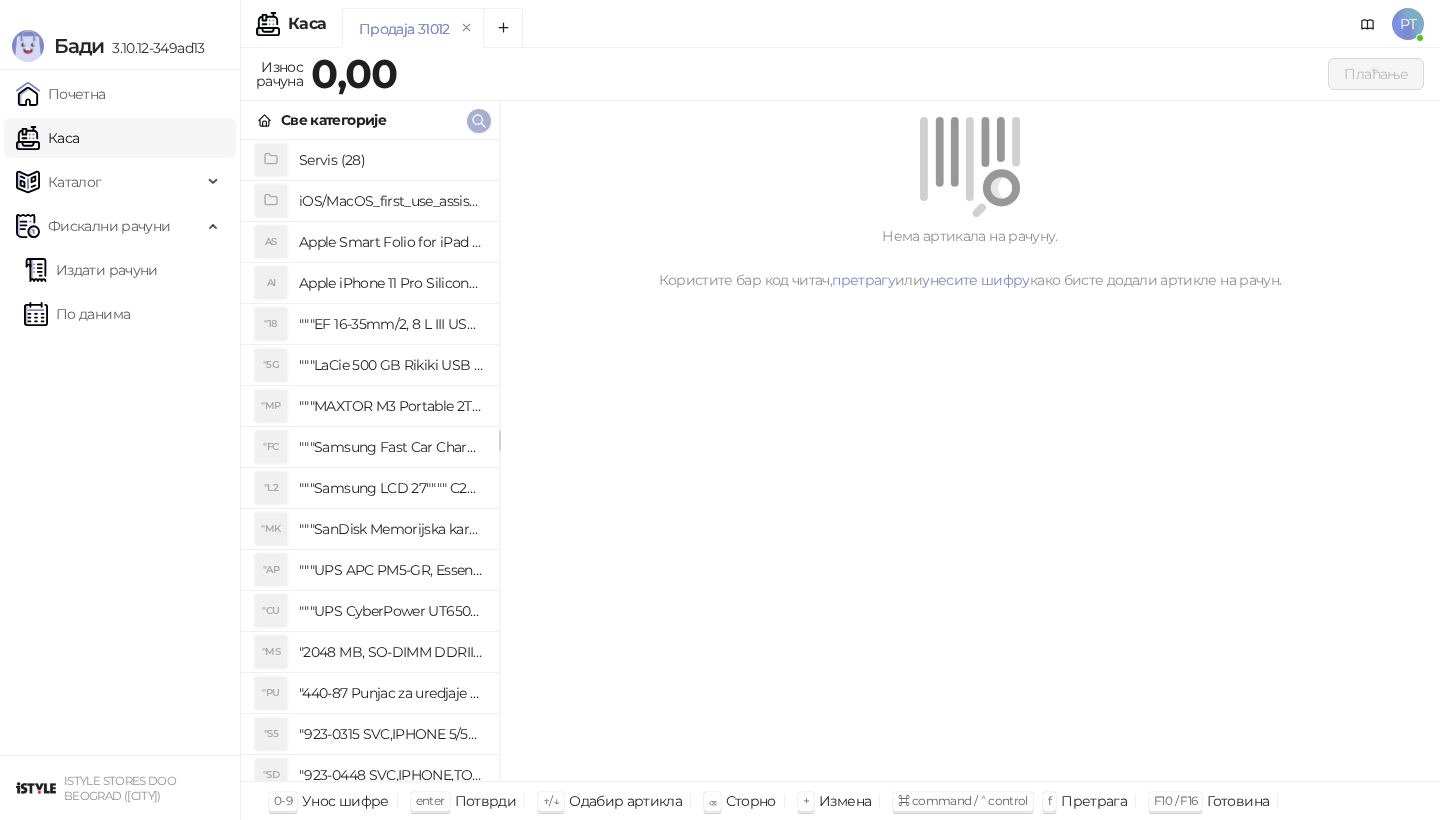 click 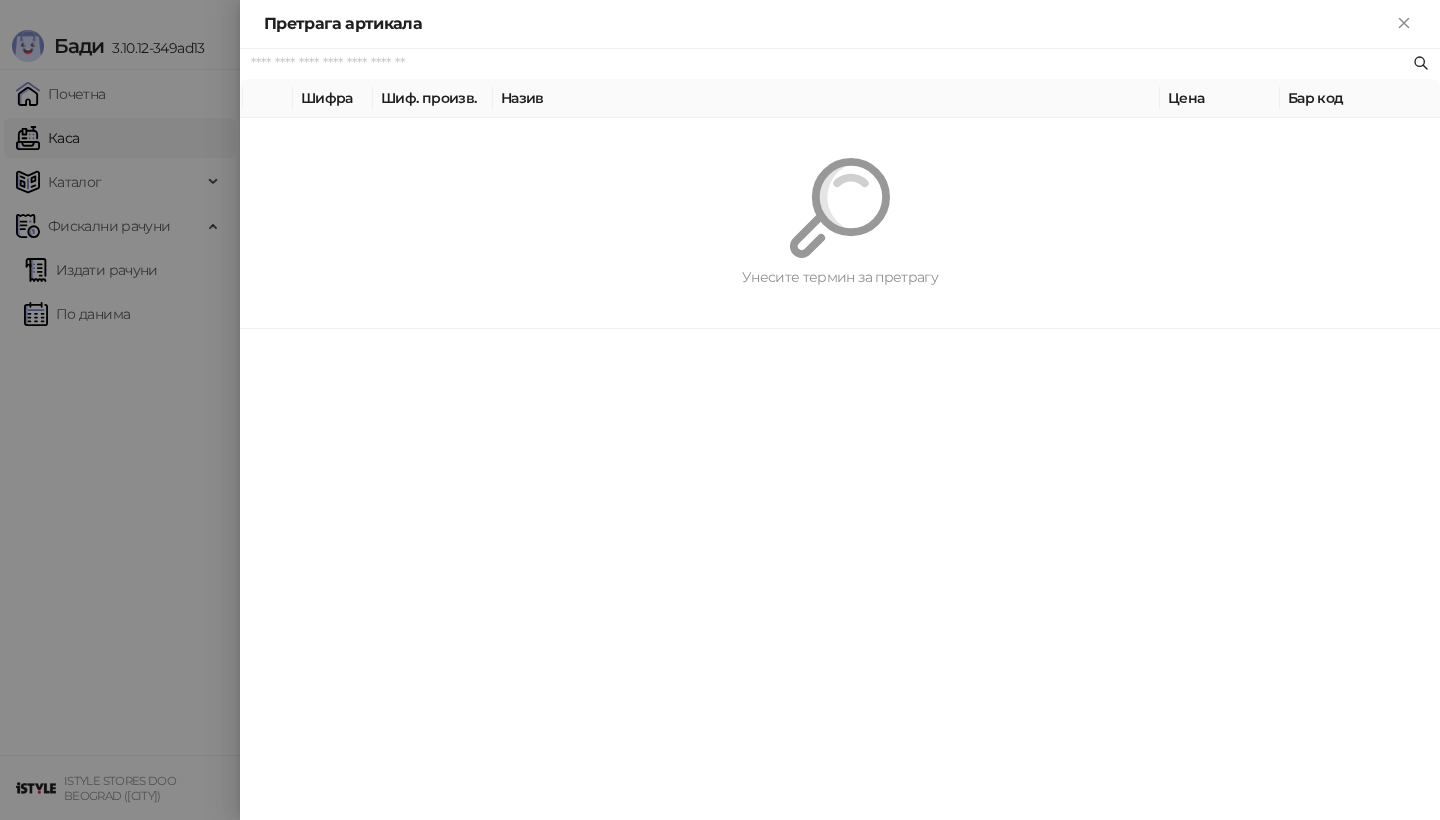 paste on "*********" 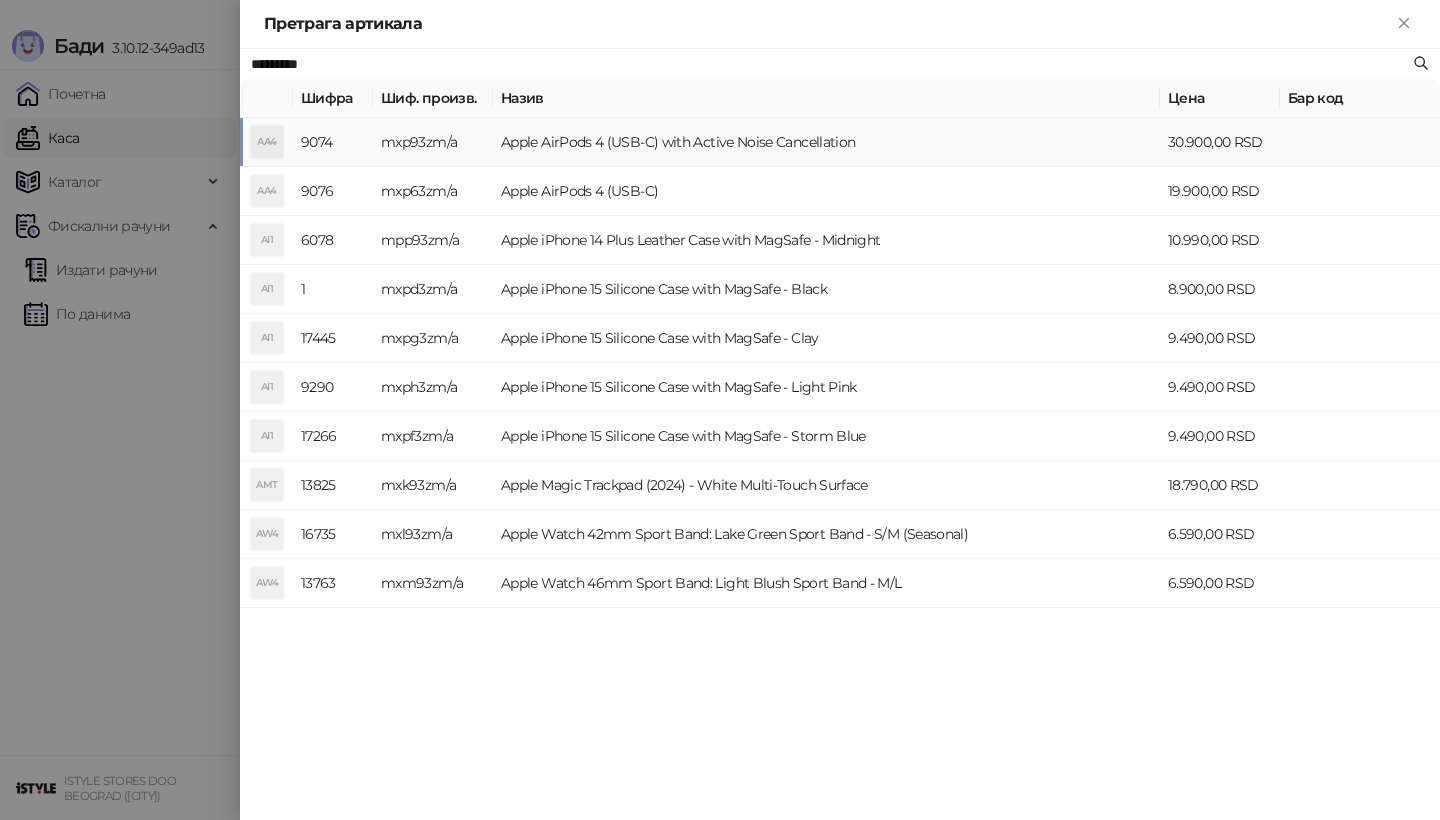 type on "*********" 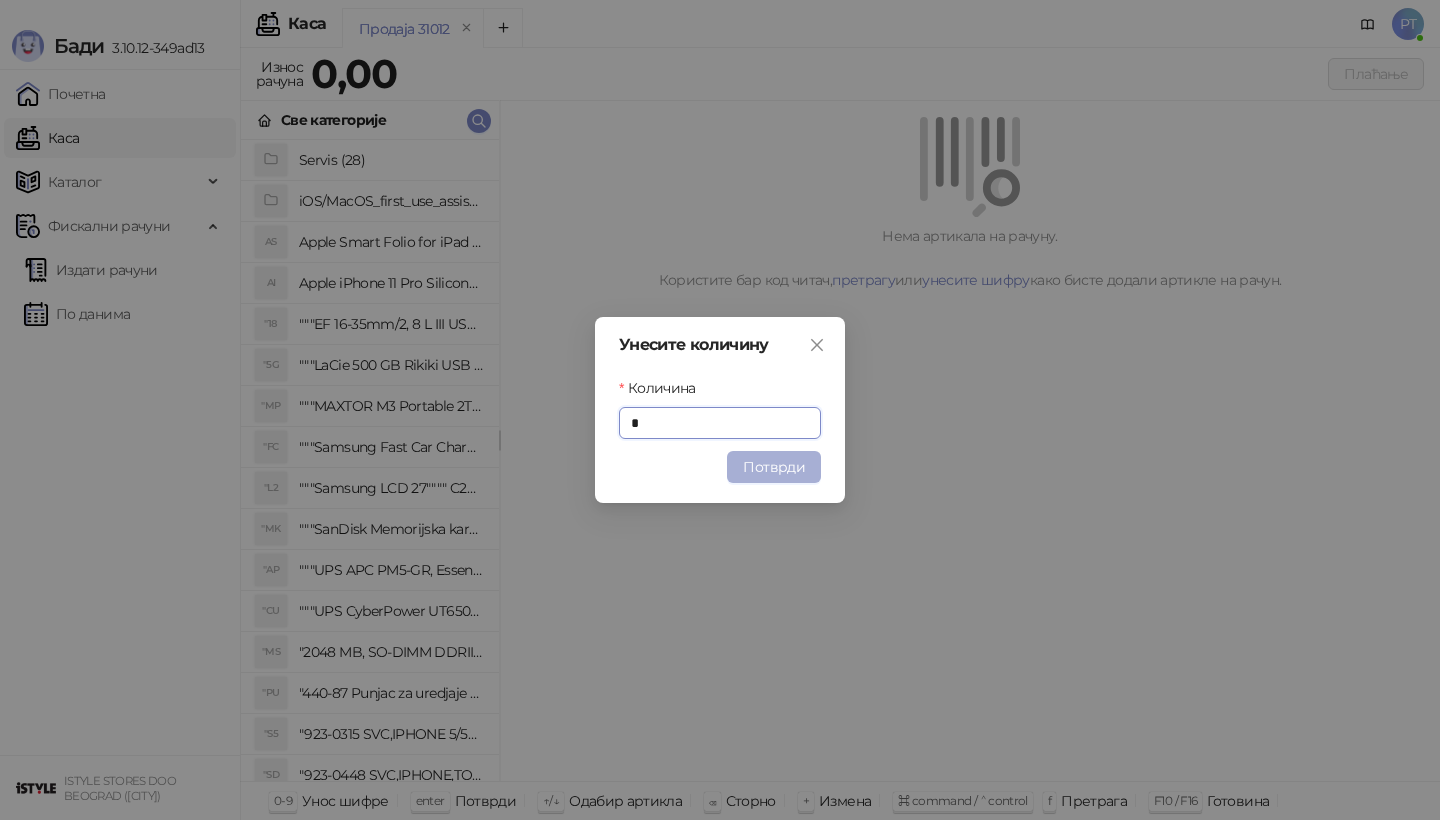 click on "Потврди" at bounding box center (774, 467) 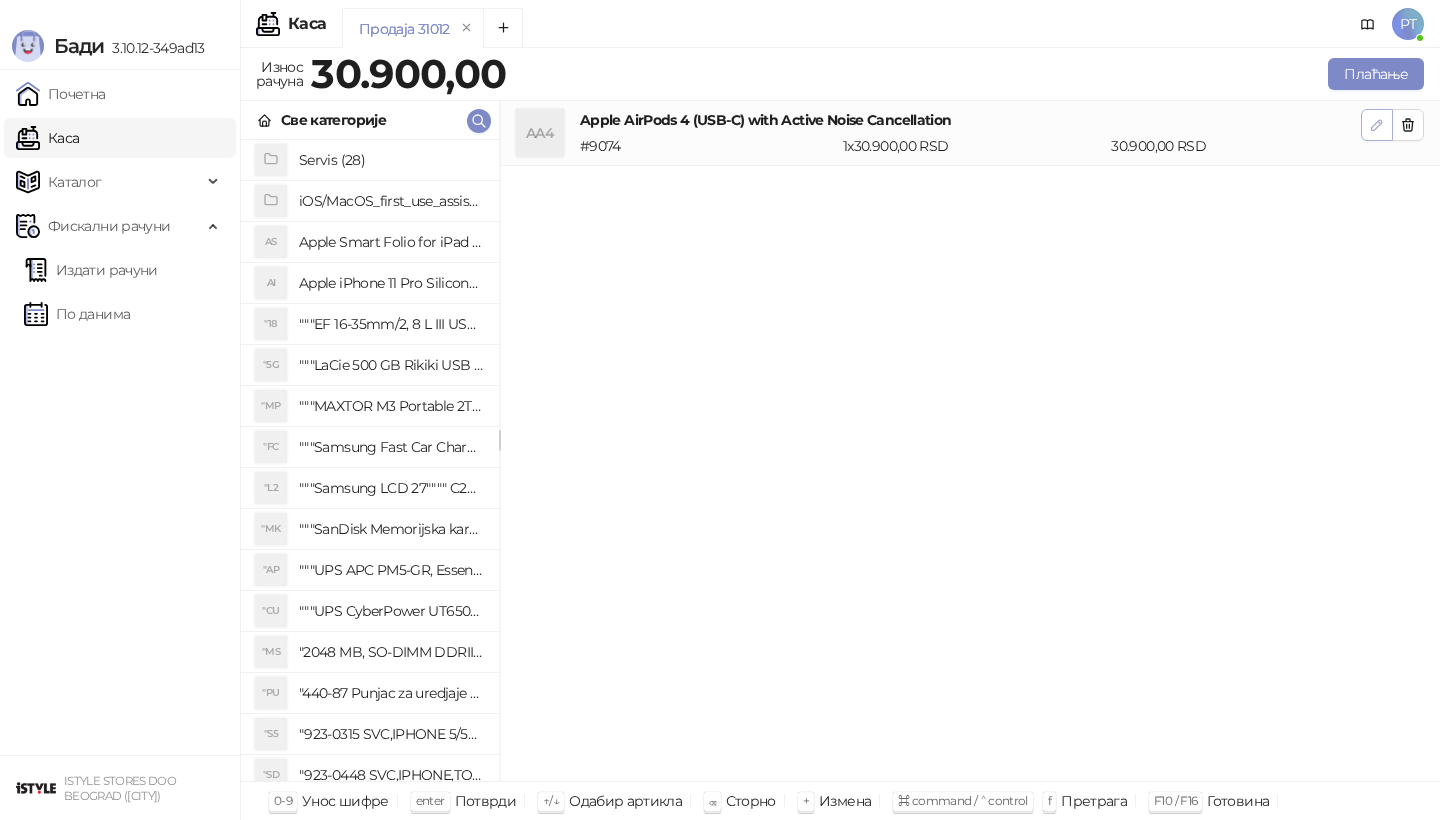 click at bounding box center (1377, 125) 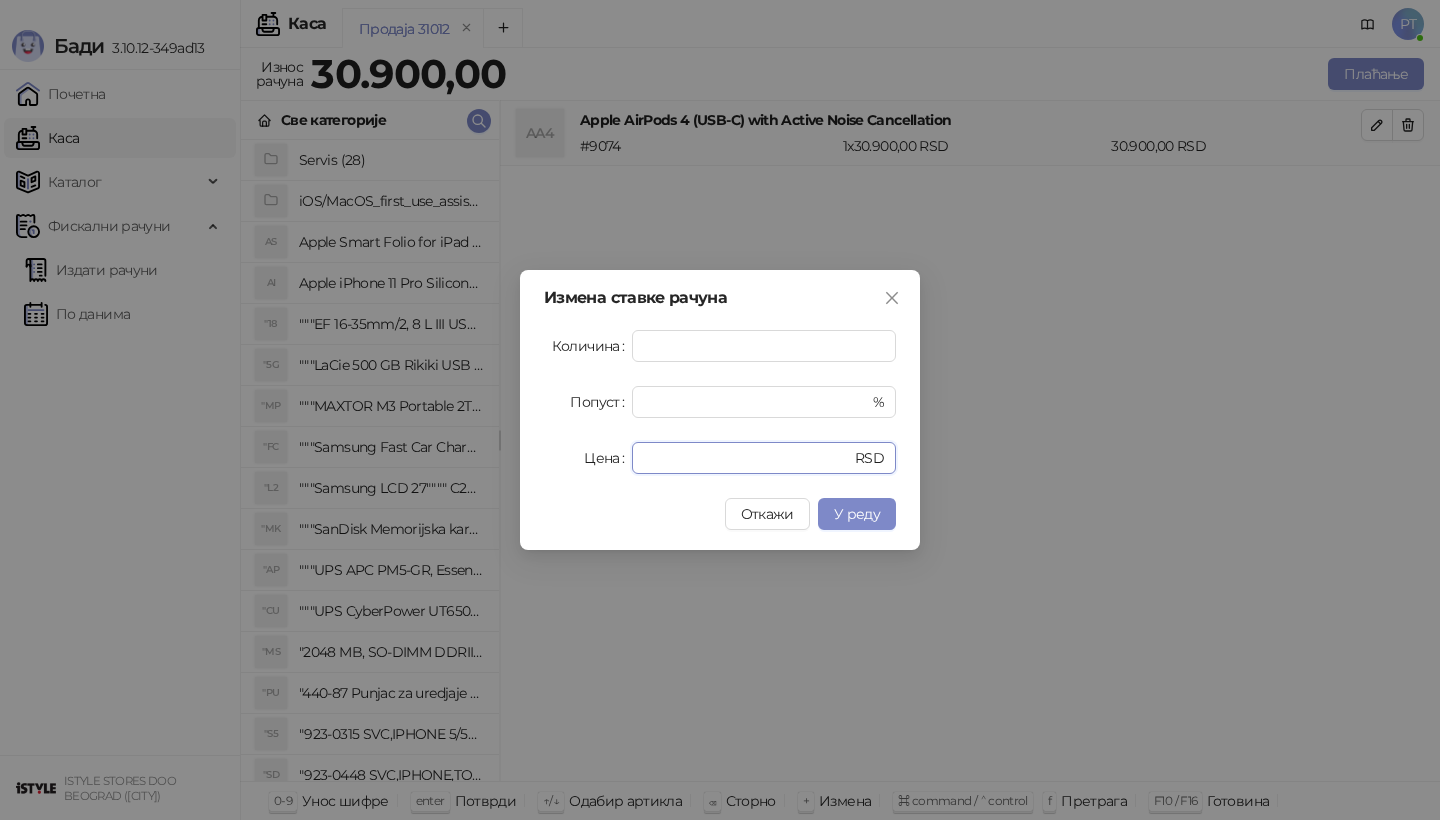 drag, startPoint x: 739, startPoint y: 460, endPoint x: 560, endPoint y: 463, distance: 179.02513 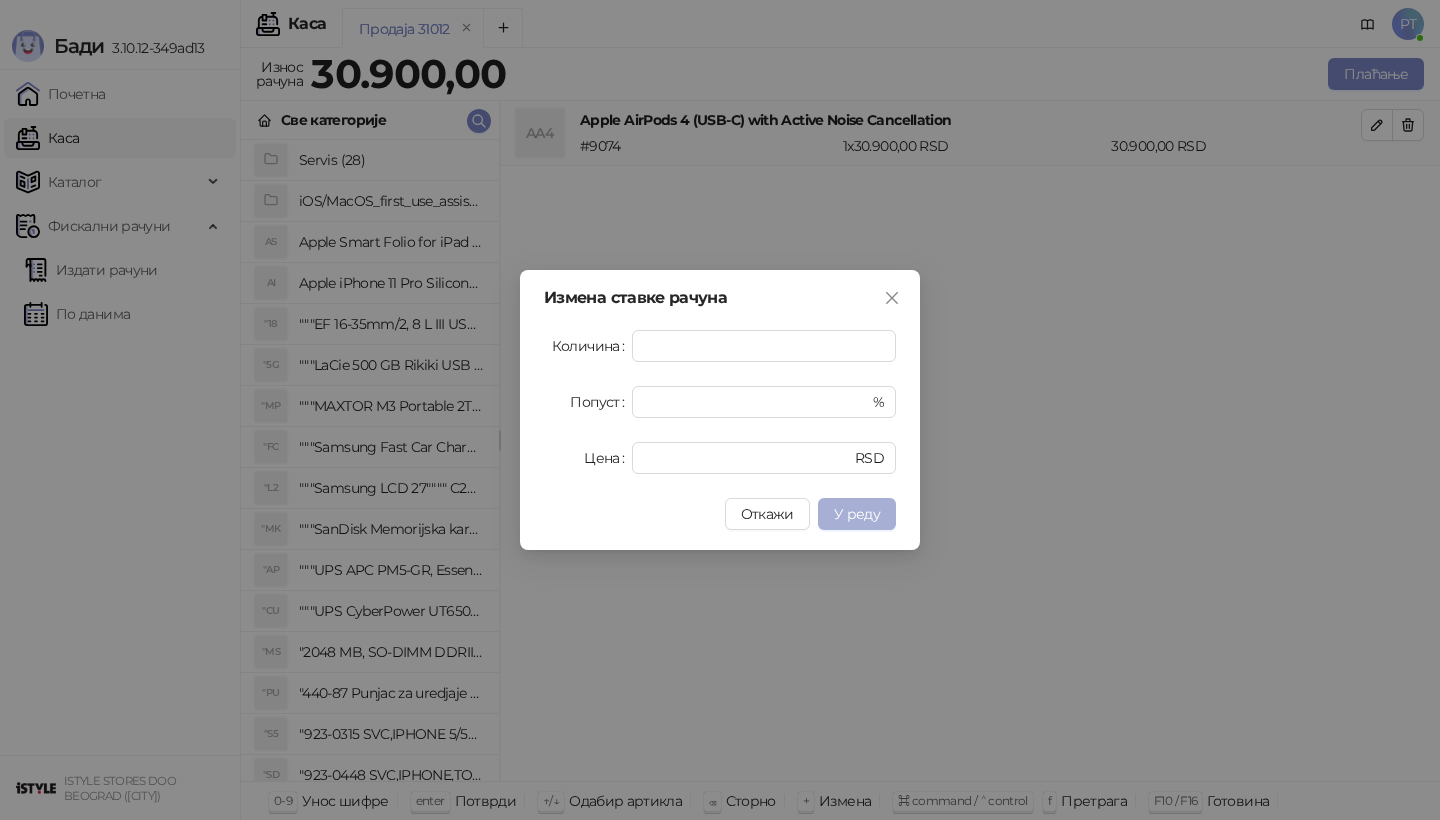 type on "*****" 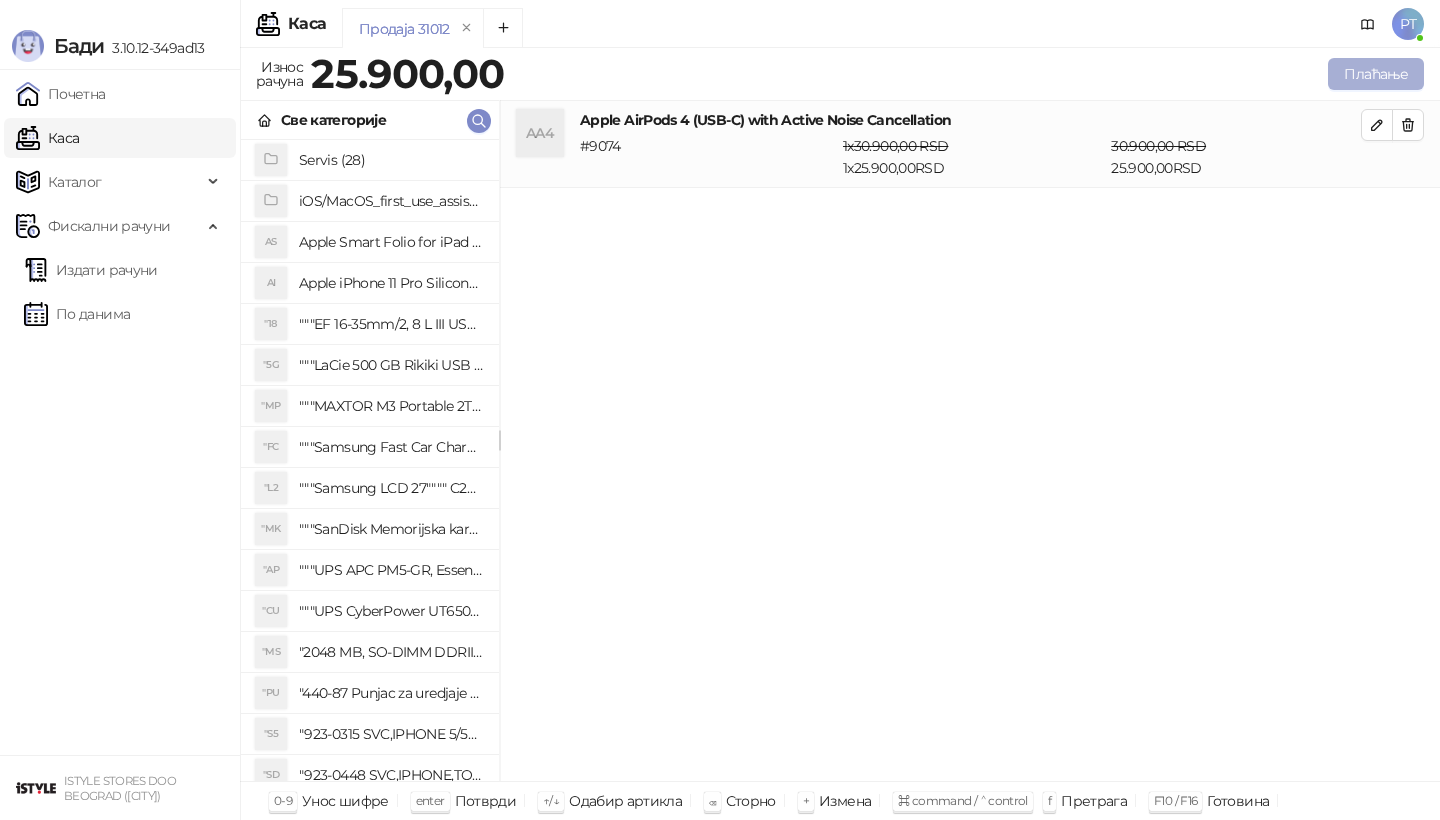 click on "Плаћање" at bounding box center [1376, 74] 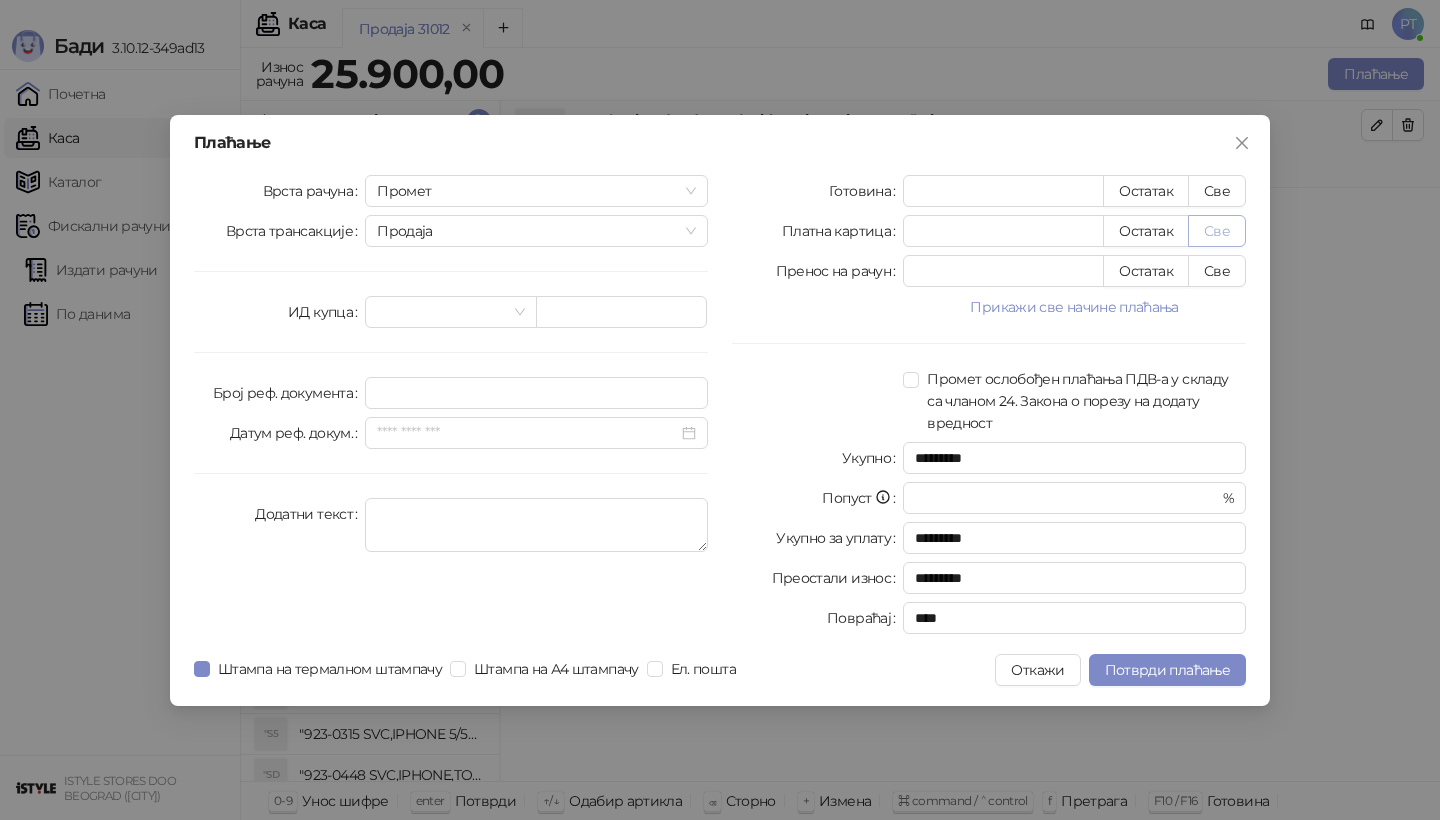 click on "Све" at bounding box center (1217, 231) 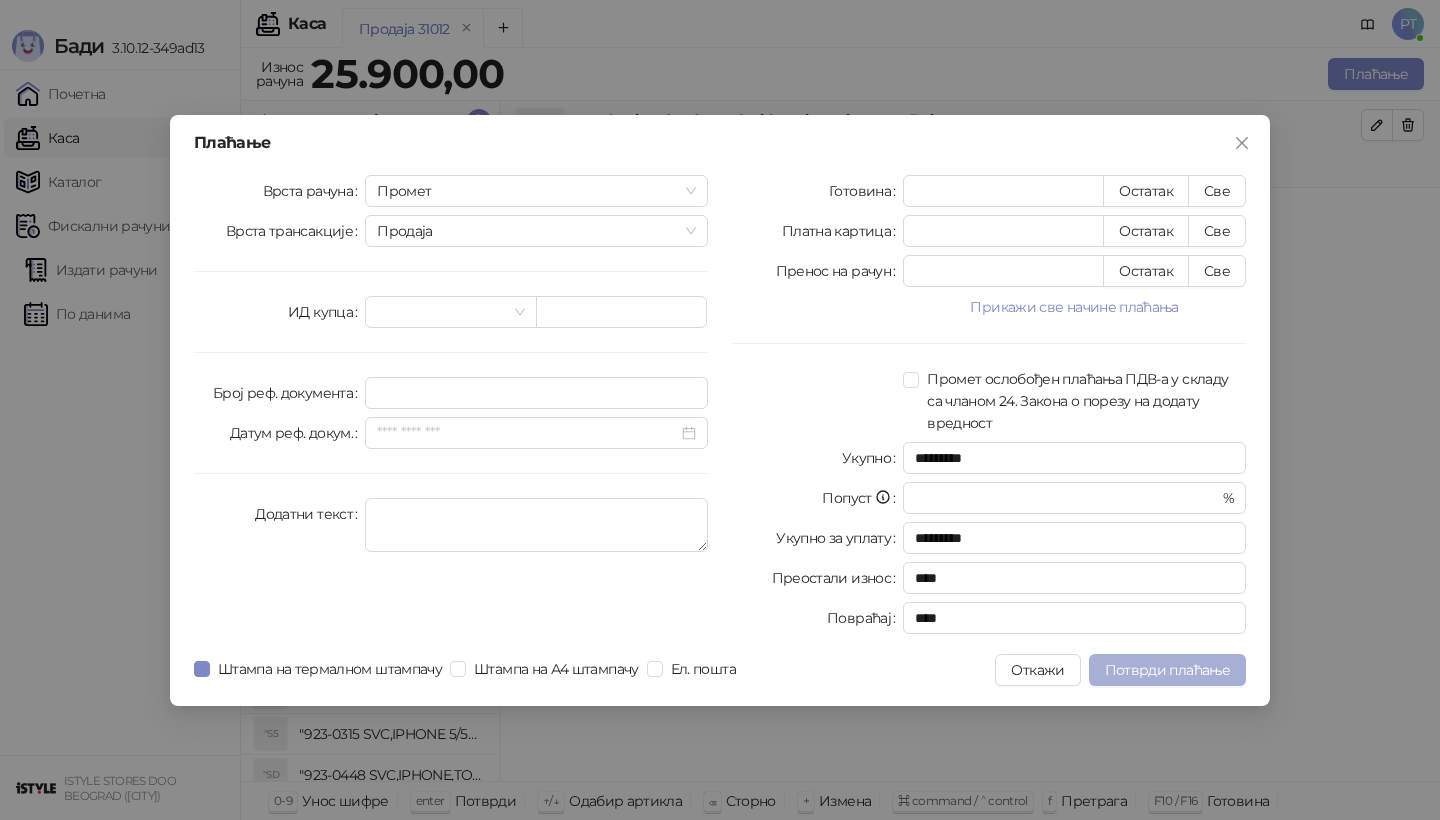 click on "Потврди плаћање" at bounding box center [1167, 670] 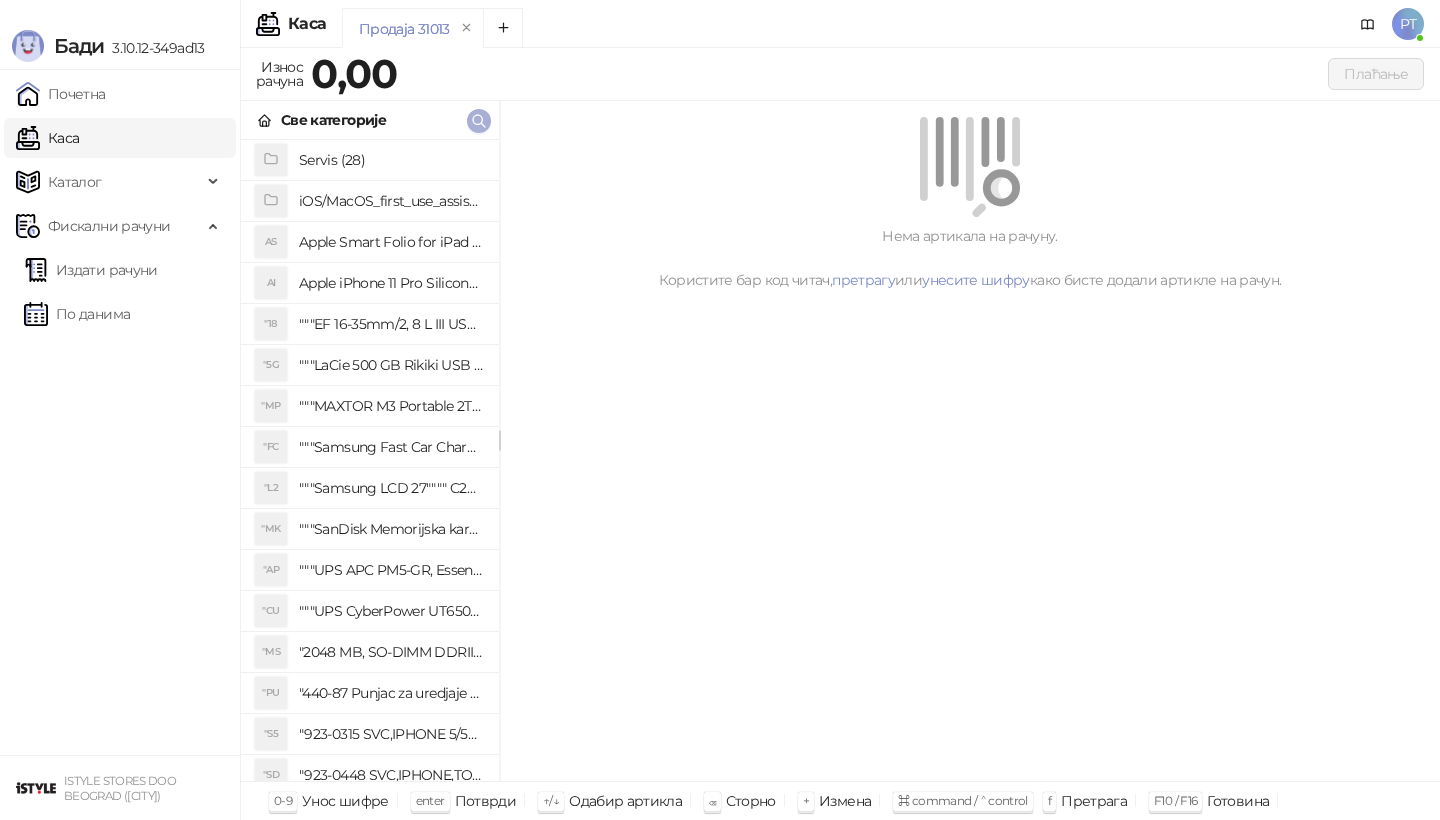 click 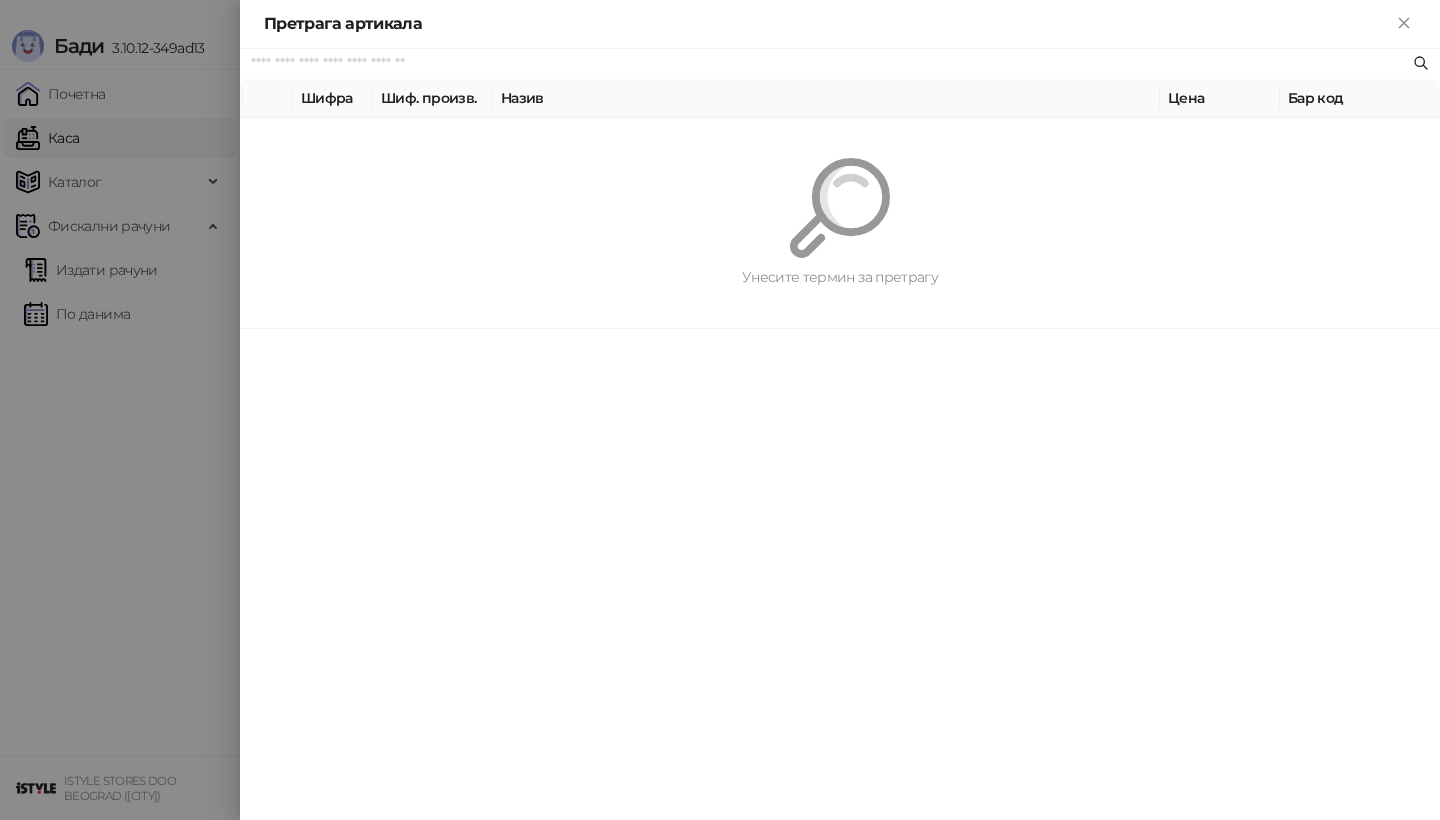 paste on "*********" 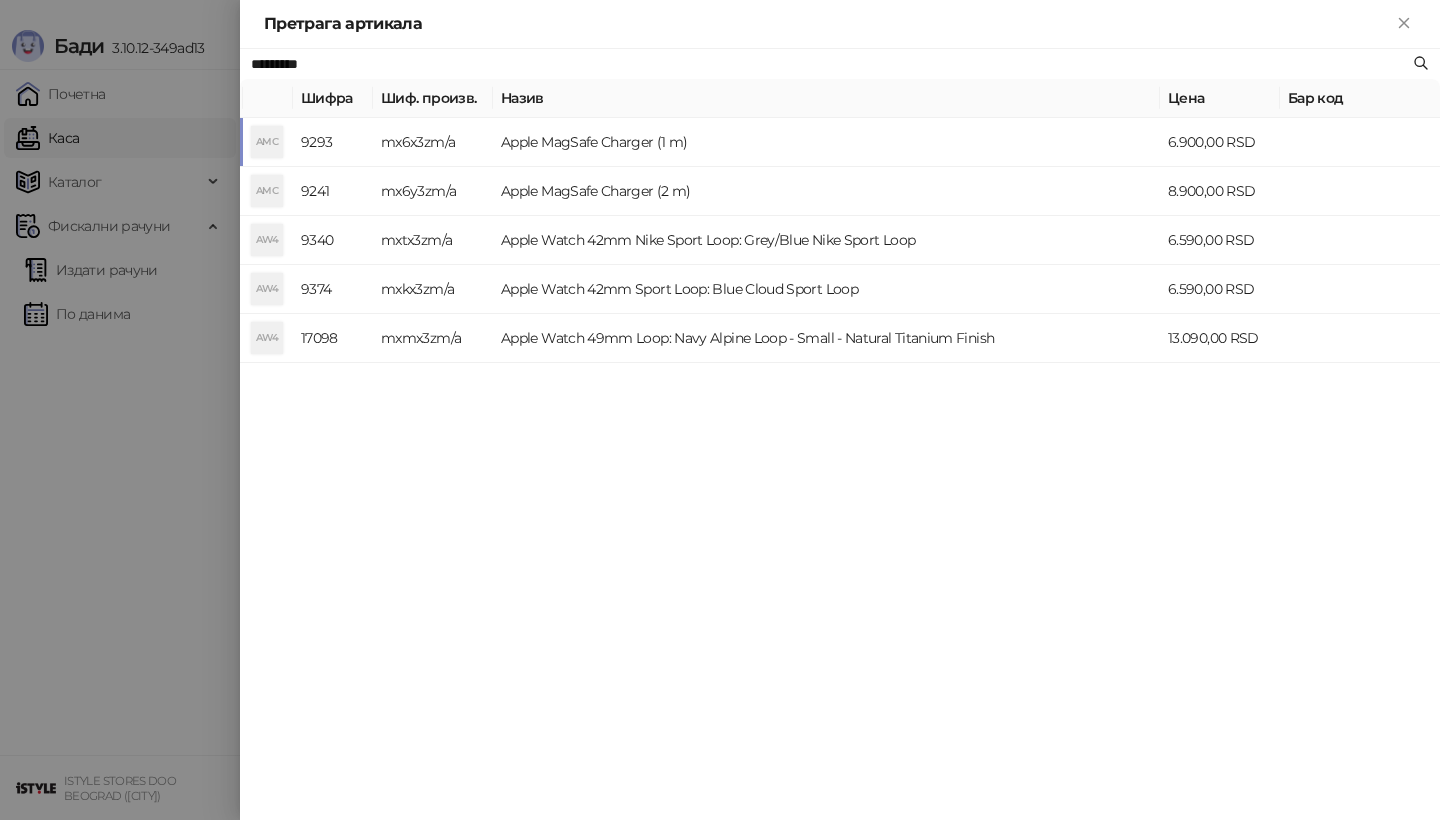 click on "AMC" at bounding box center [267, 142] 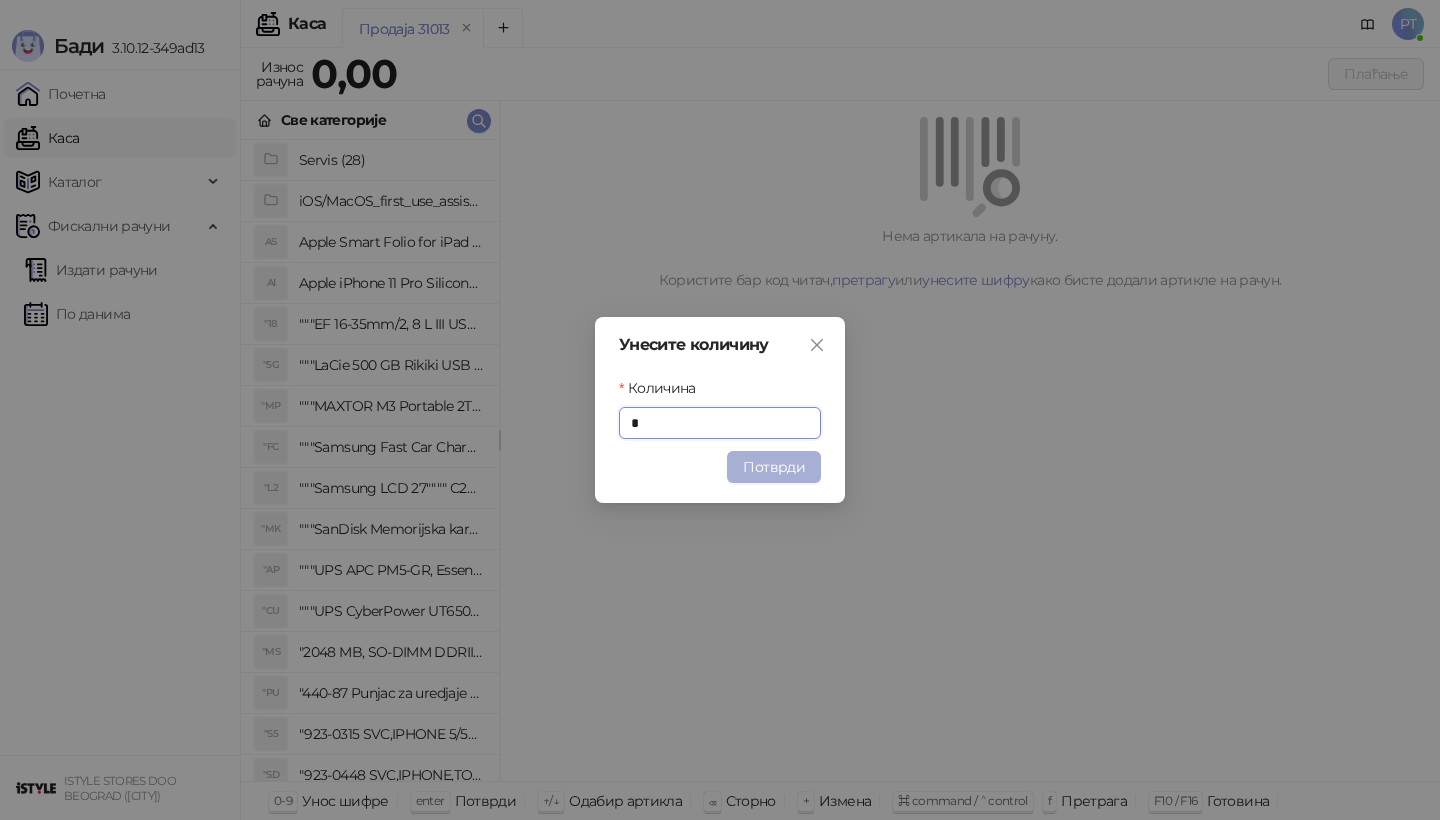 click on "Потврди" at bounding box center (774, 467) 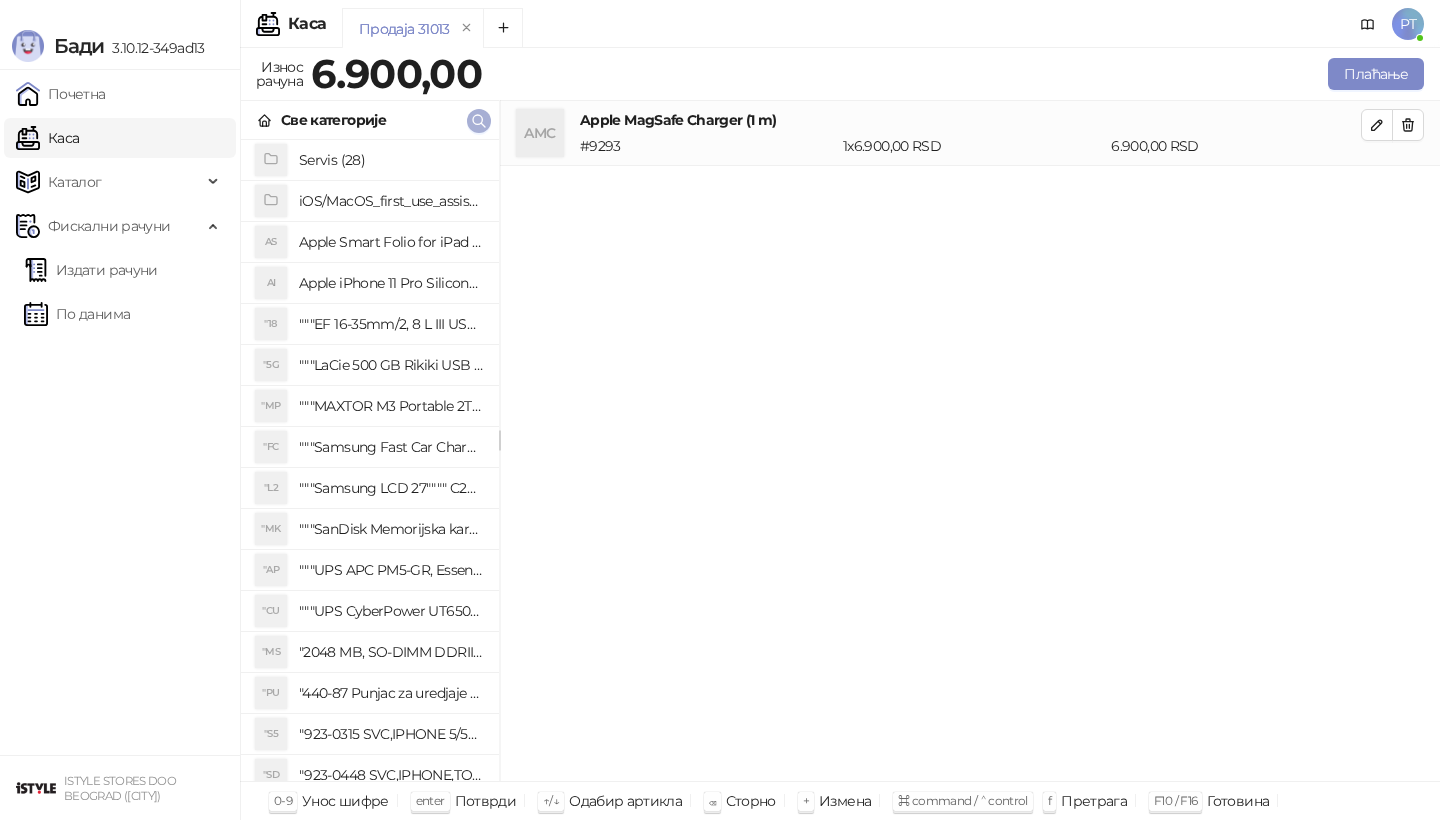 click at bounding box center [479, 120] 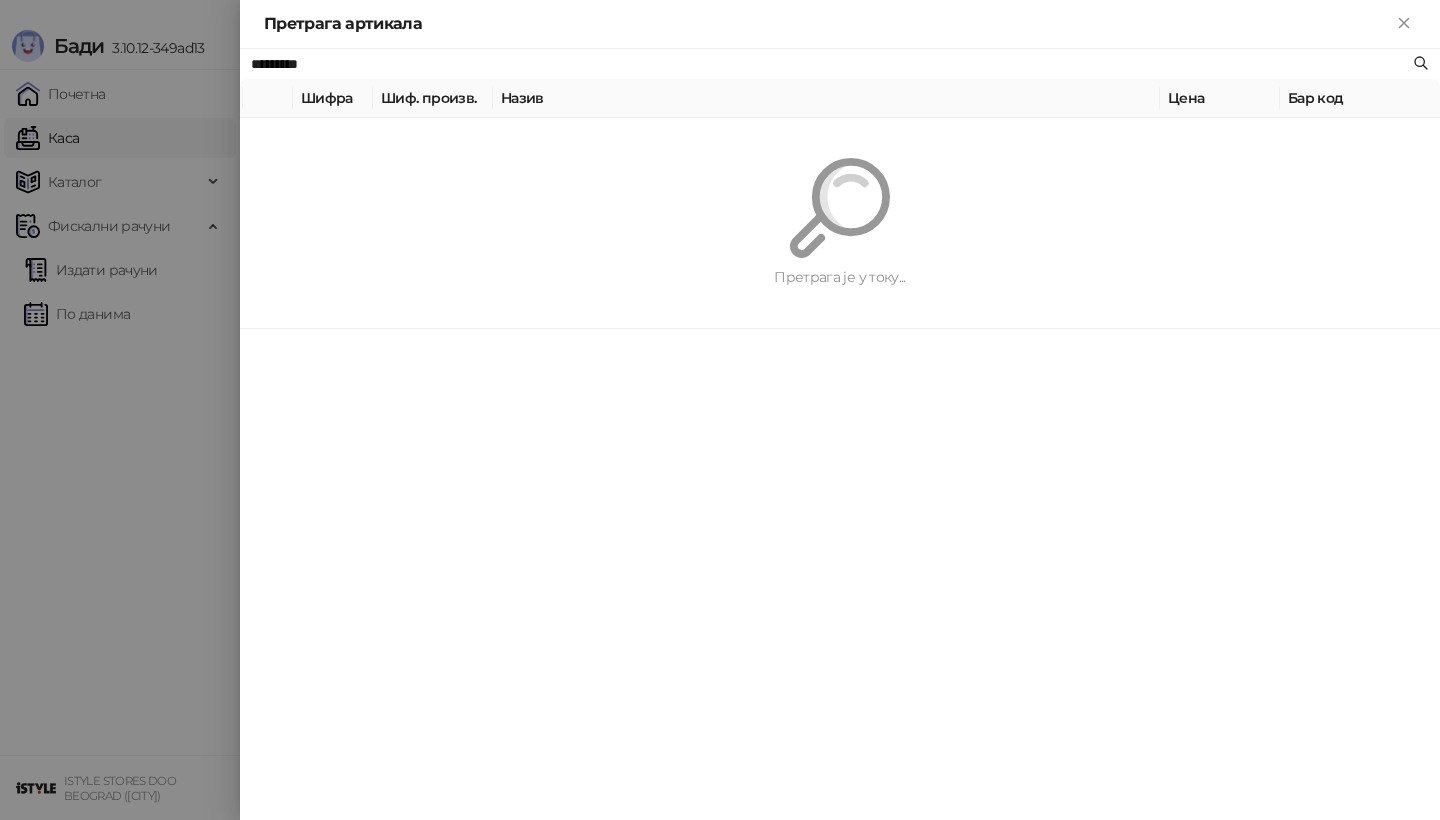 paste on "**********" 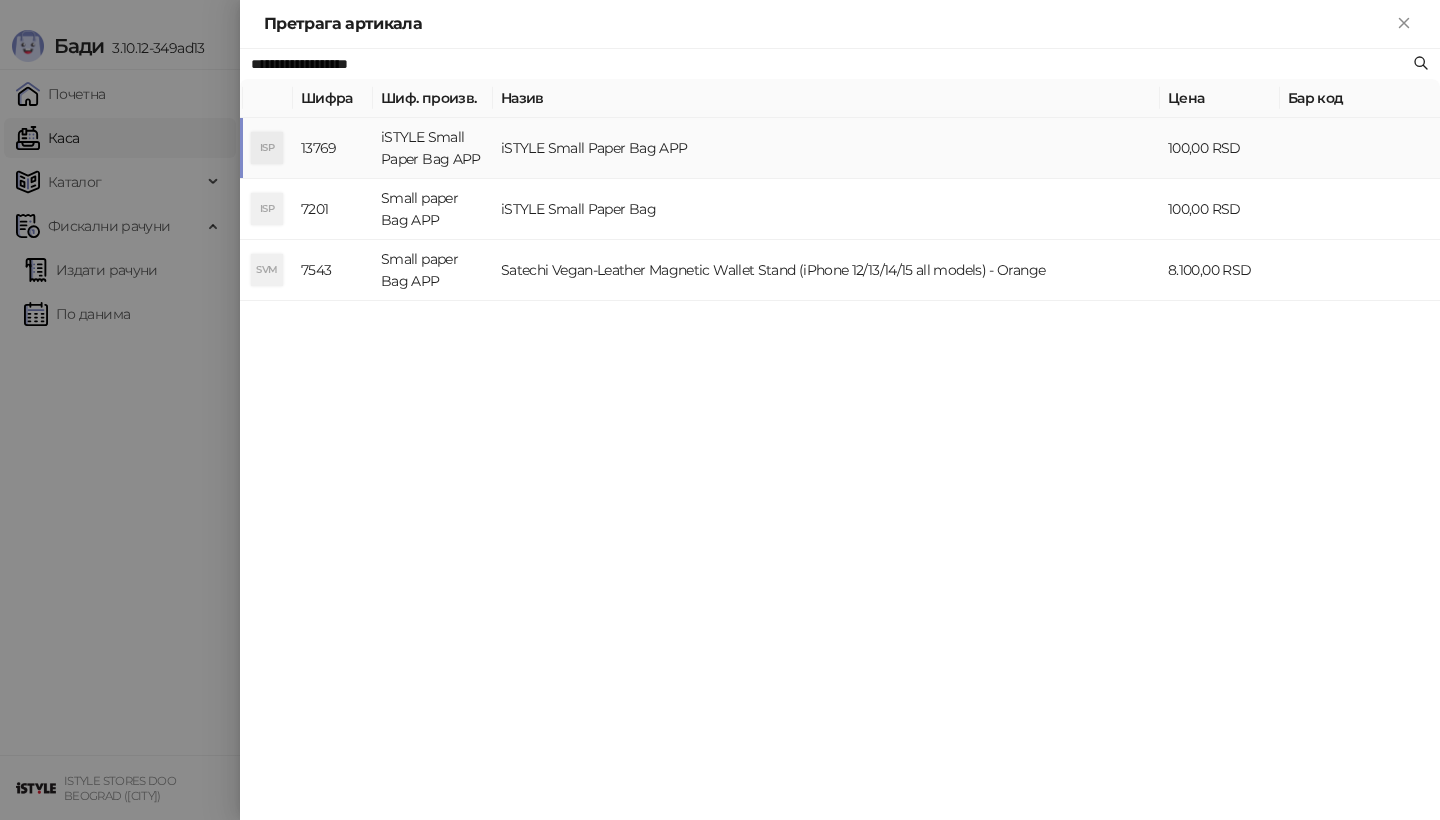 type on "**********" 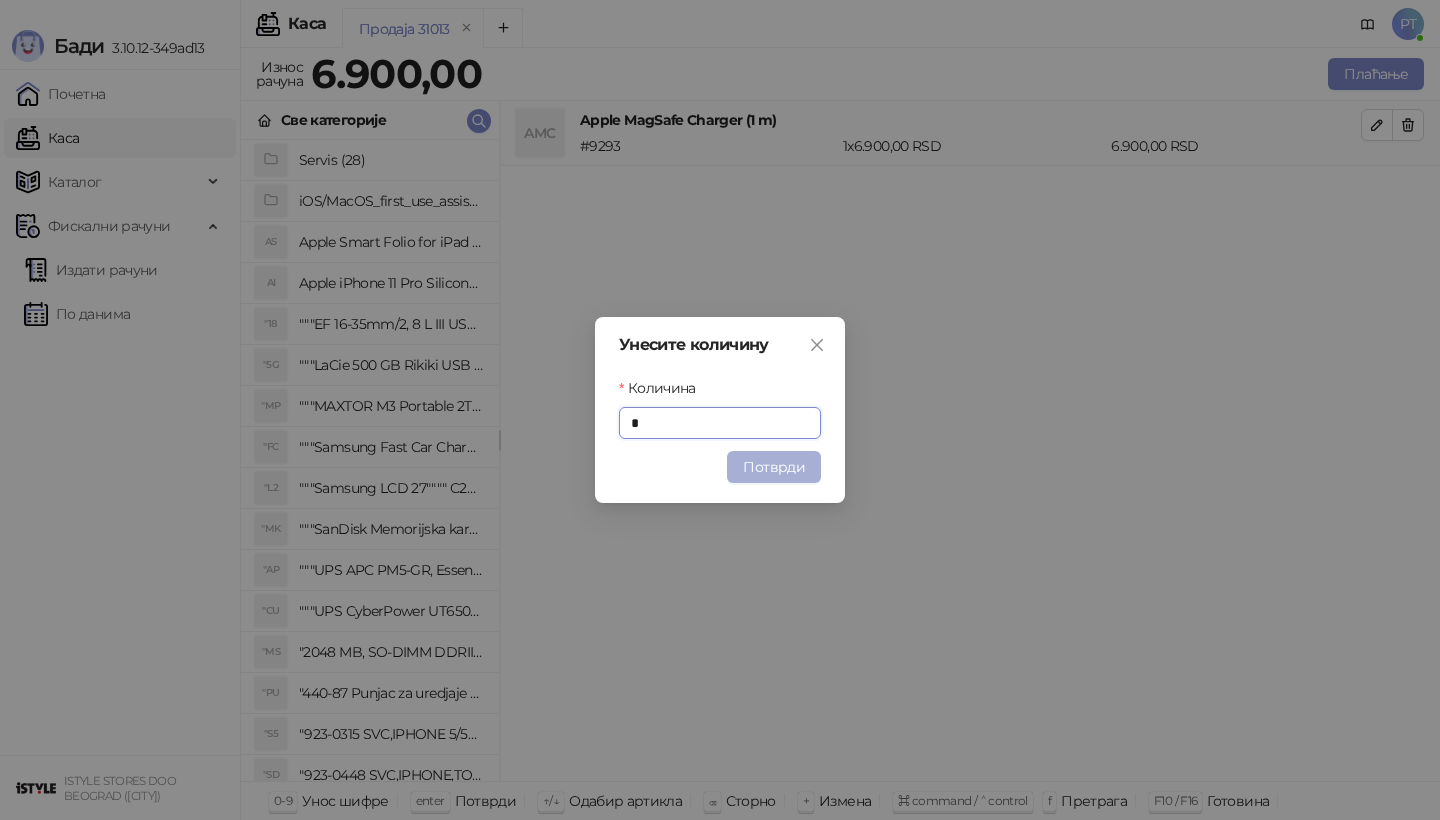 click on "Потврди" at bounding box center [774, 467] 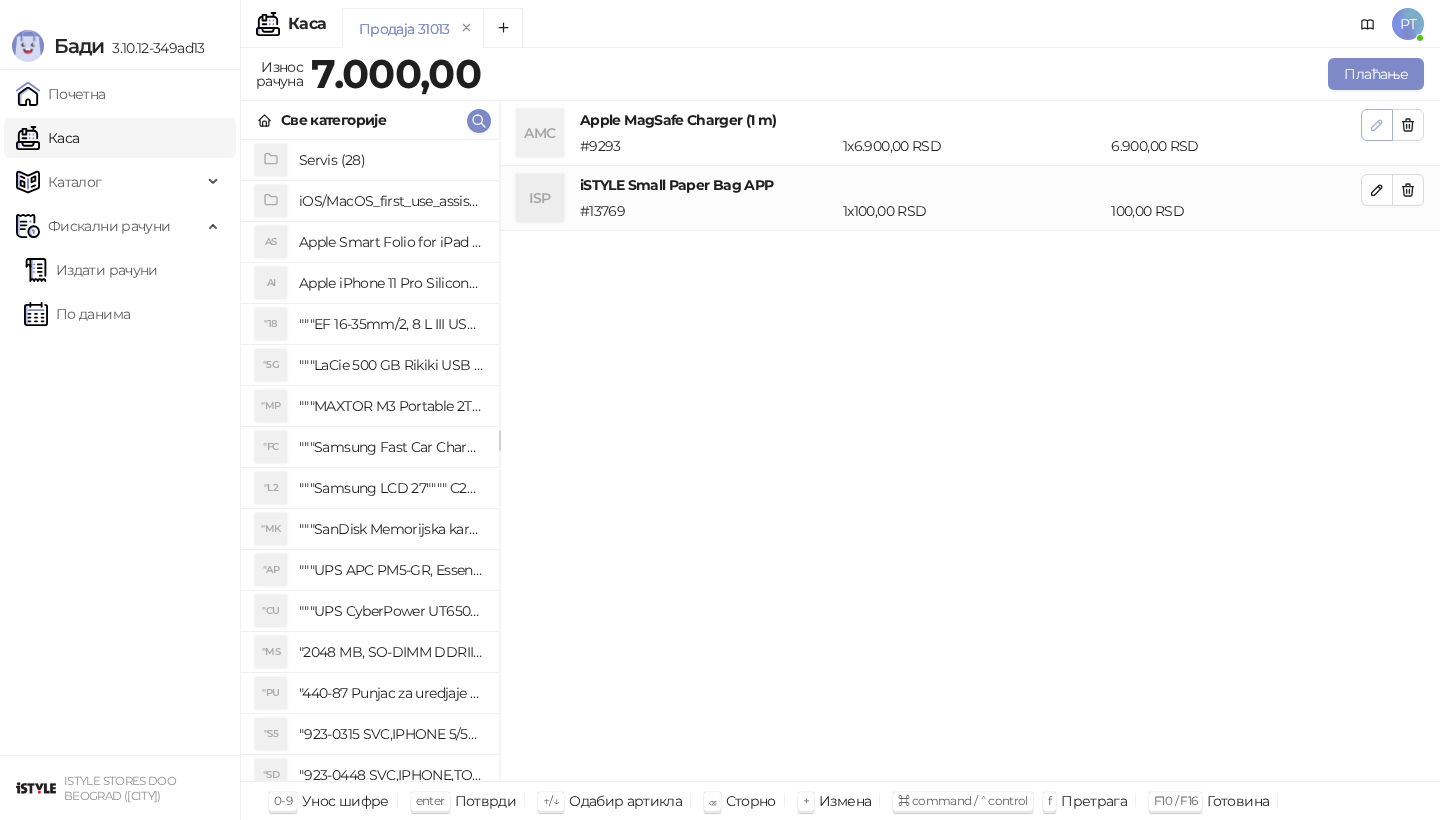 click 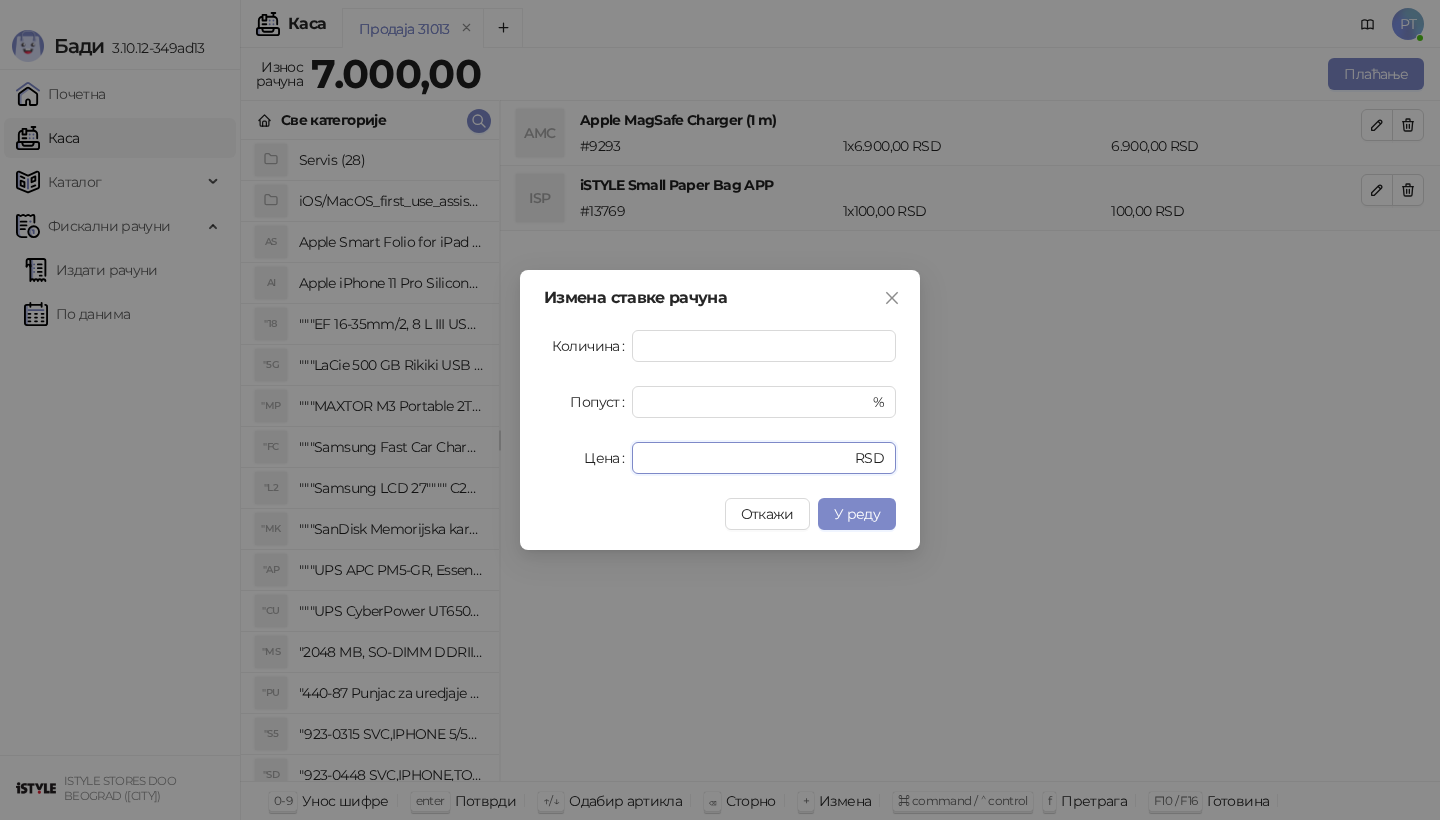 drag, startPoint x: 703, startPoint y: 456, endPoint x: 539, endPoint y: 456, distance: 164 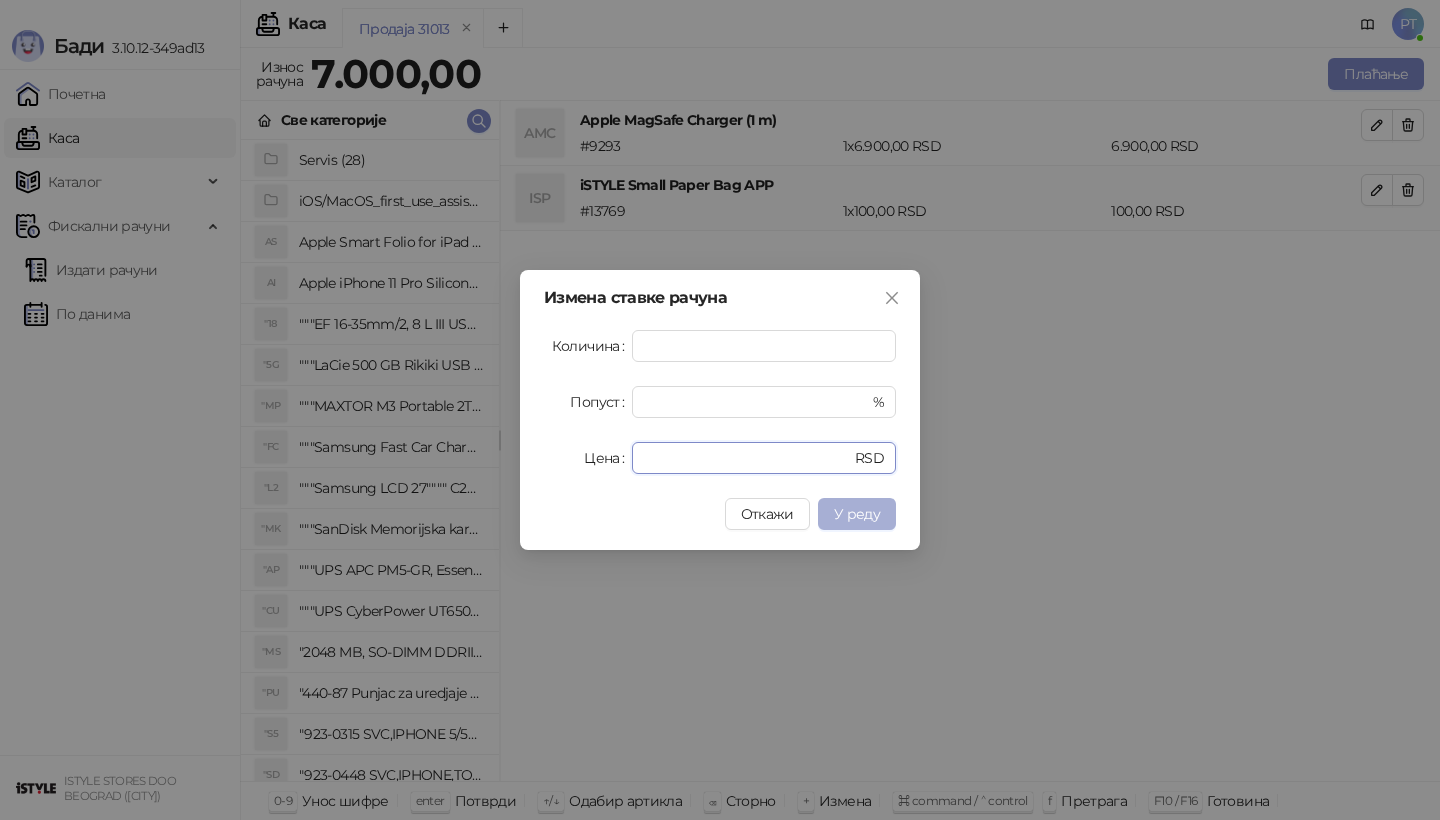 type on "****" 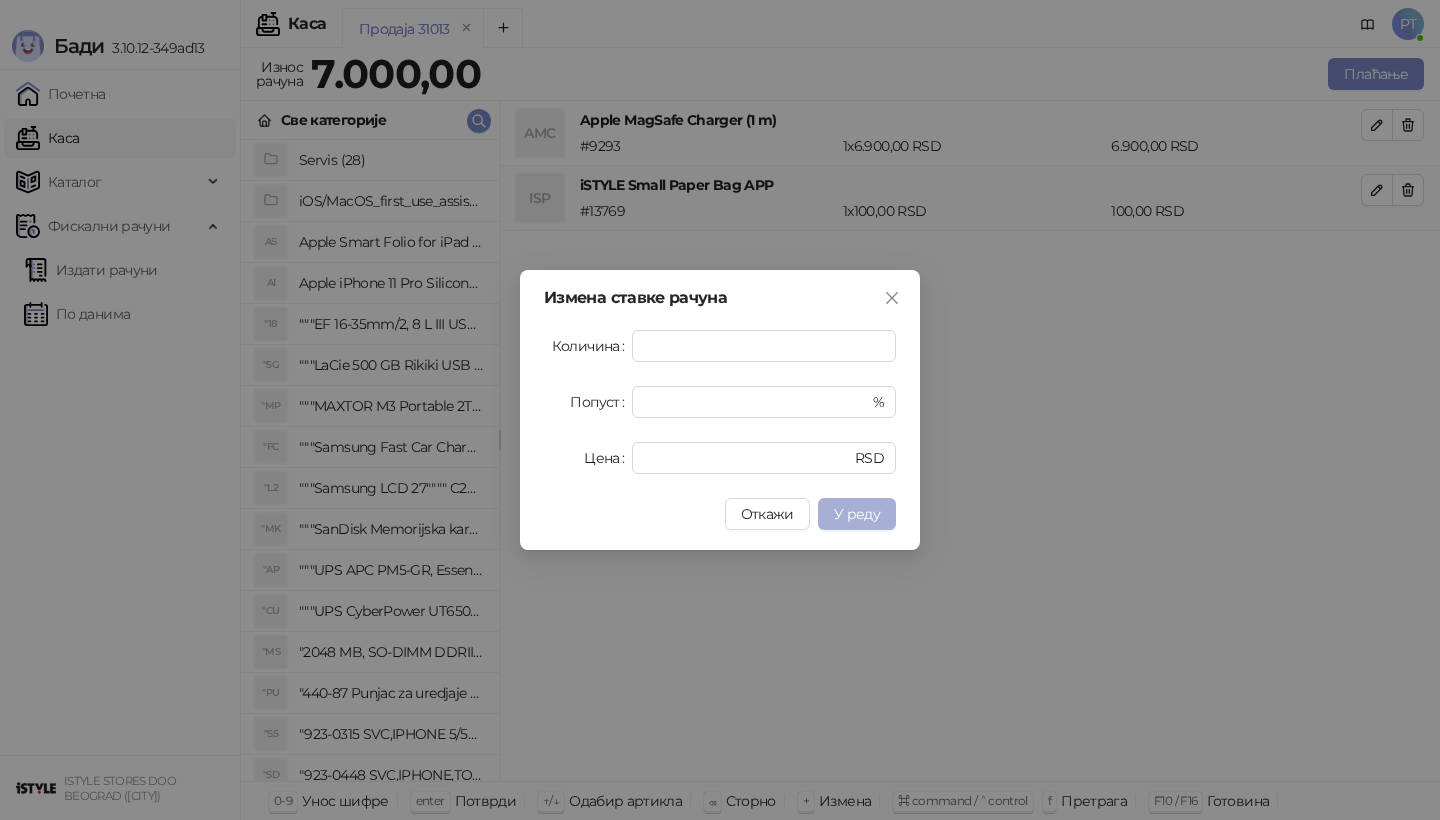 click on "У реду" at bounding box center [857, 514] 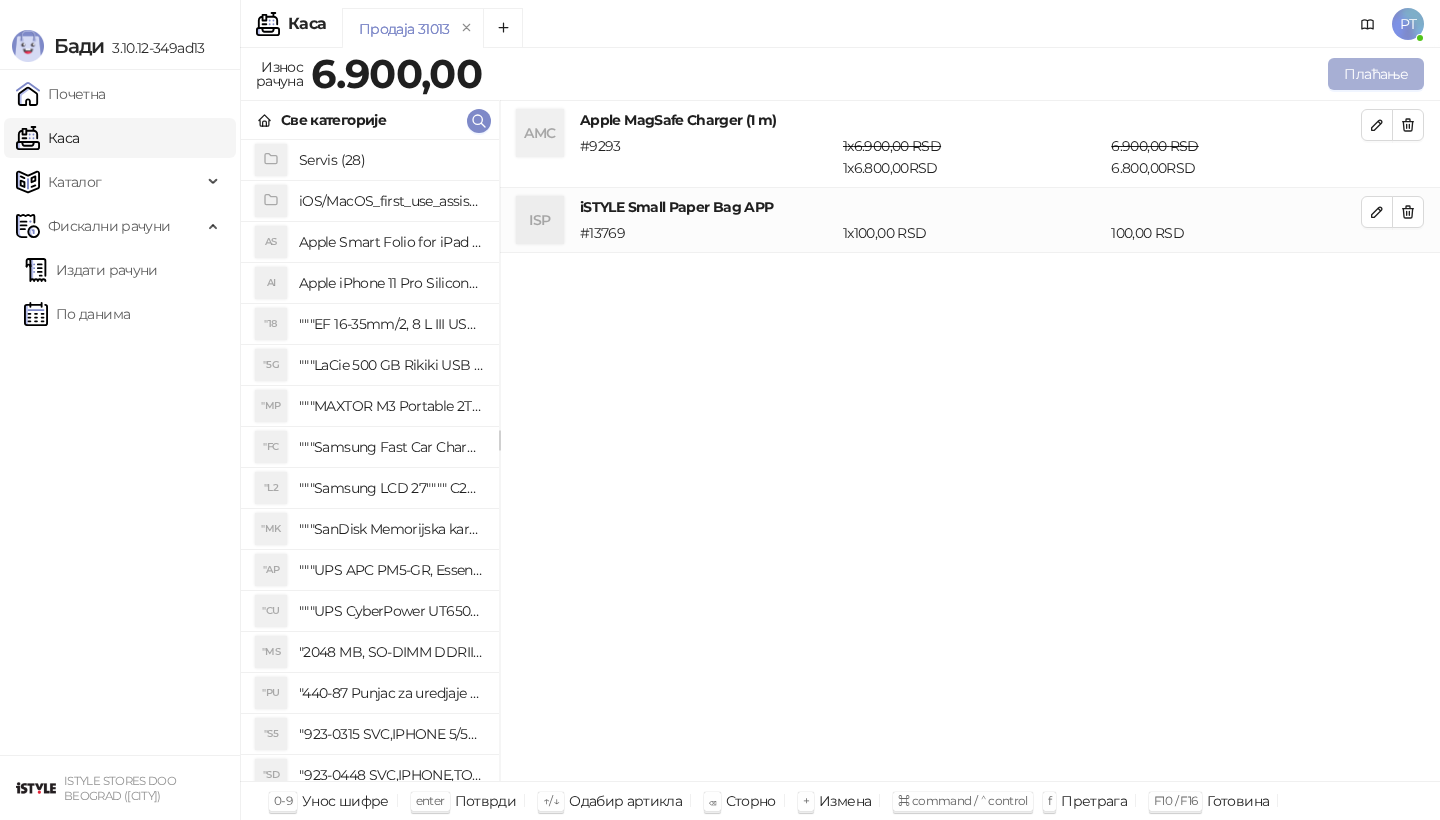 click on "Плаћање" at bounding box center [1376, 74] 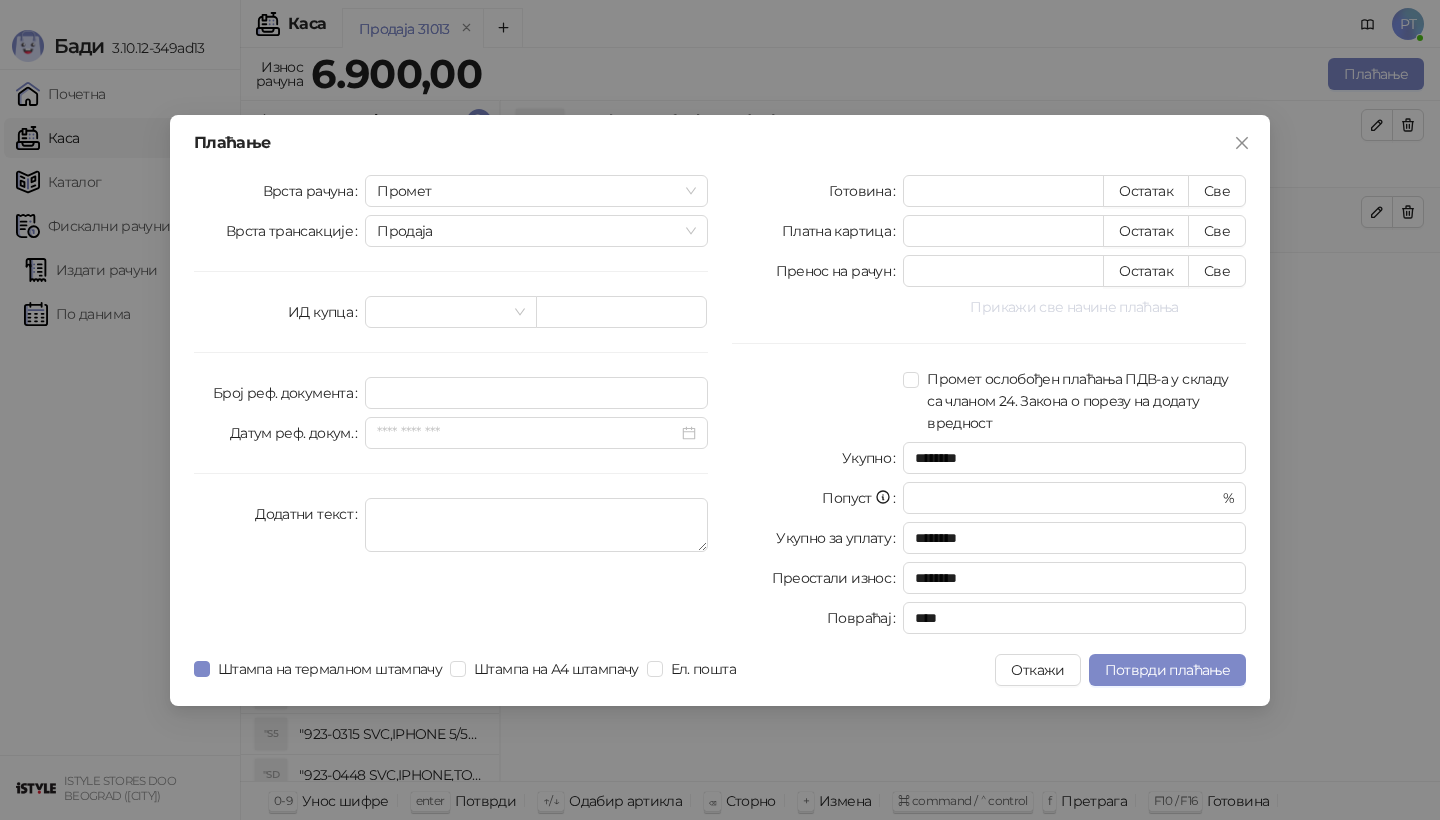 click on "Прикажи све начине плаћања" at bounding box center [1074, 307] 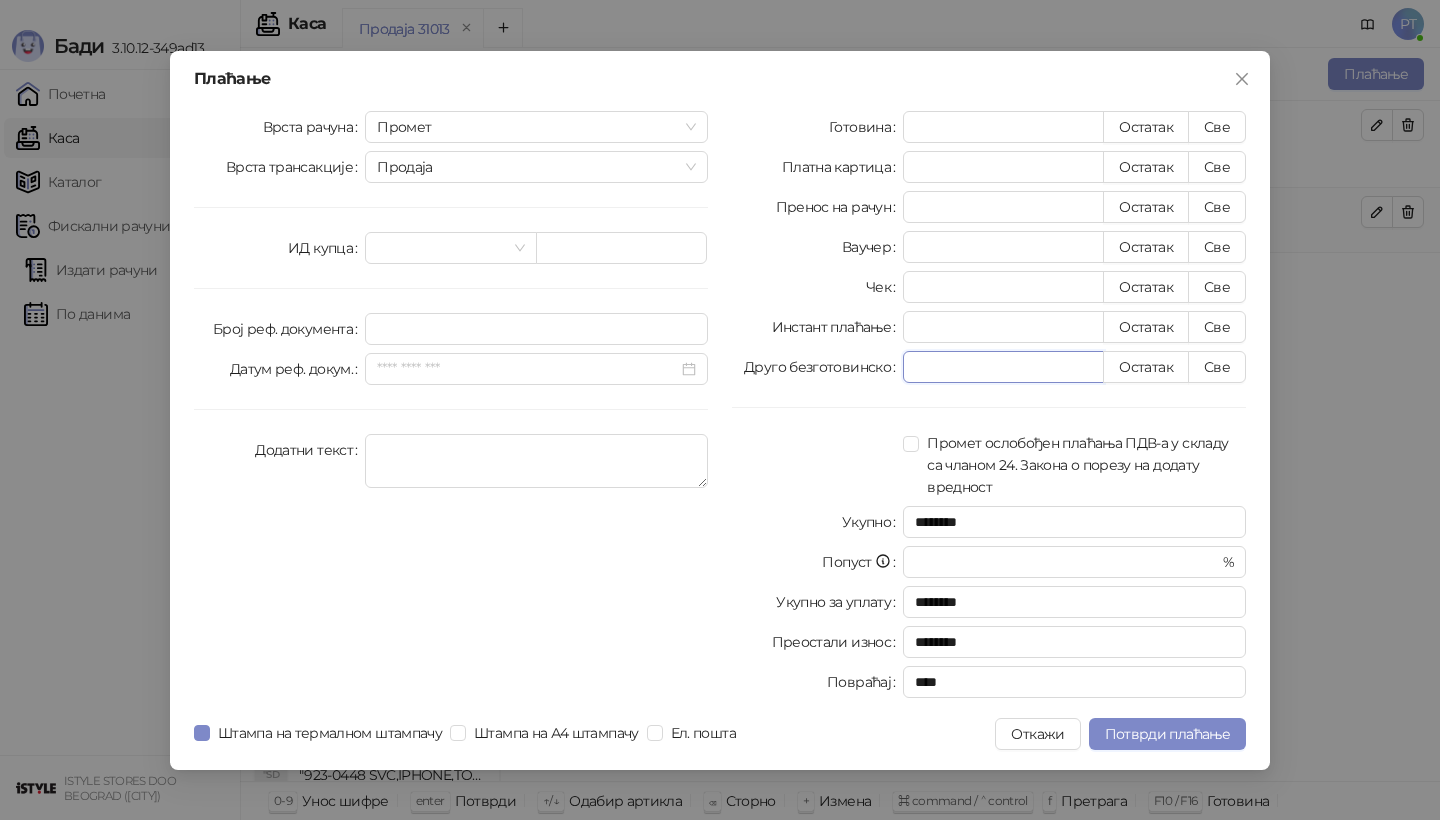 drag, startPoint x: 947, startPoint y: 368, endPoint x: 807, endPoint y: 368, distance: 140 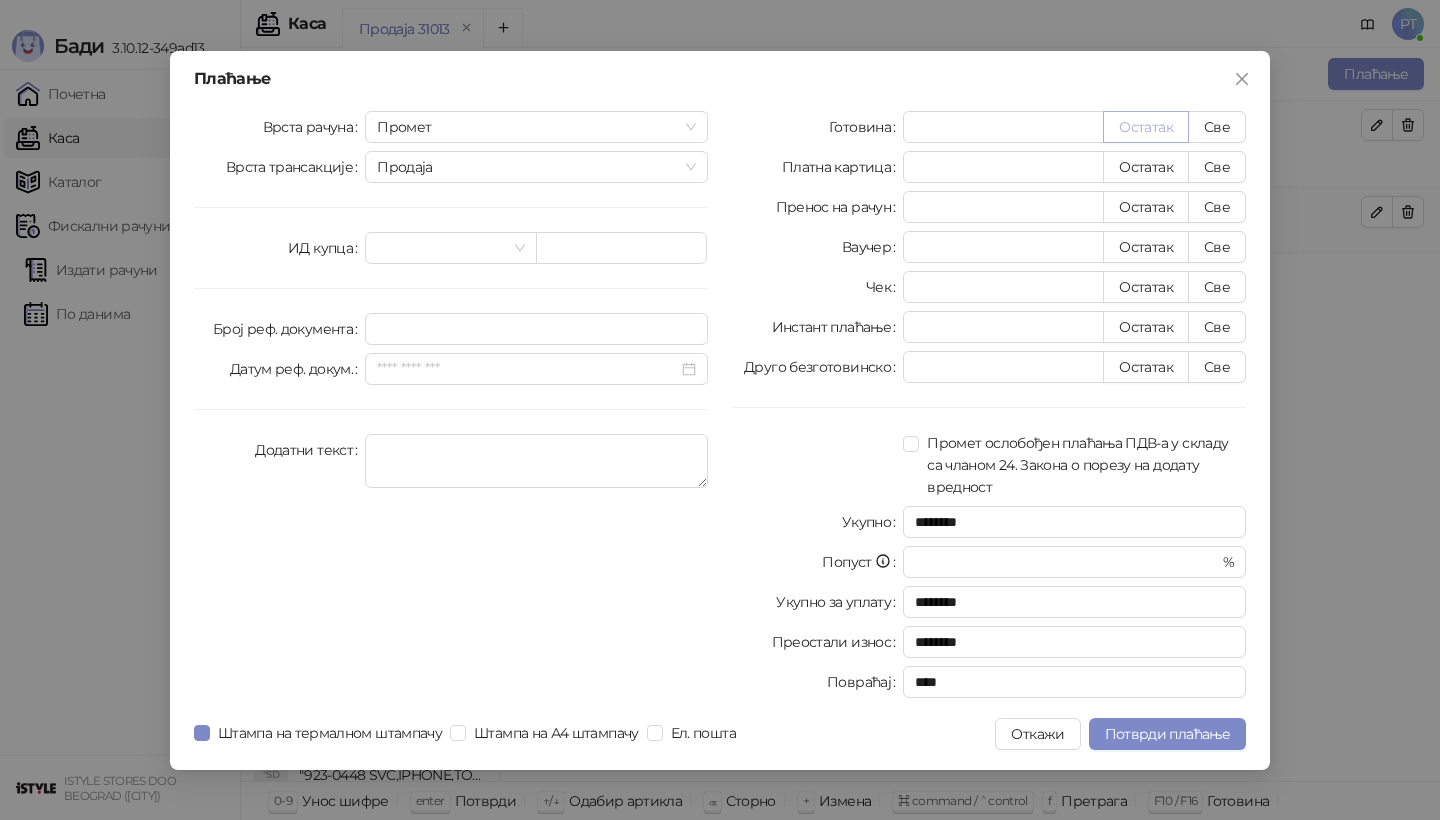 type on "****" 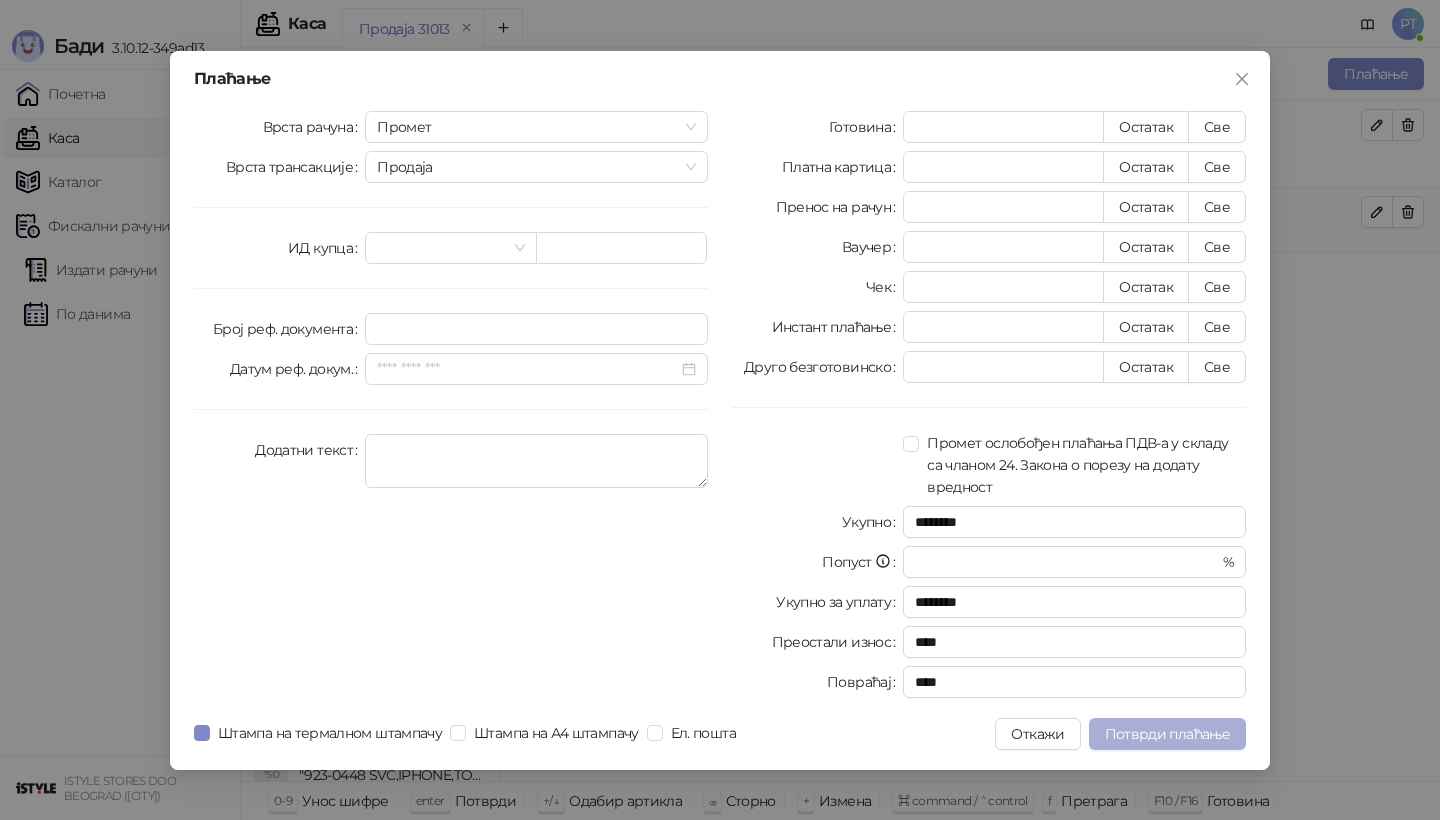 click on "Потврди плаћање" at bounding box center (1167, 734) 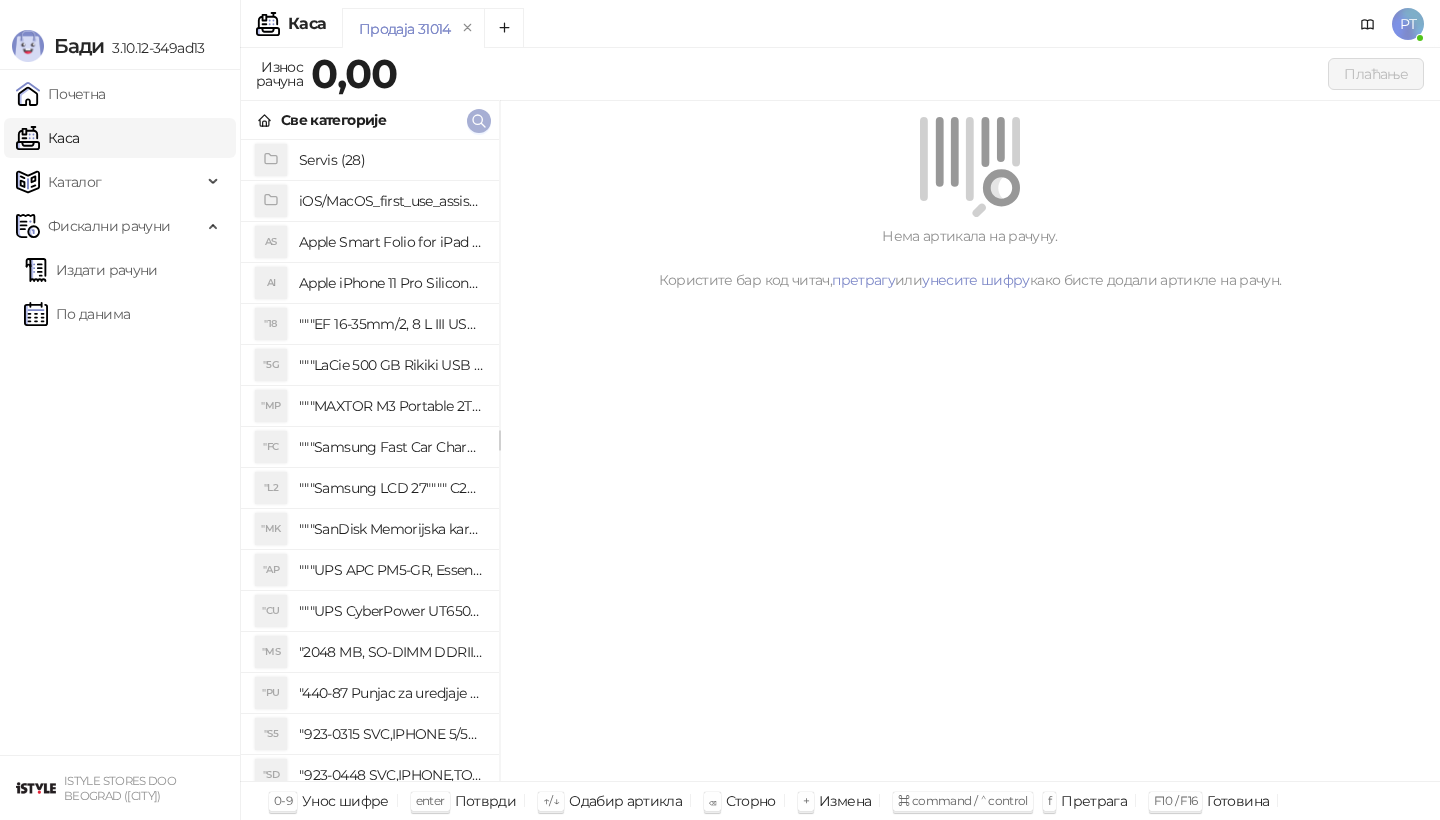 click at bounding box center (479, 121) 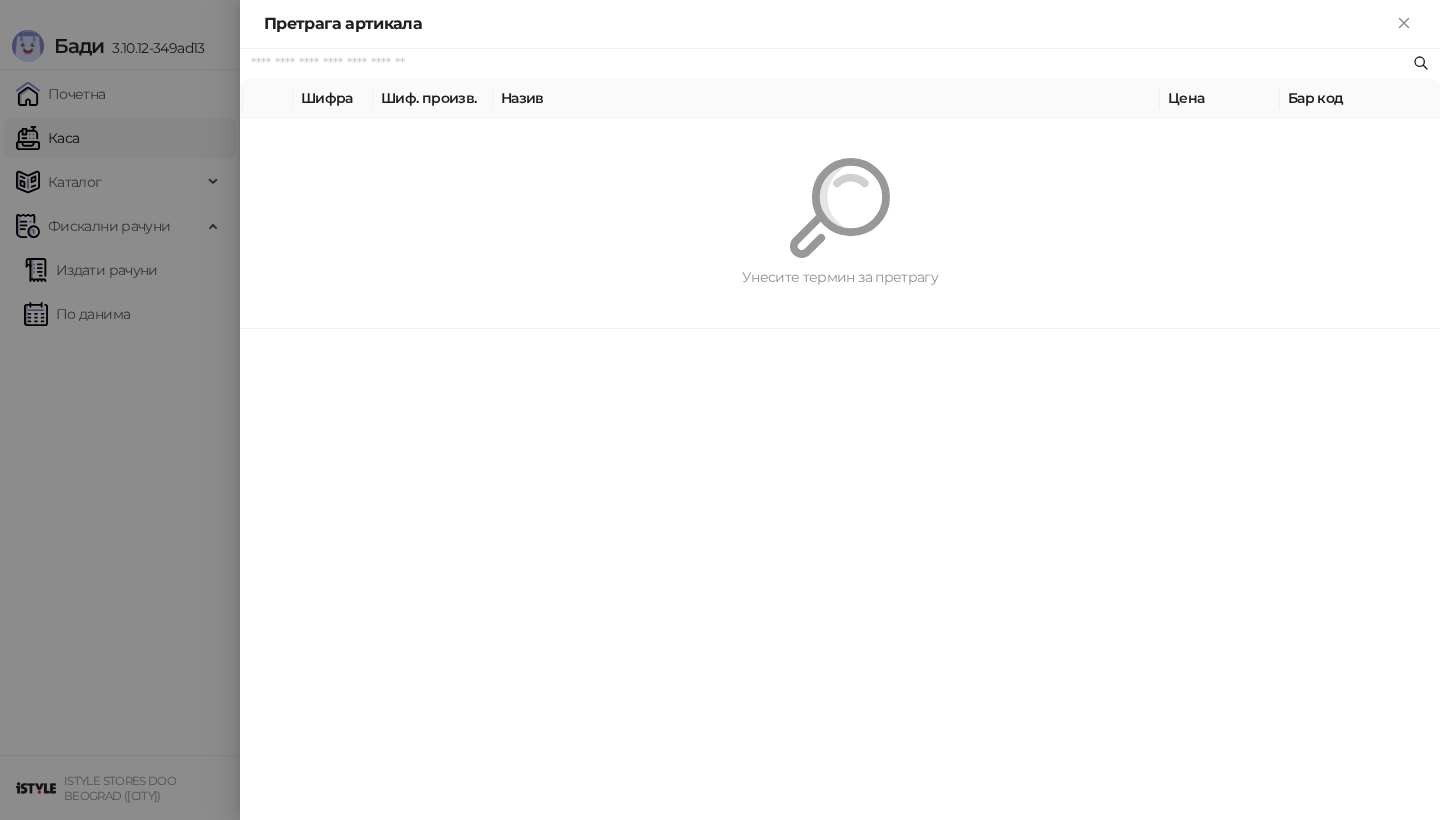 paste on "*********" 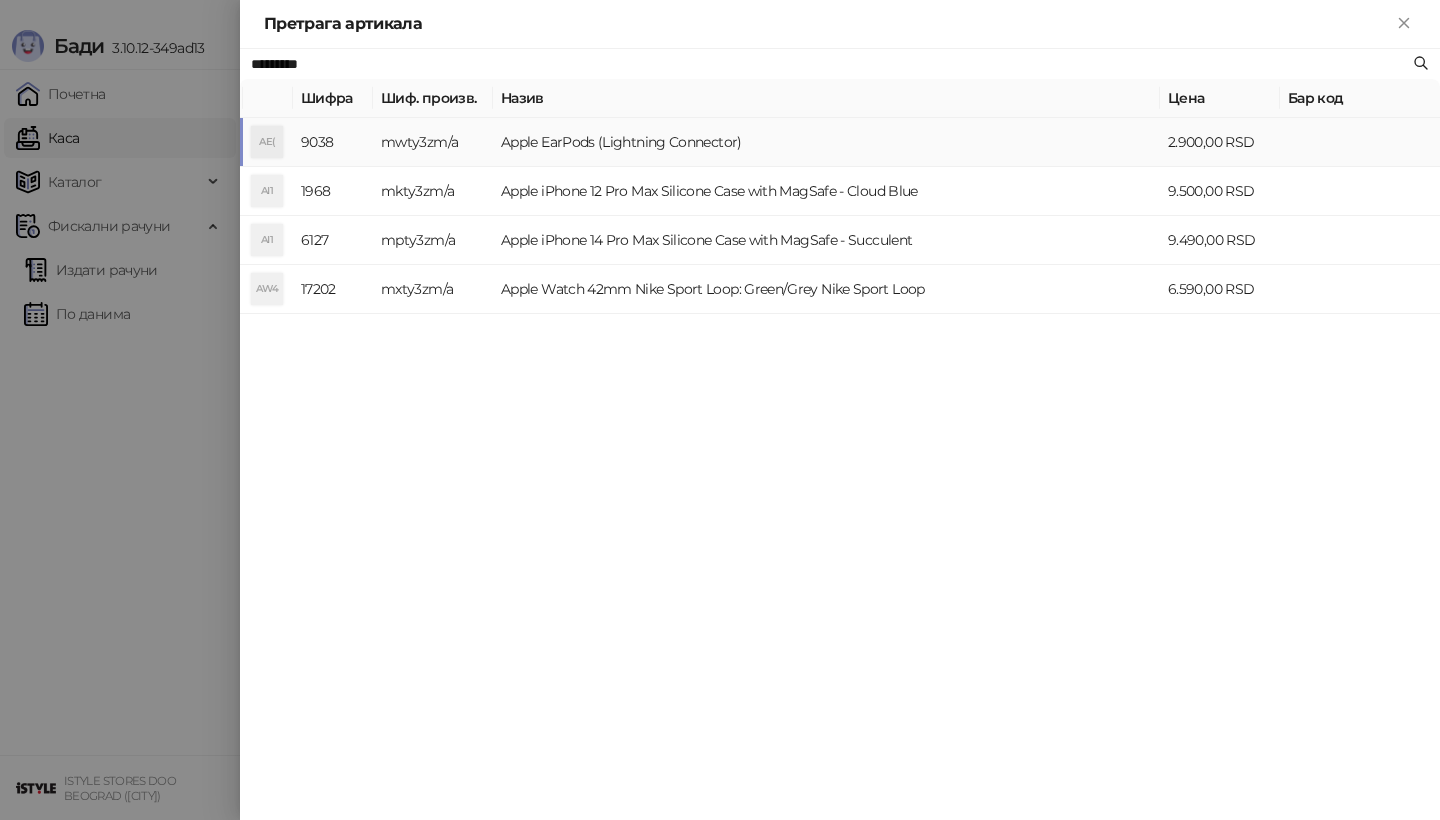 click on "AE(" at bounding box center (267, 142) 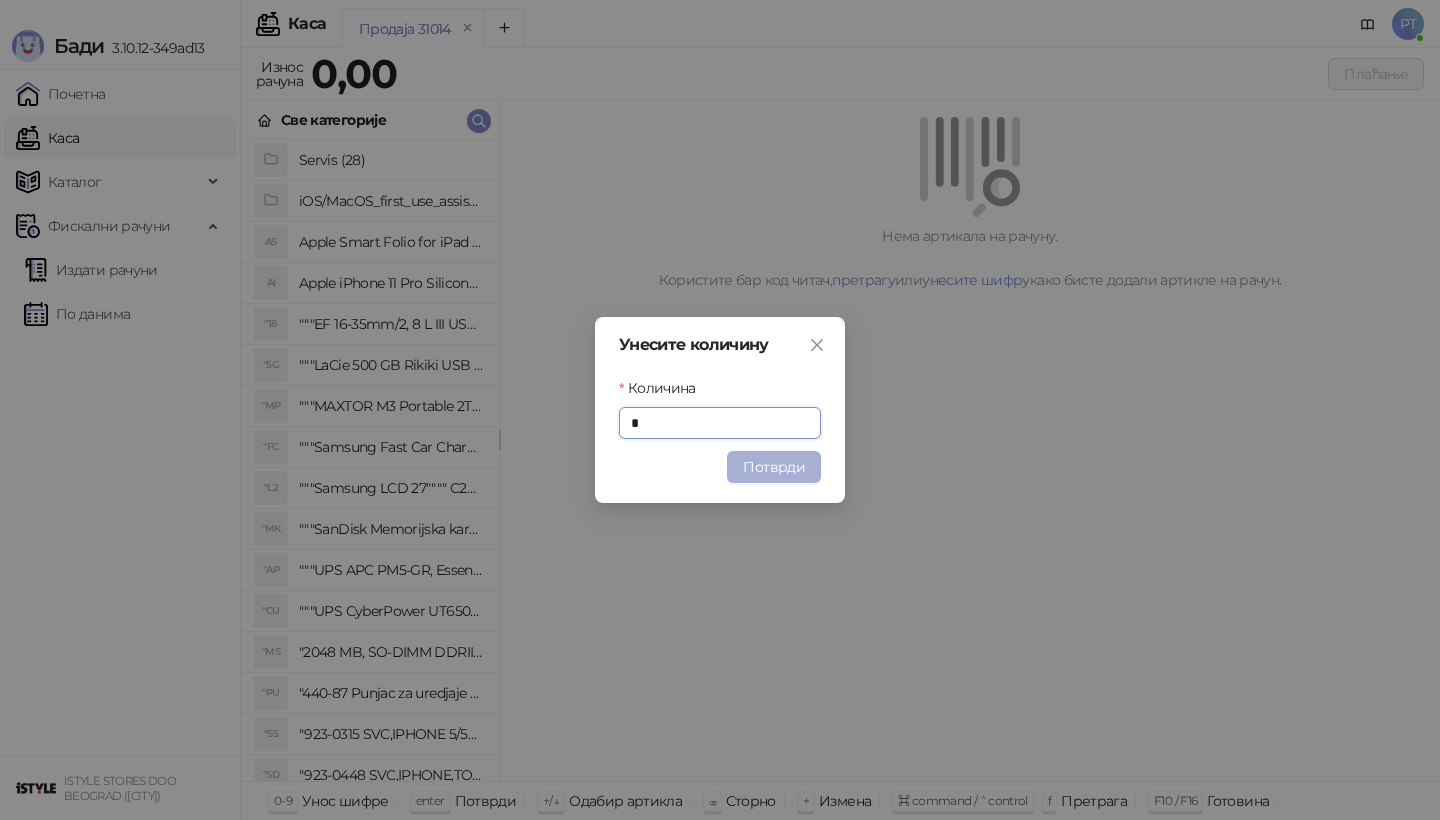 click on "Потврди" at bounding box center [774, 467] 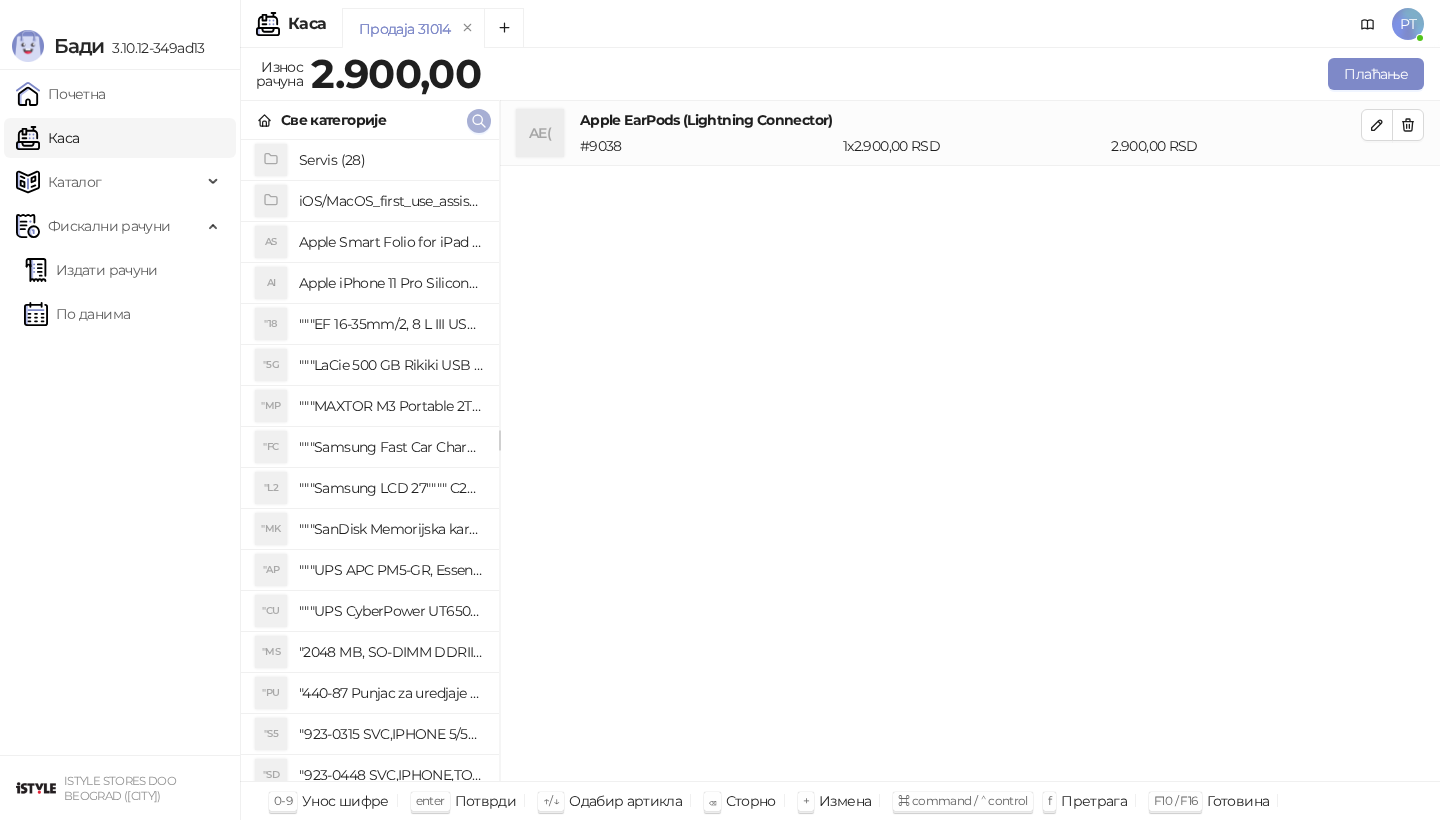 click 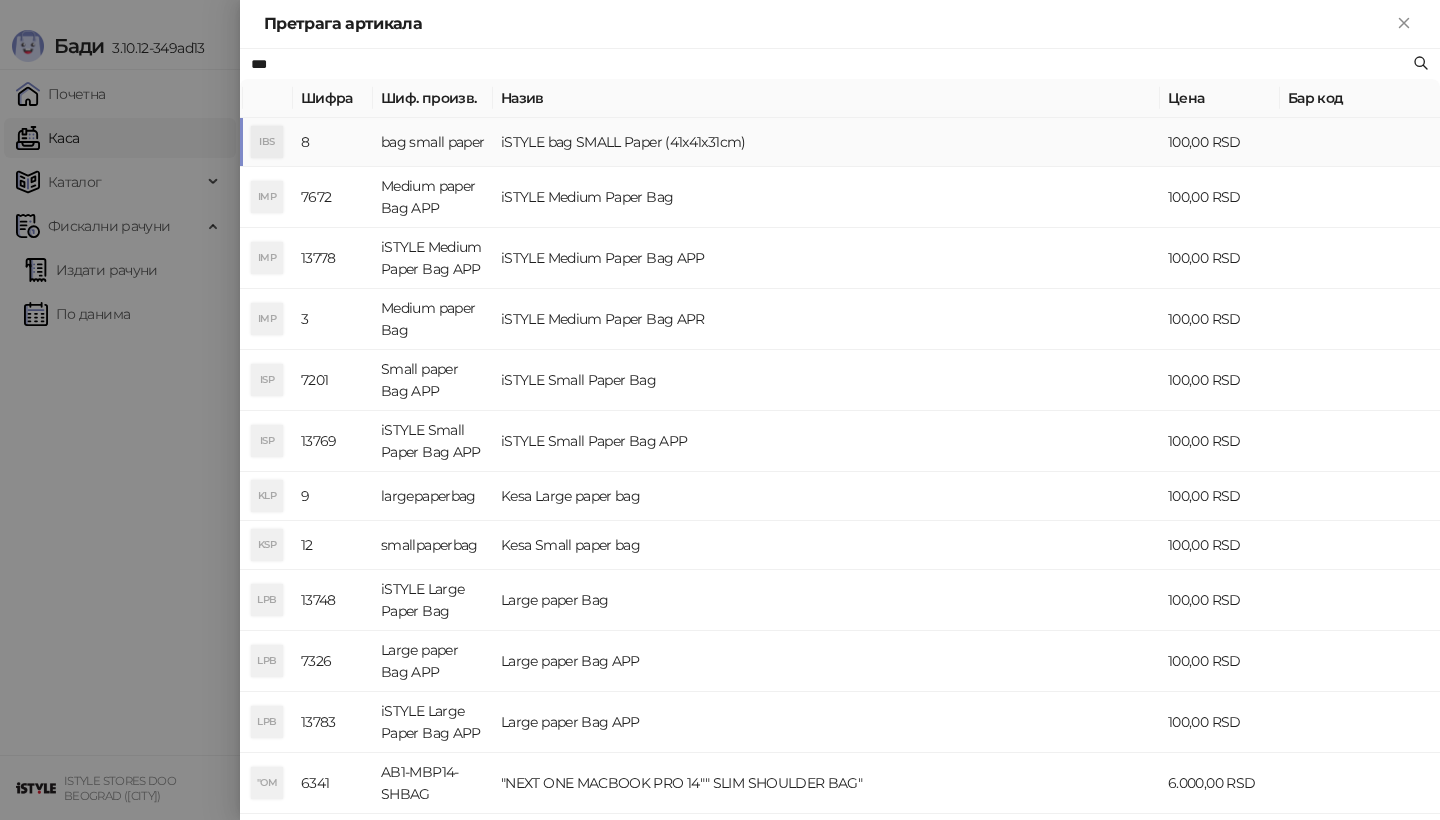 type on "***" 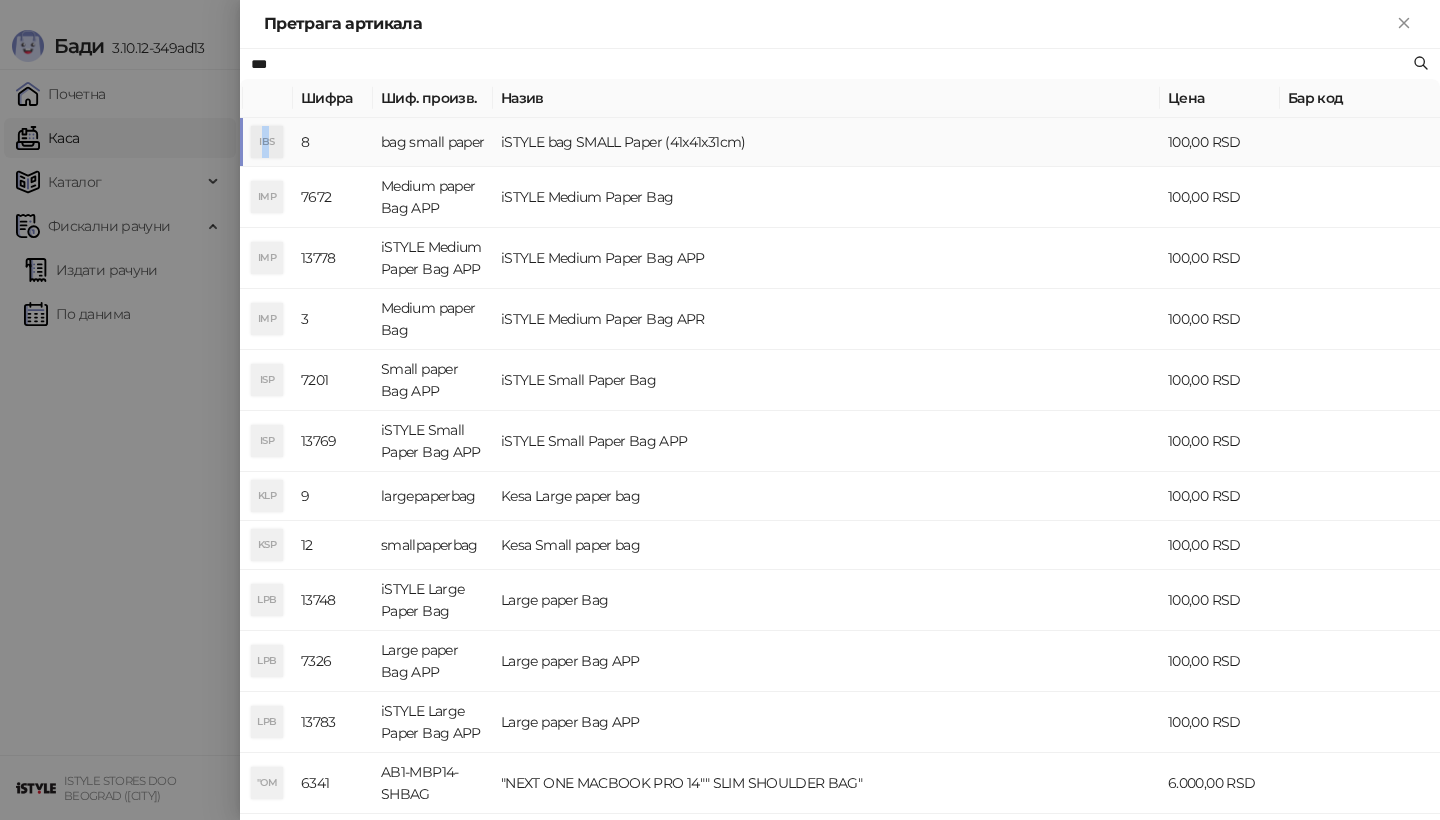 click on "IBS" at bounding box center [267, 142] 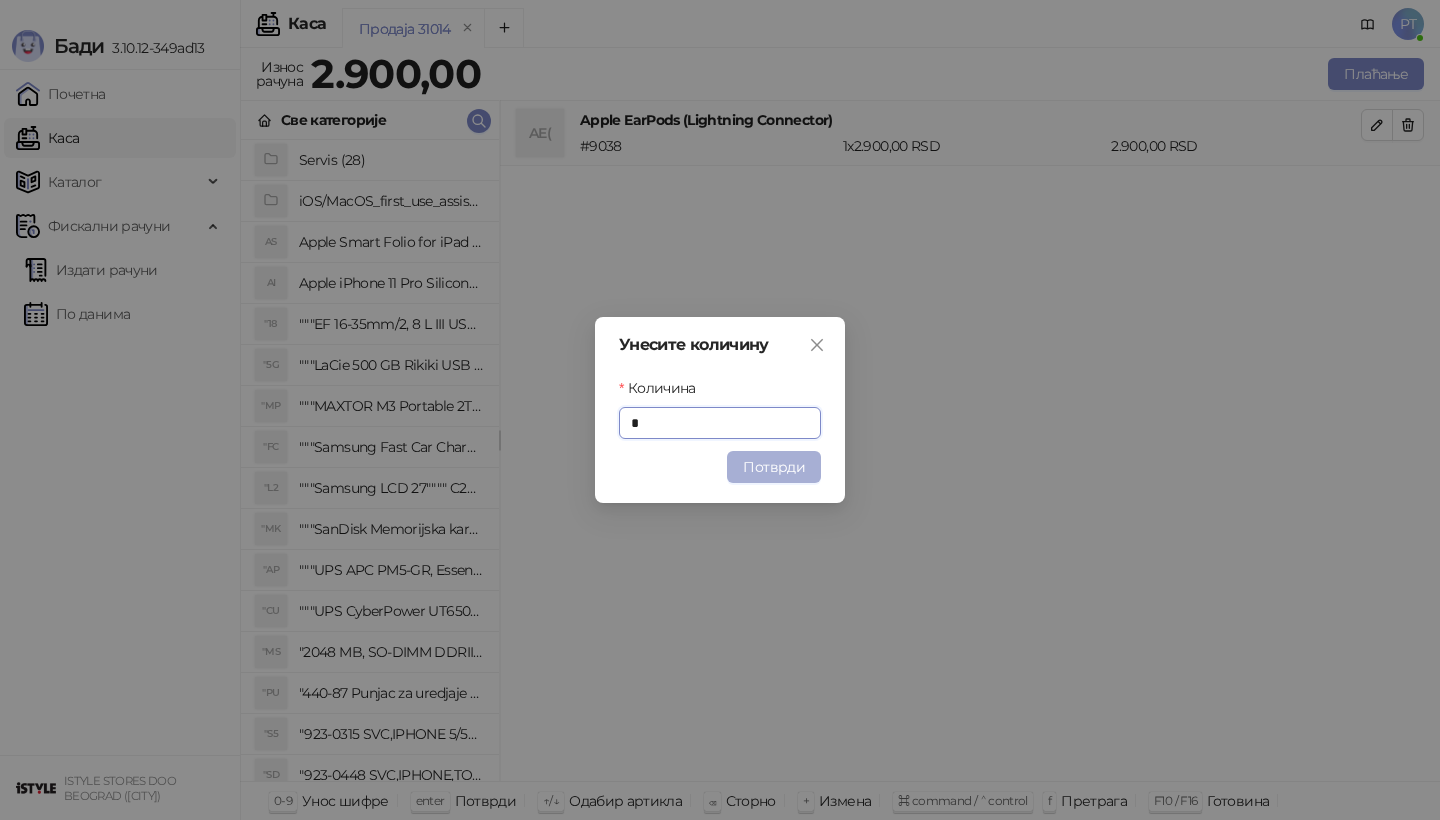 click on "Потврди" at bounding box center [774, 467] 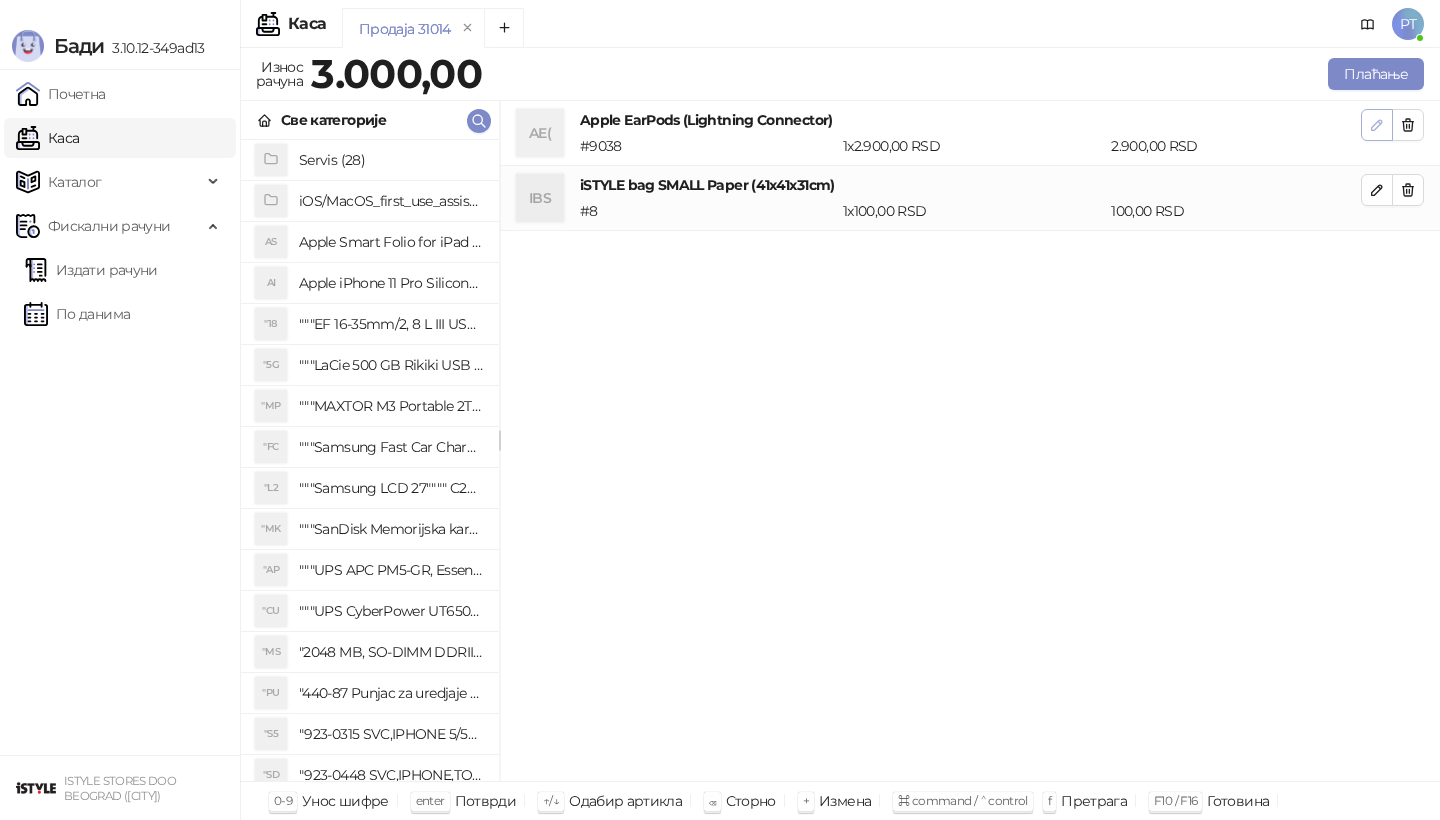 click 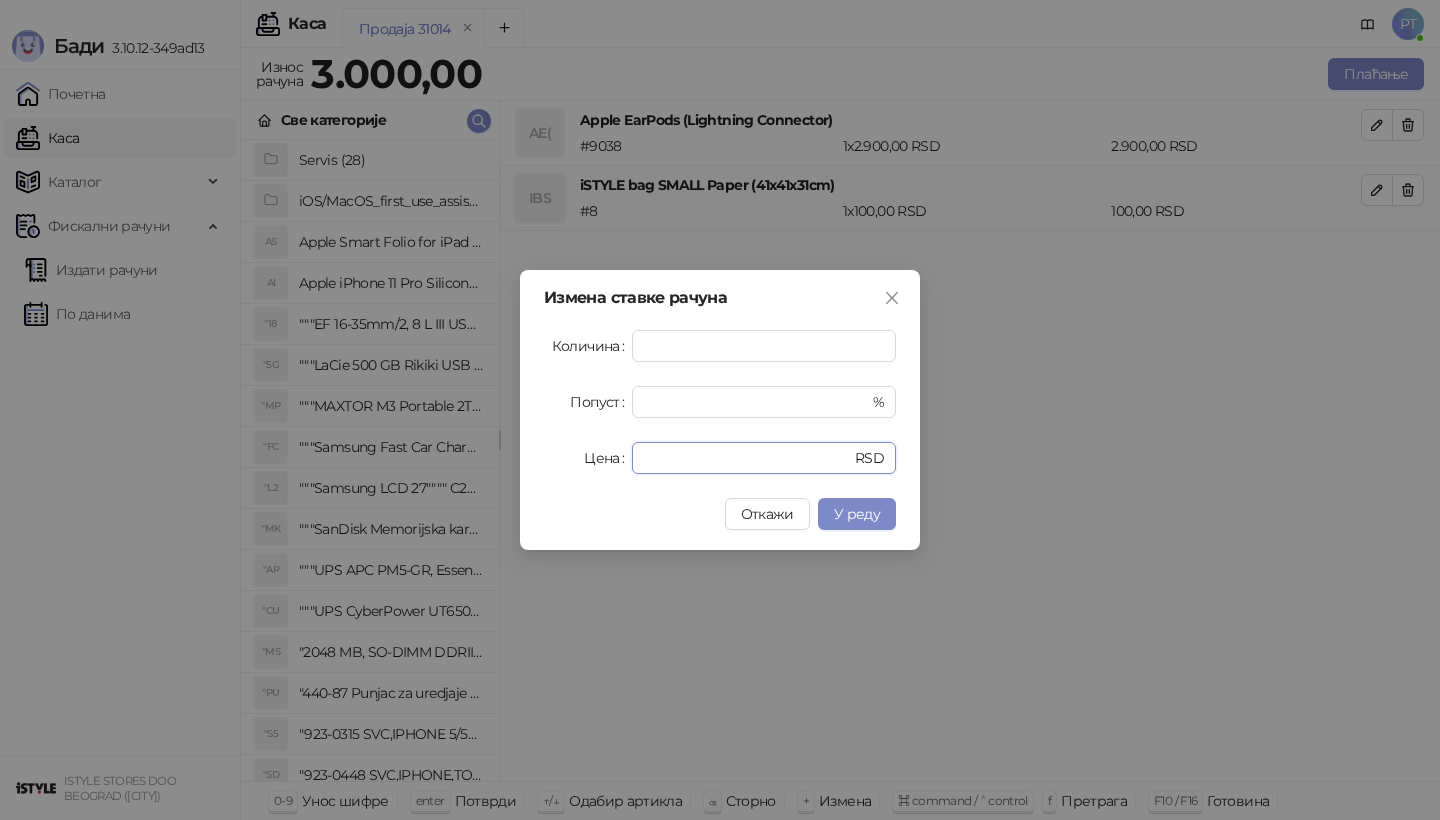 drag, startPoint x: 695, startPoint y: 463, endPoint x: 472, endPoint y: 463, distance: 223 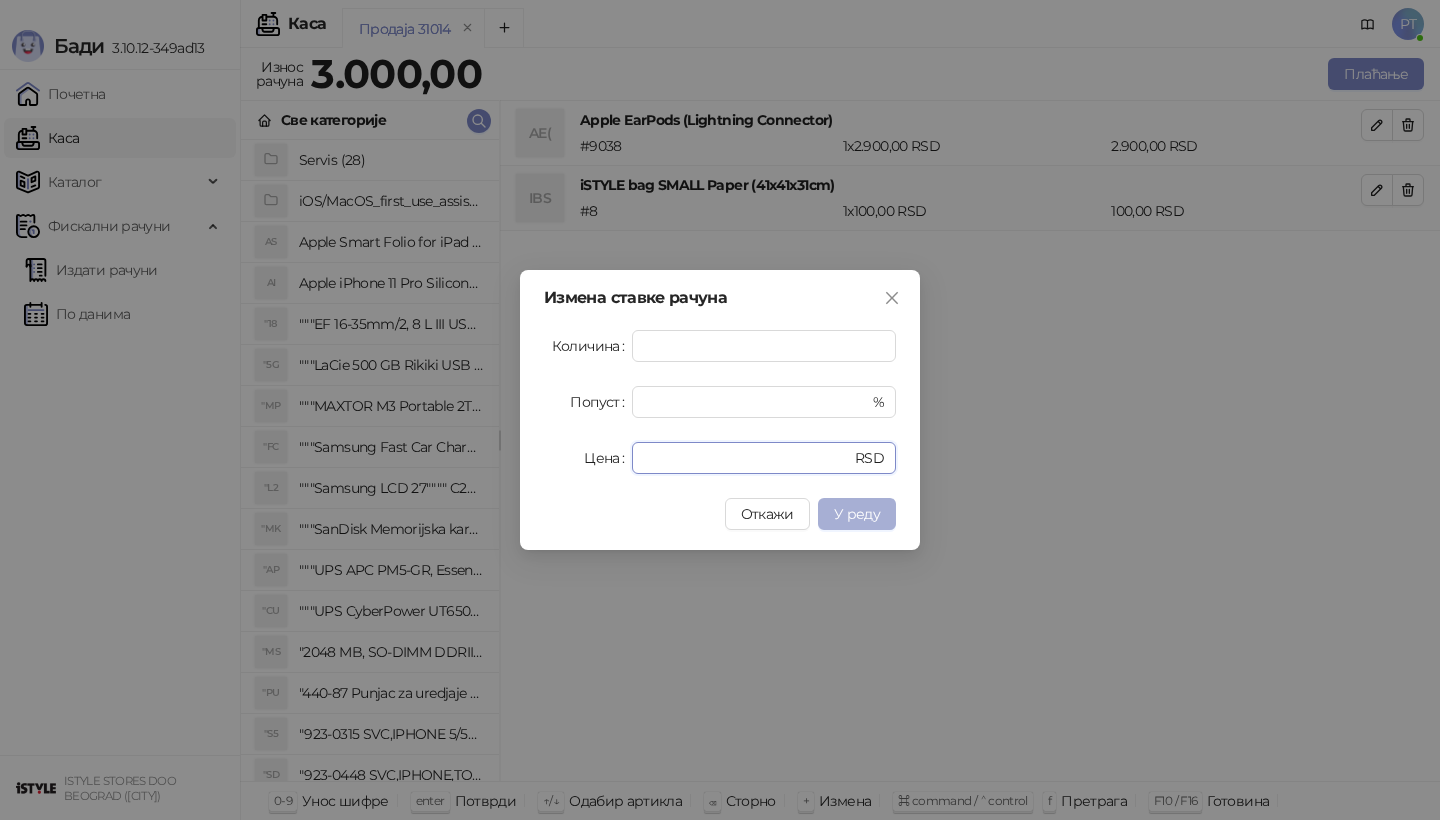 type on "****" 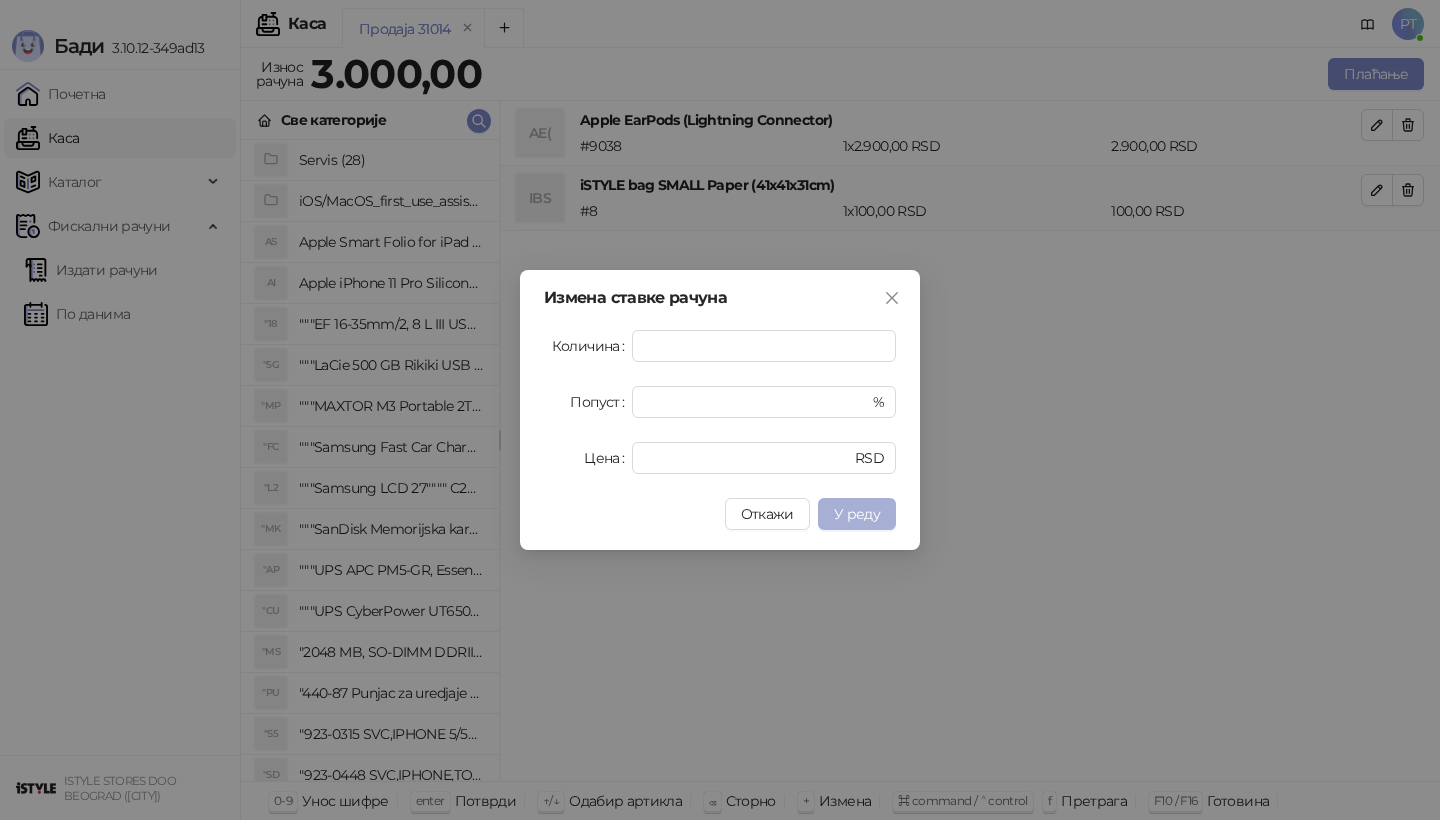 click on "У реду" at bounding box center [857, 514] 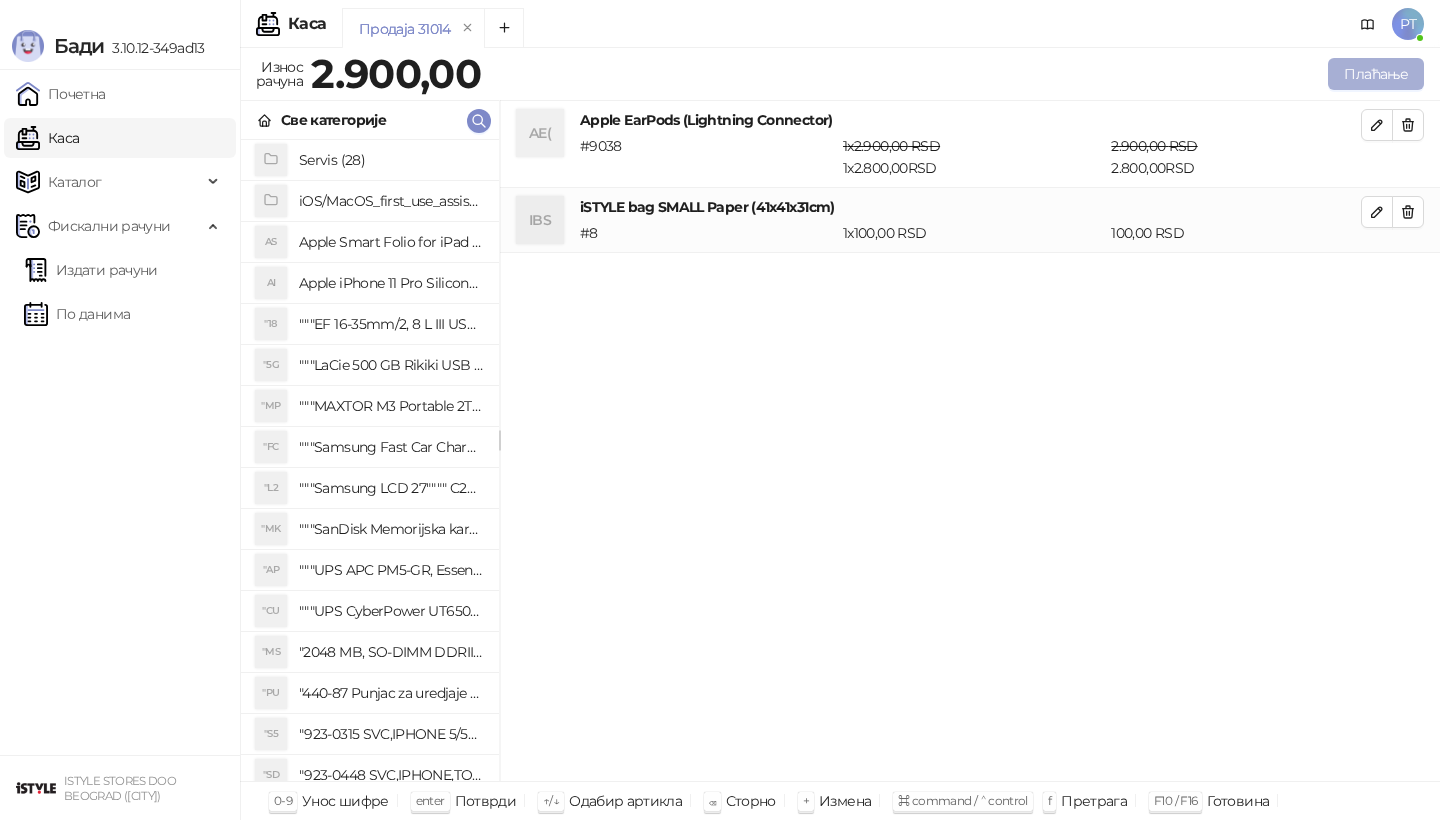 click on "Плаћање" at bounding box center (1376, 74) 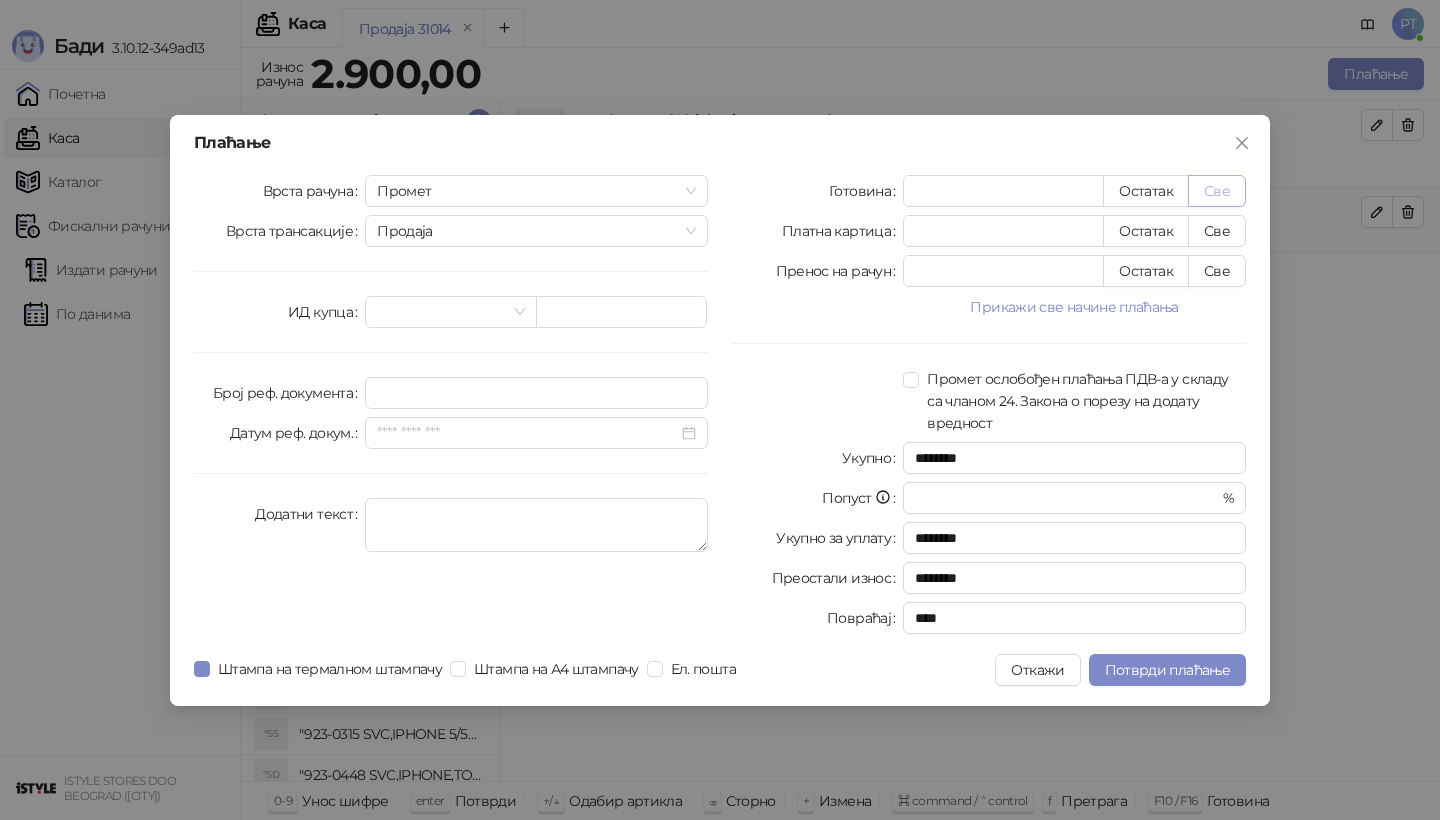 click on "Све" at bounding box center [1217, 191] 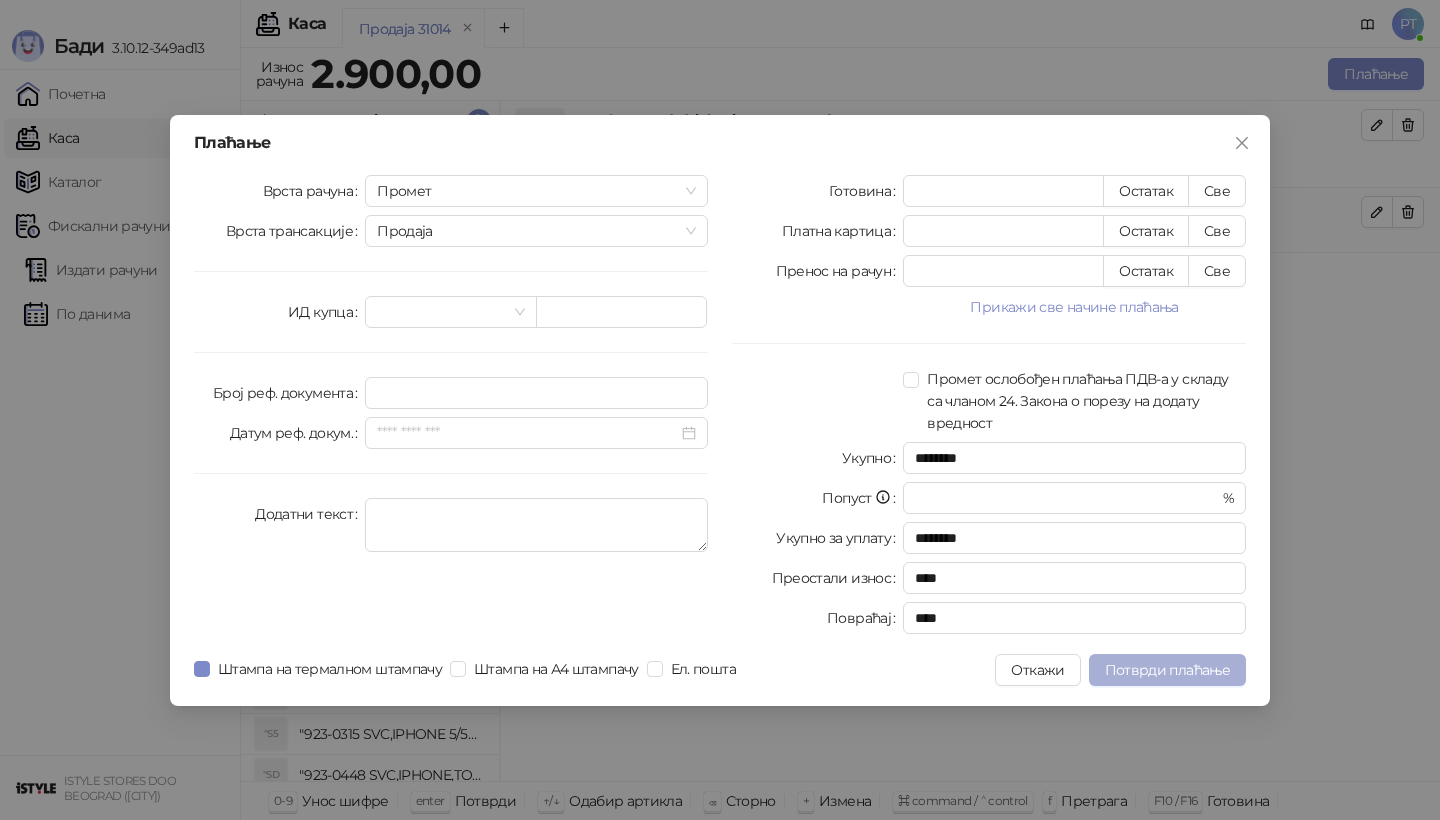 click on "Потврди плаћање" at bounding box center (1167, 670) 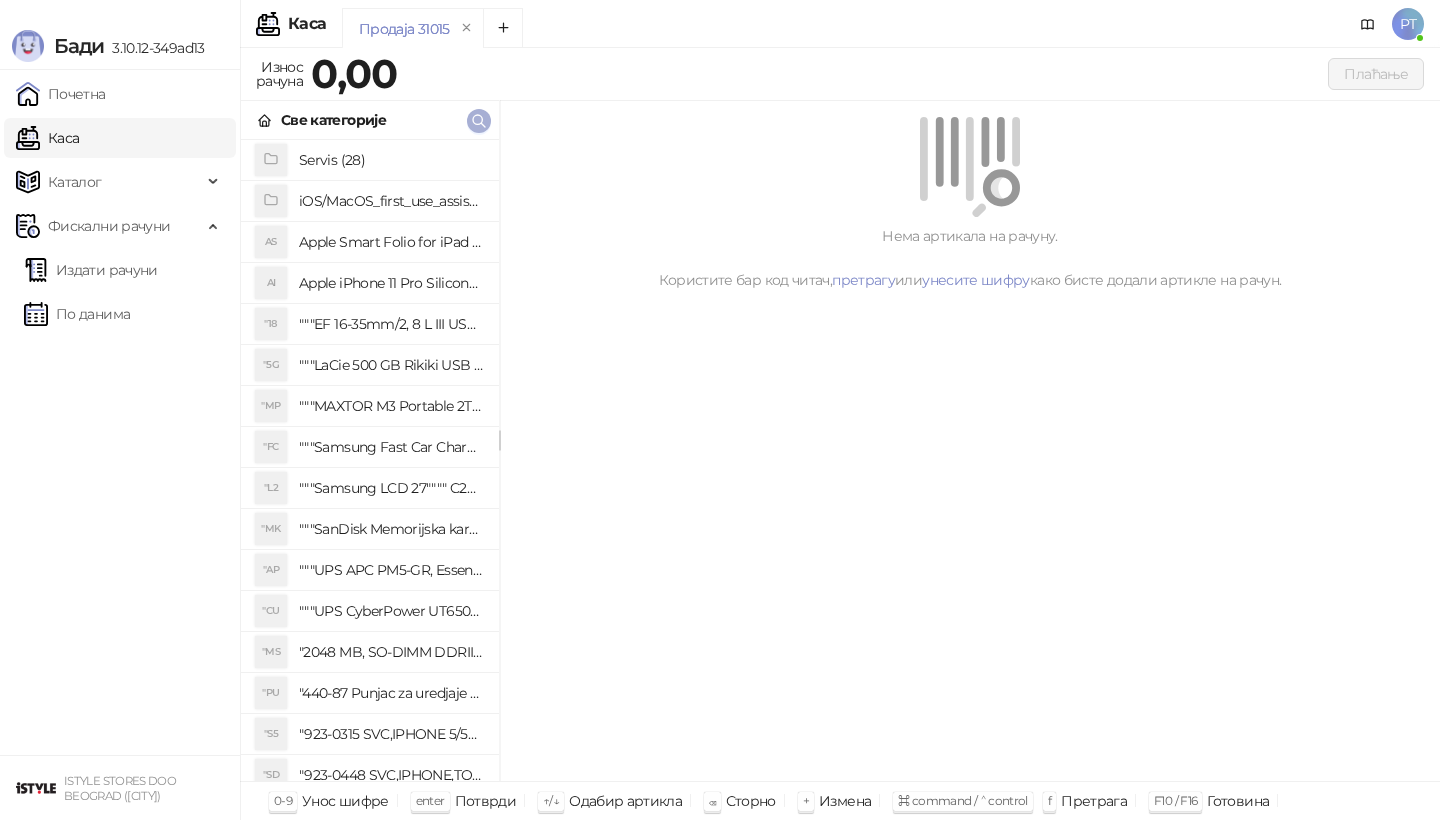 click 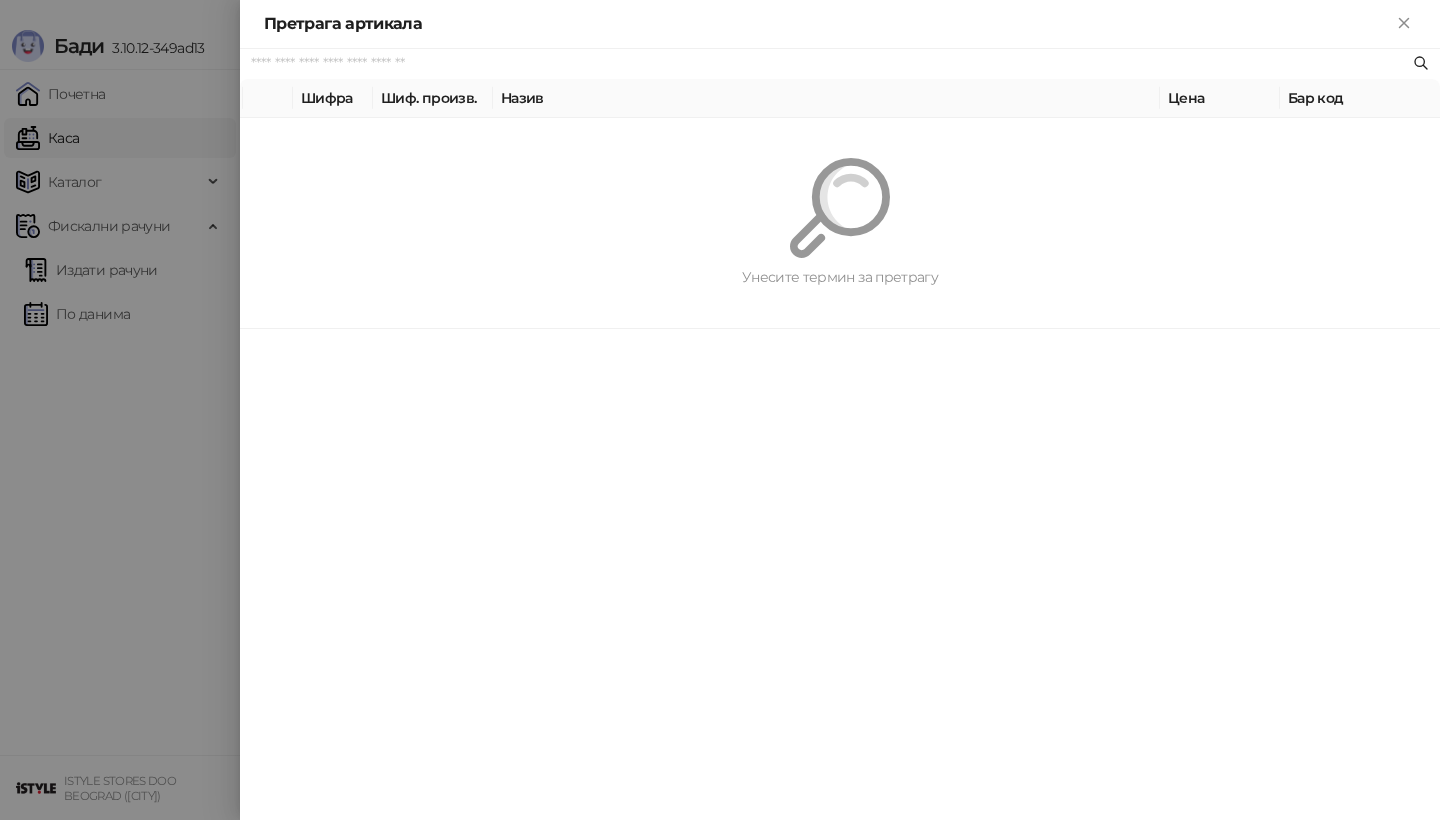 paste on "********" 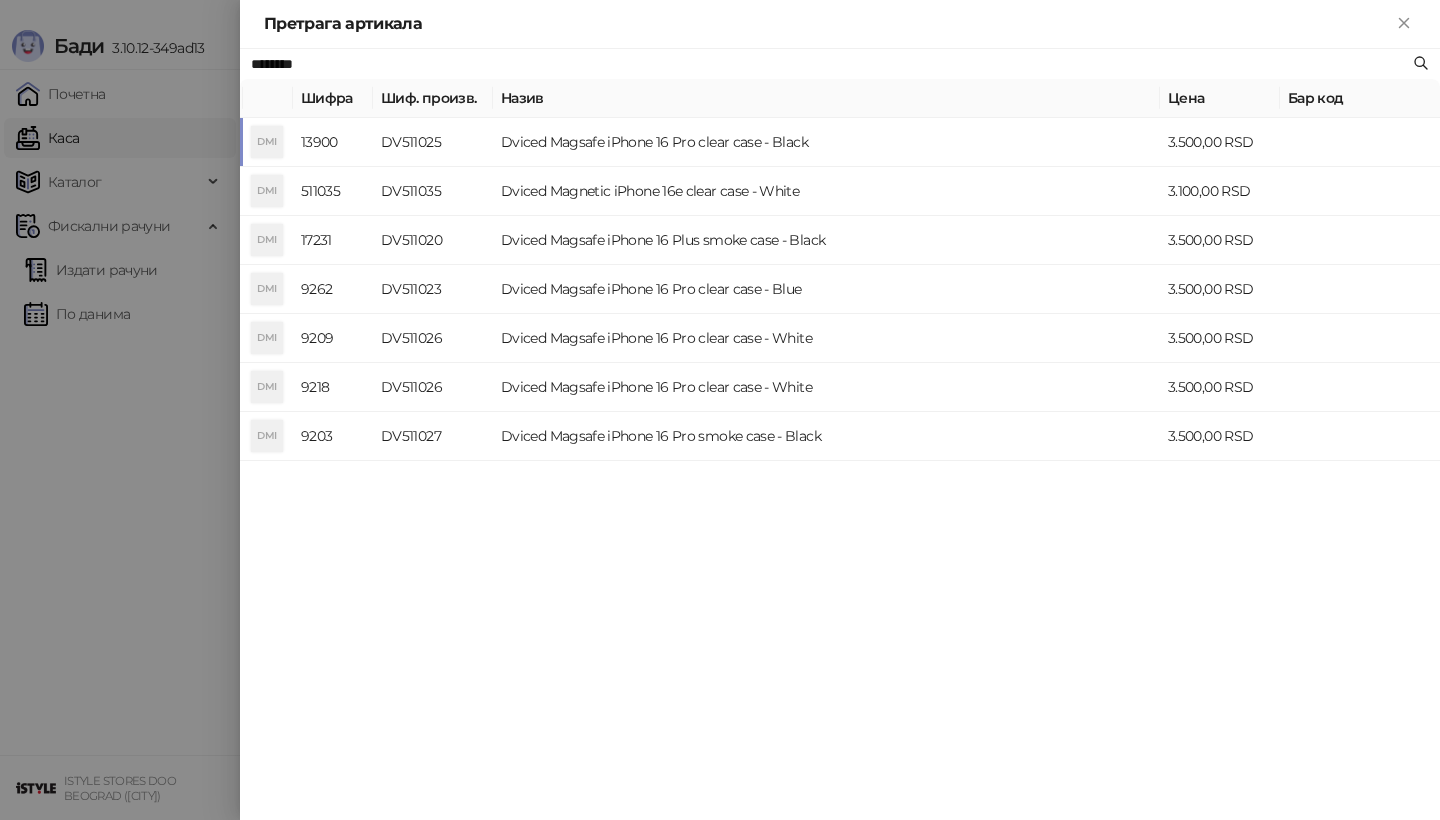 click on "DMI" at bounding box center (267, 142) 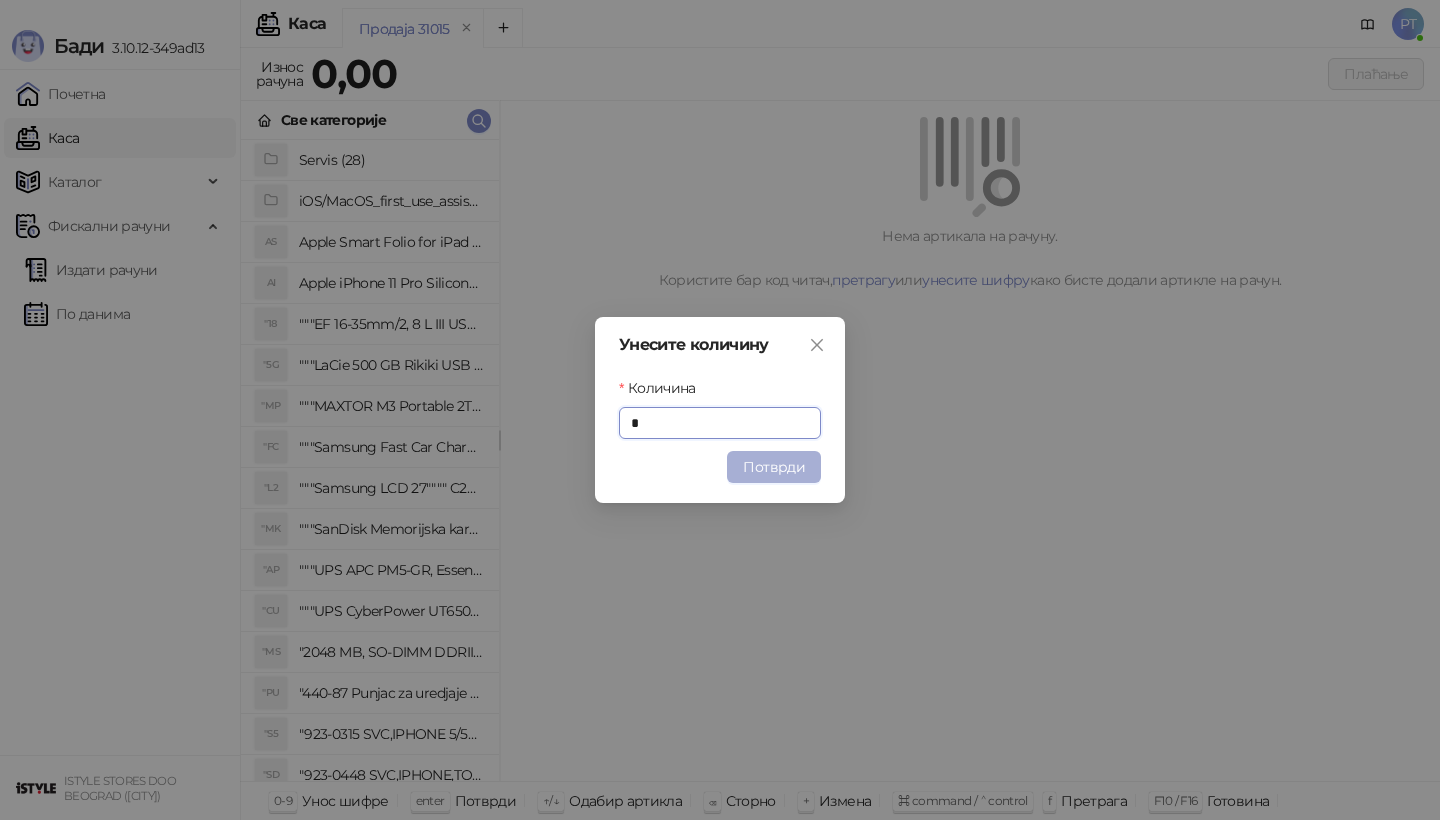 click on "Потврди" at bounding box center (774, 467) 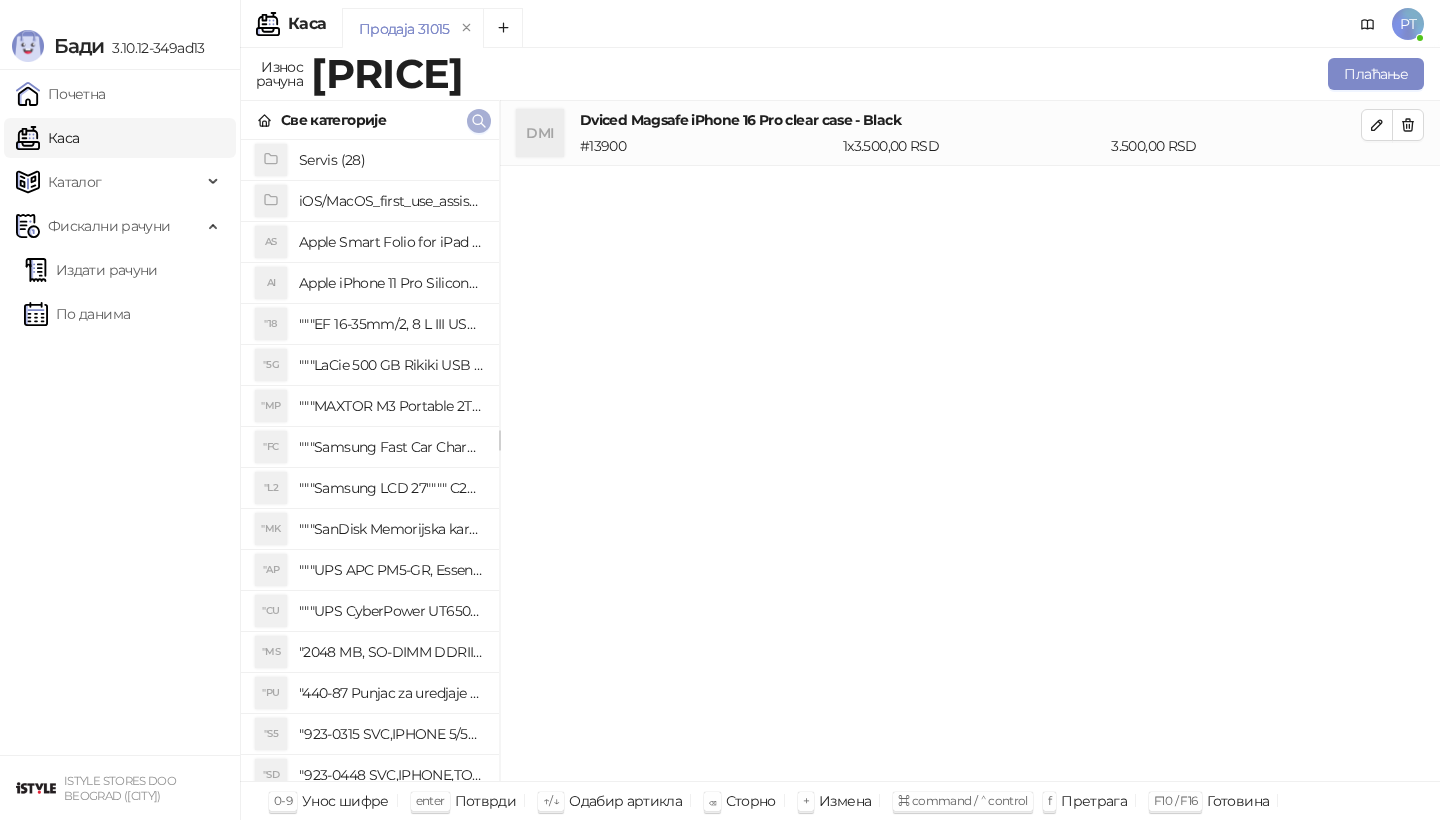 click 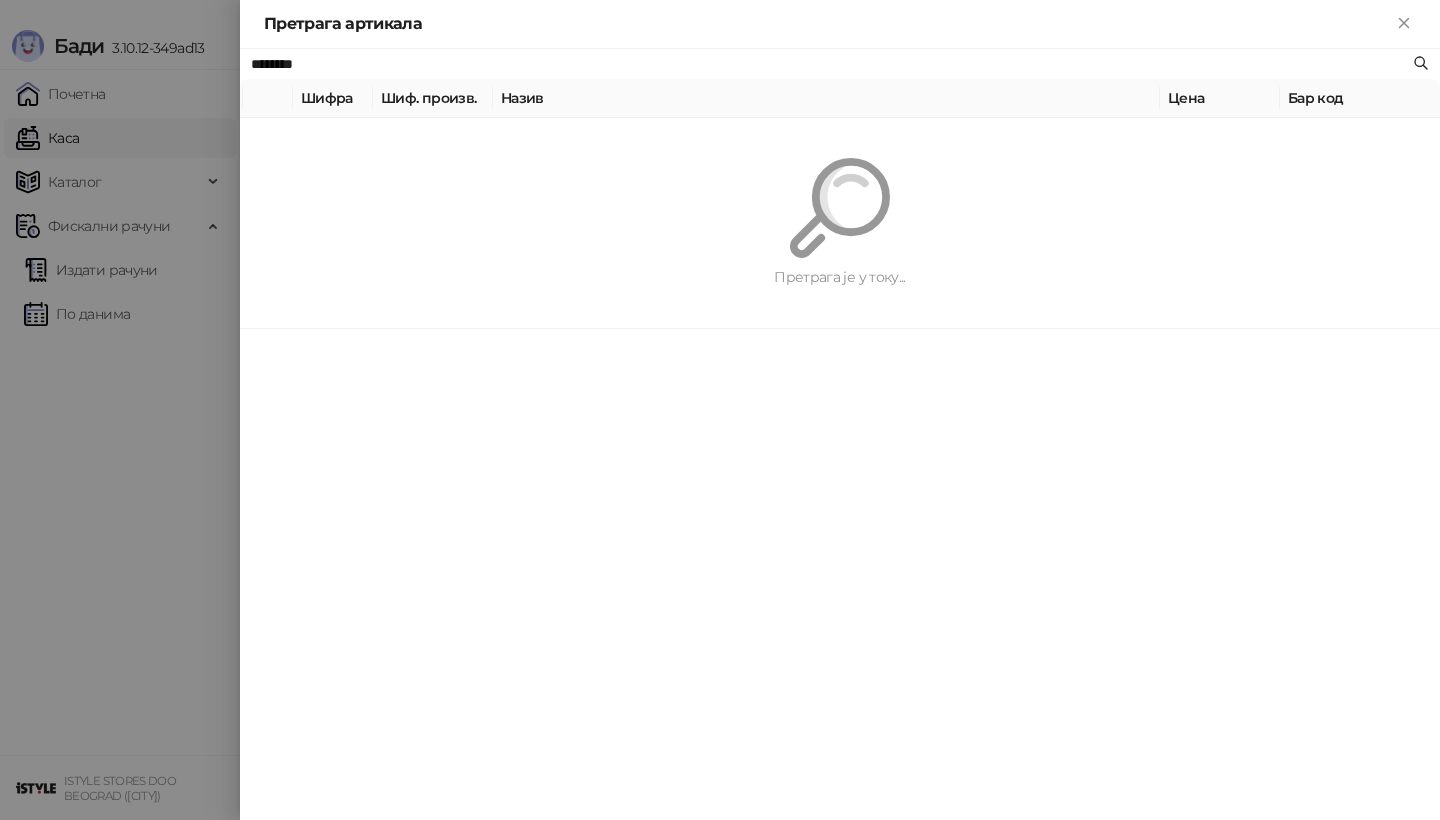 paste on "*" 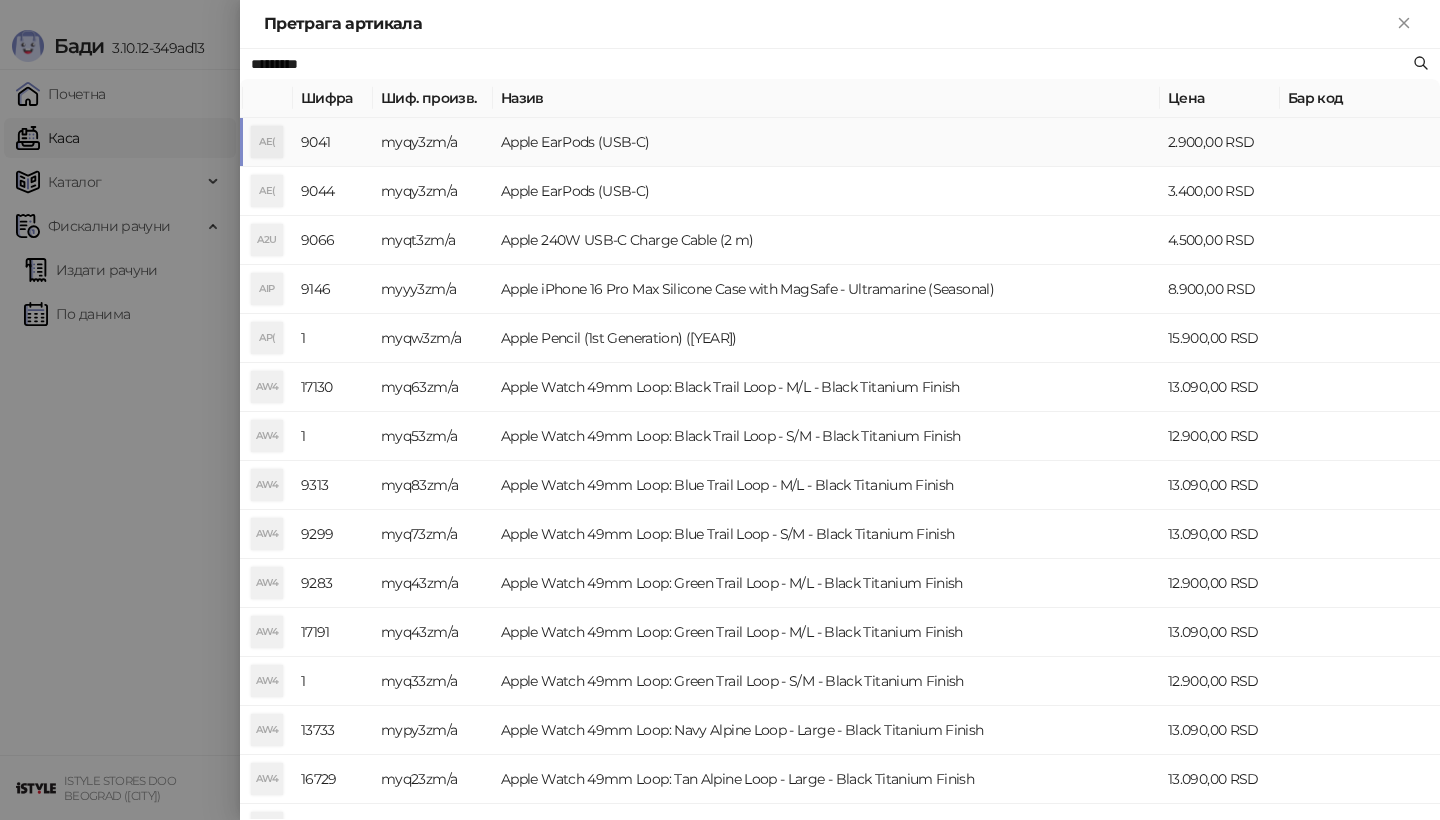 click on "AE(" at bounding box center (267, 142) 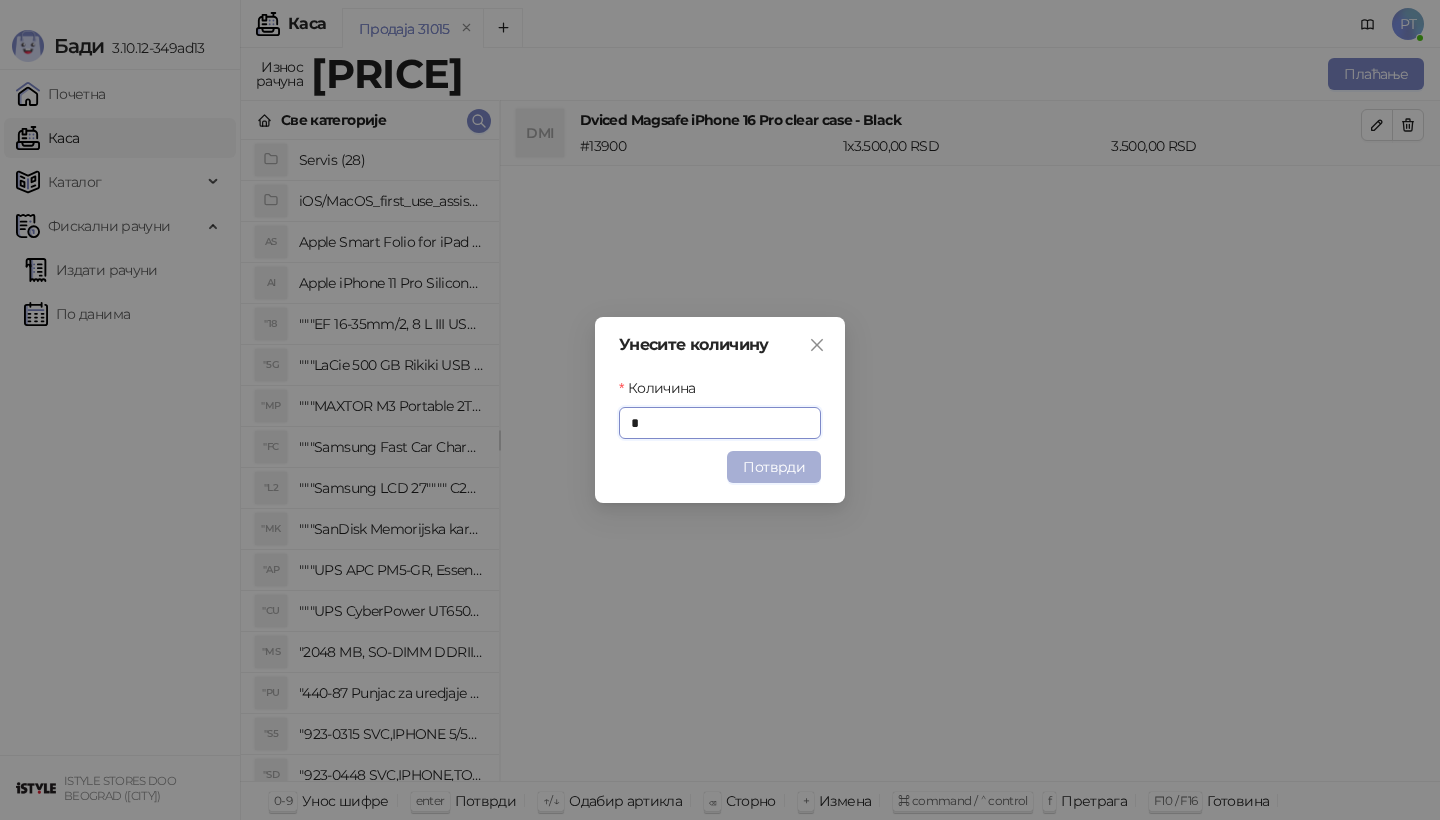 click on "Потврди" at bounding box center (774, 467) 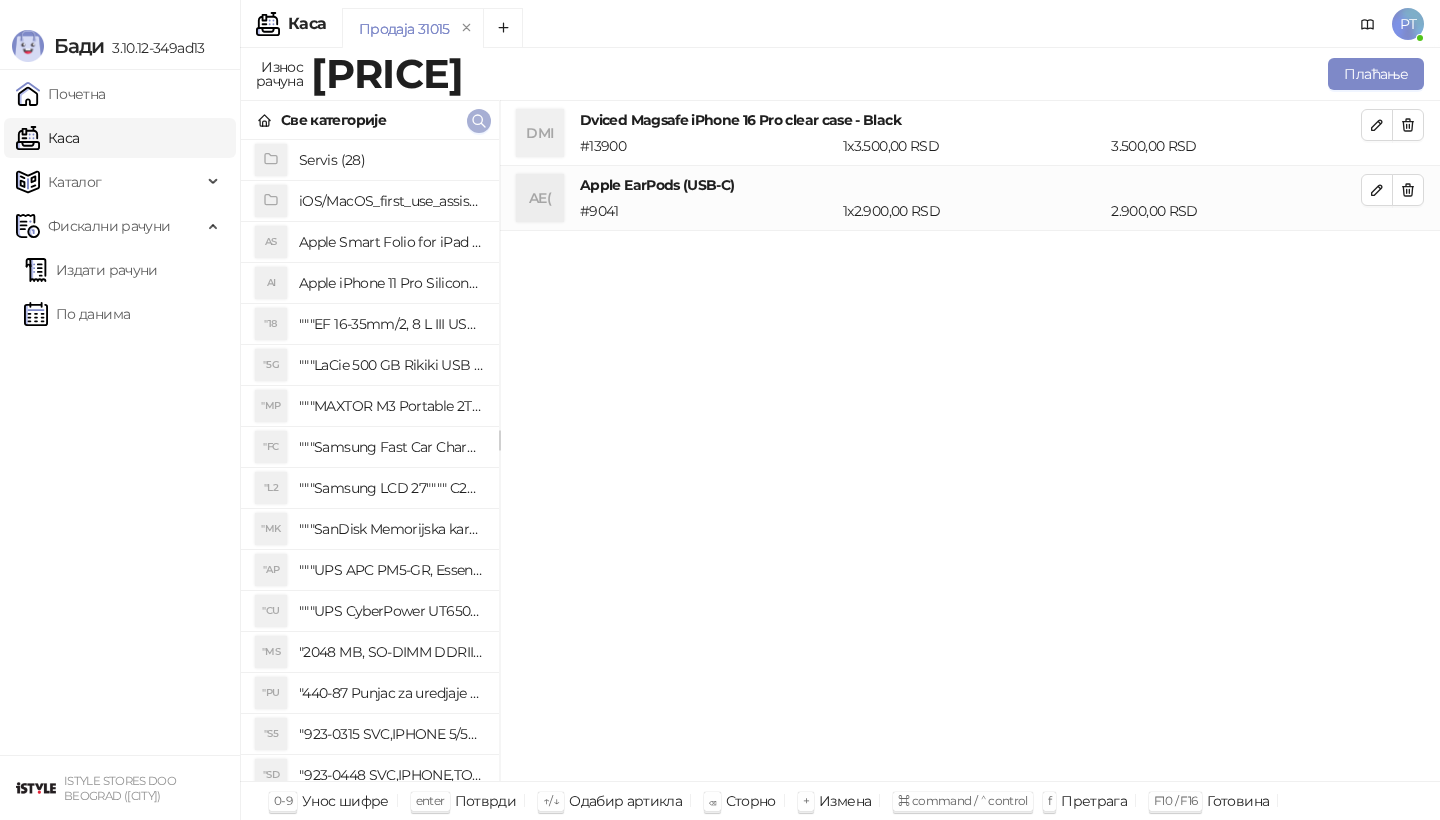 click 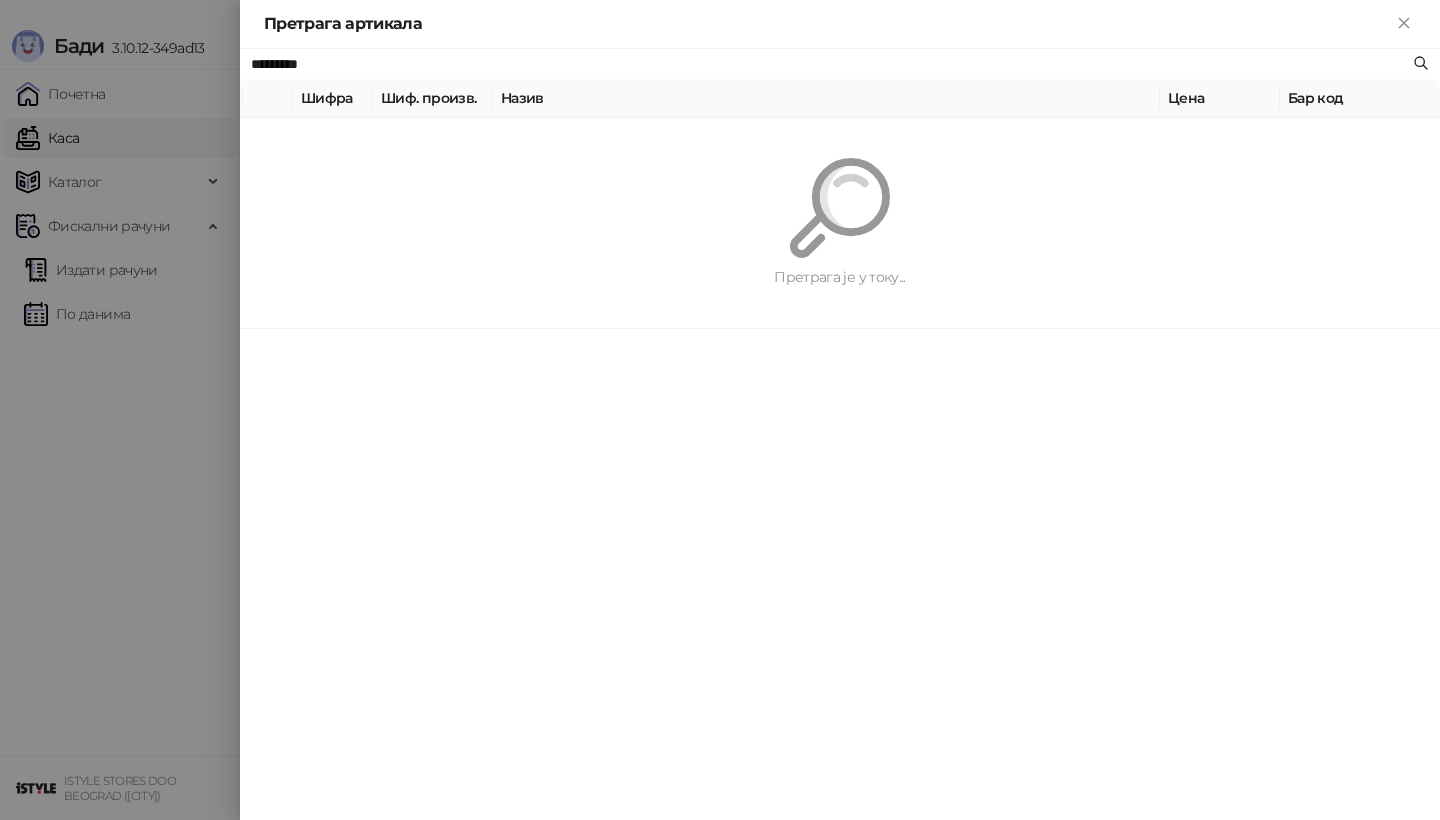paste on "*******" 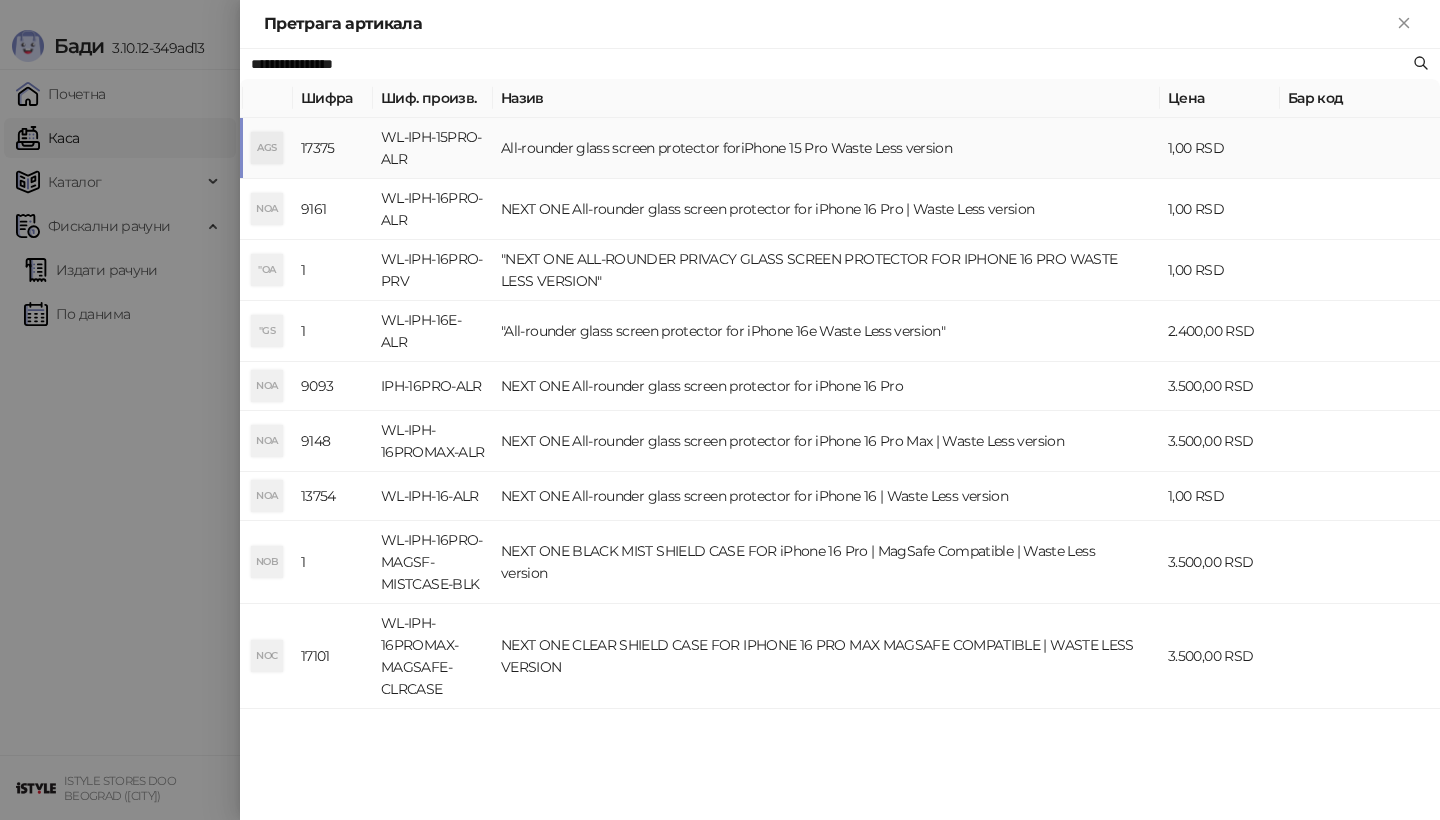click on "AGS" at bounding box center [267, 148] 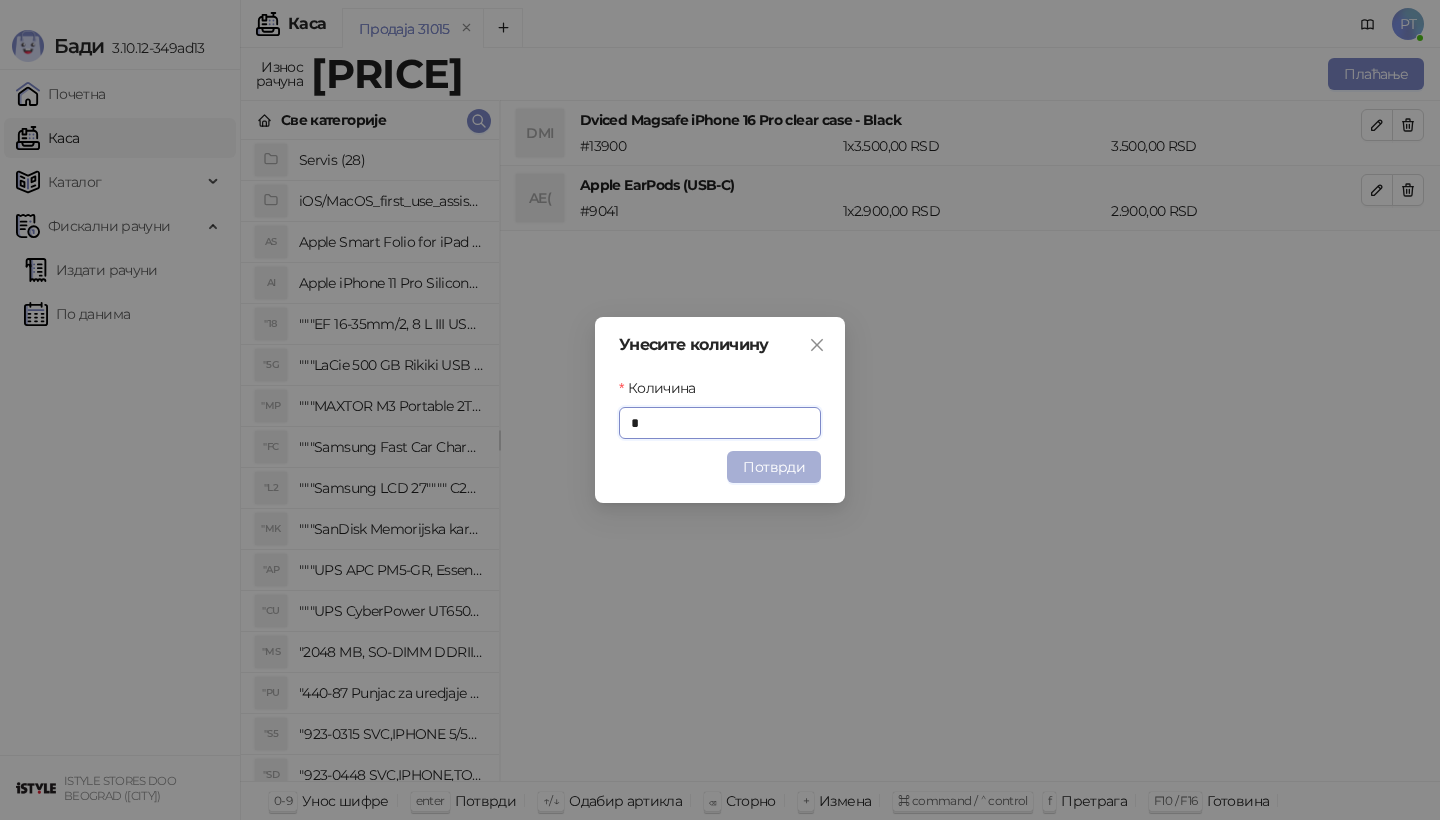 click on "Потврди" at bounding box center [774, 467] 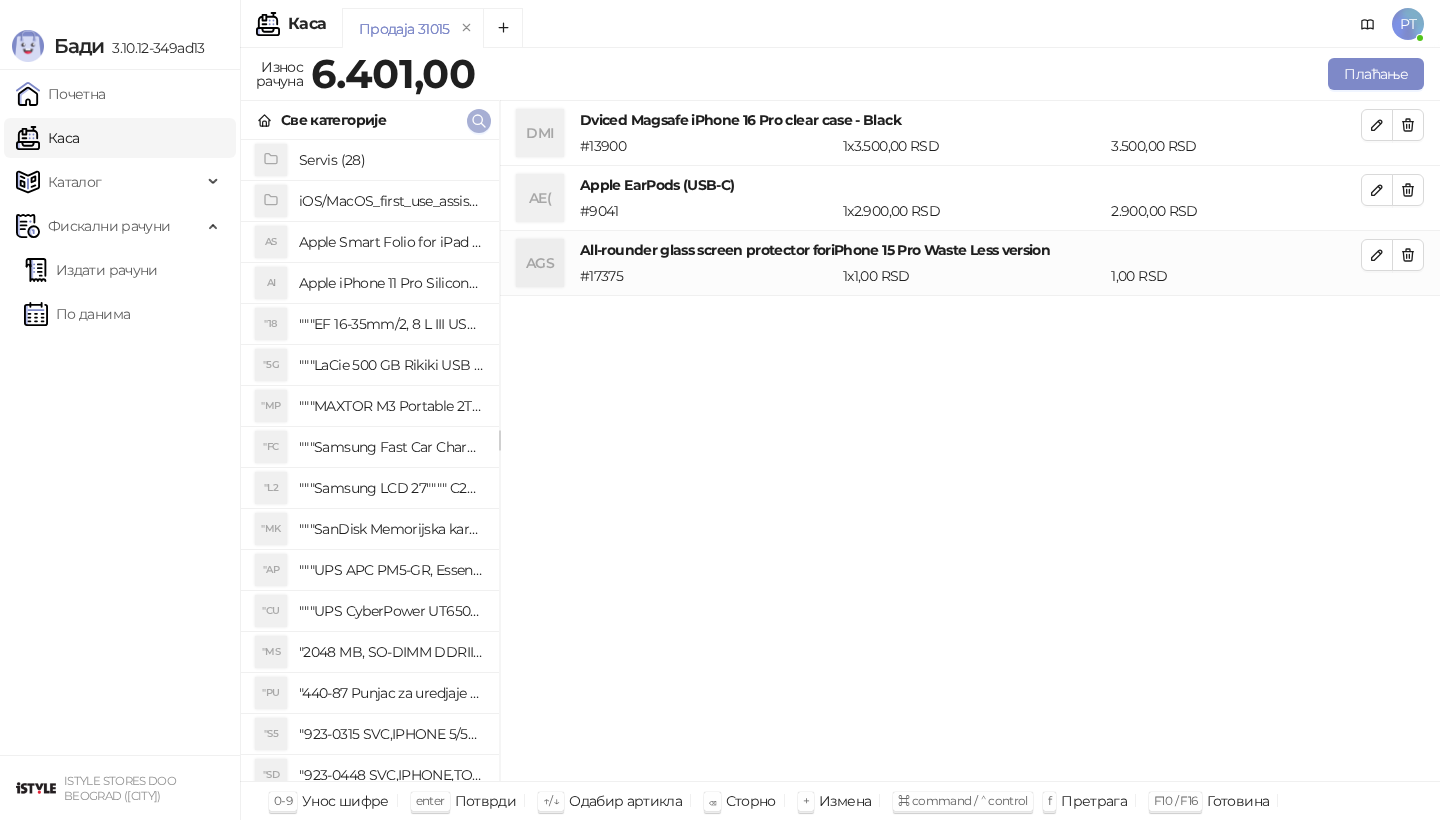 click 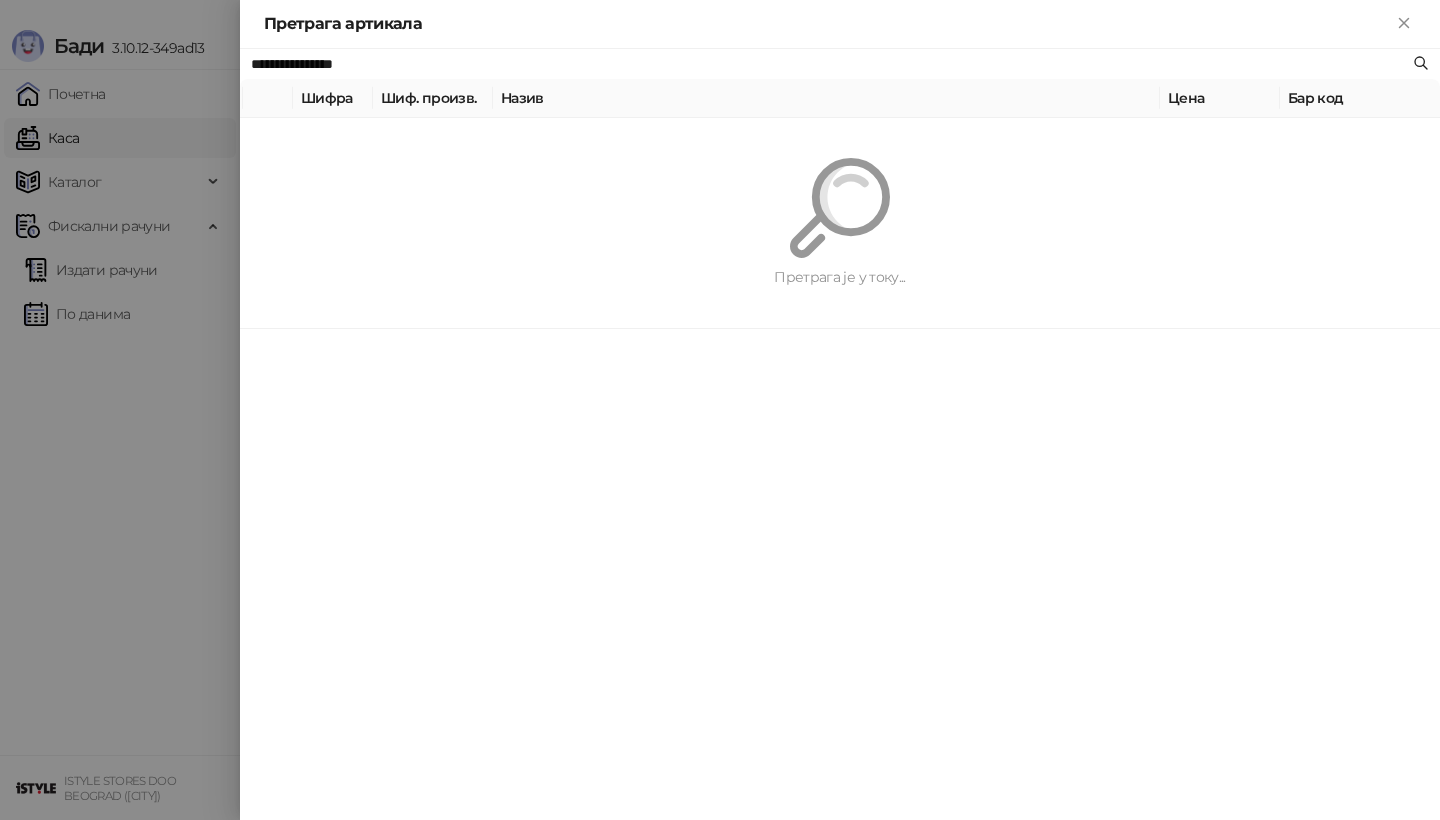 paste on "**********" 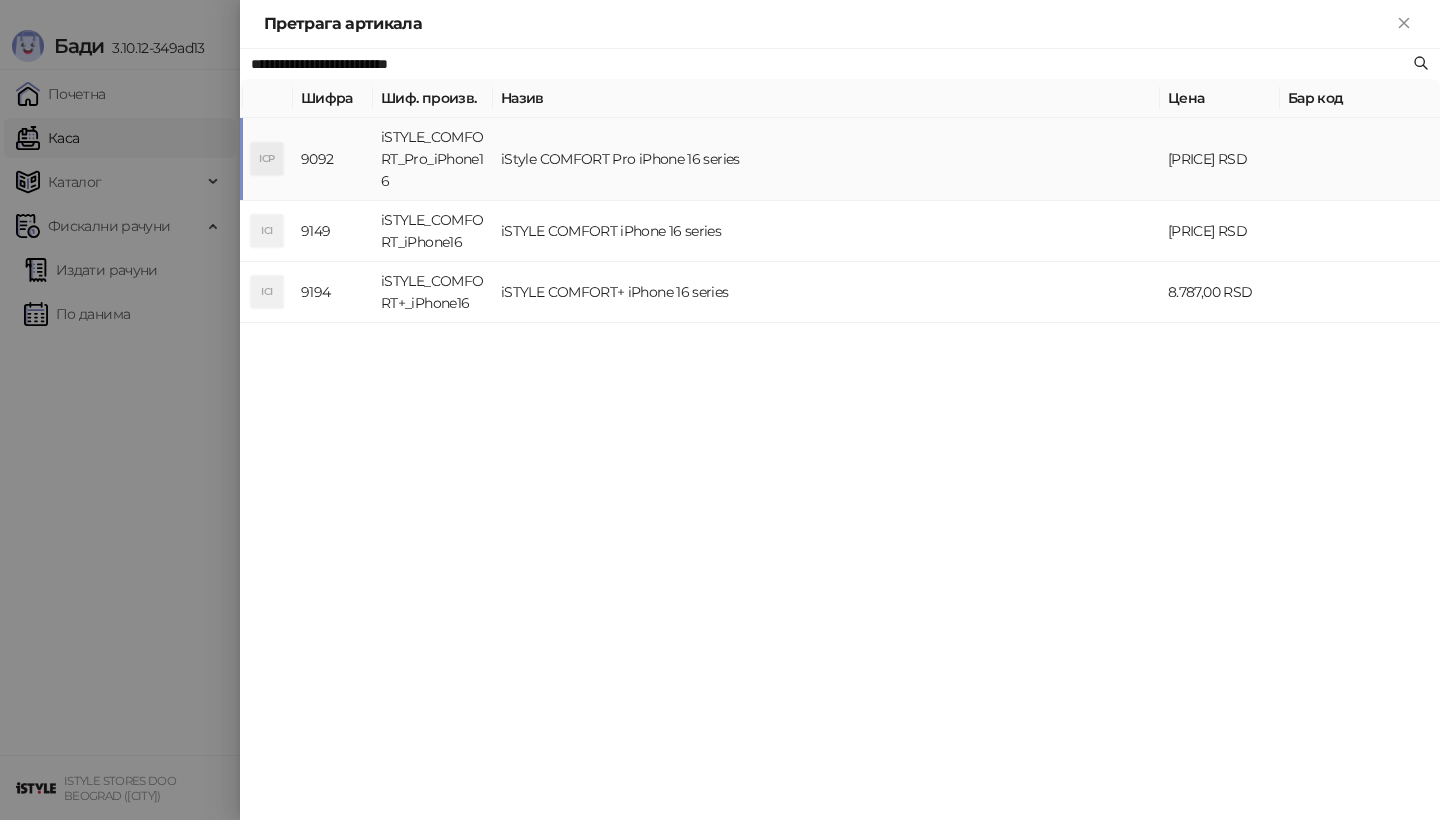 type on "**********" 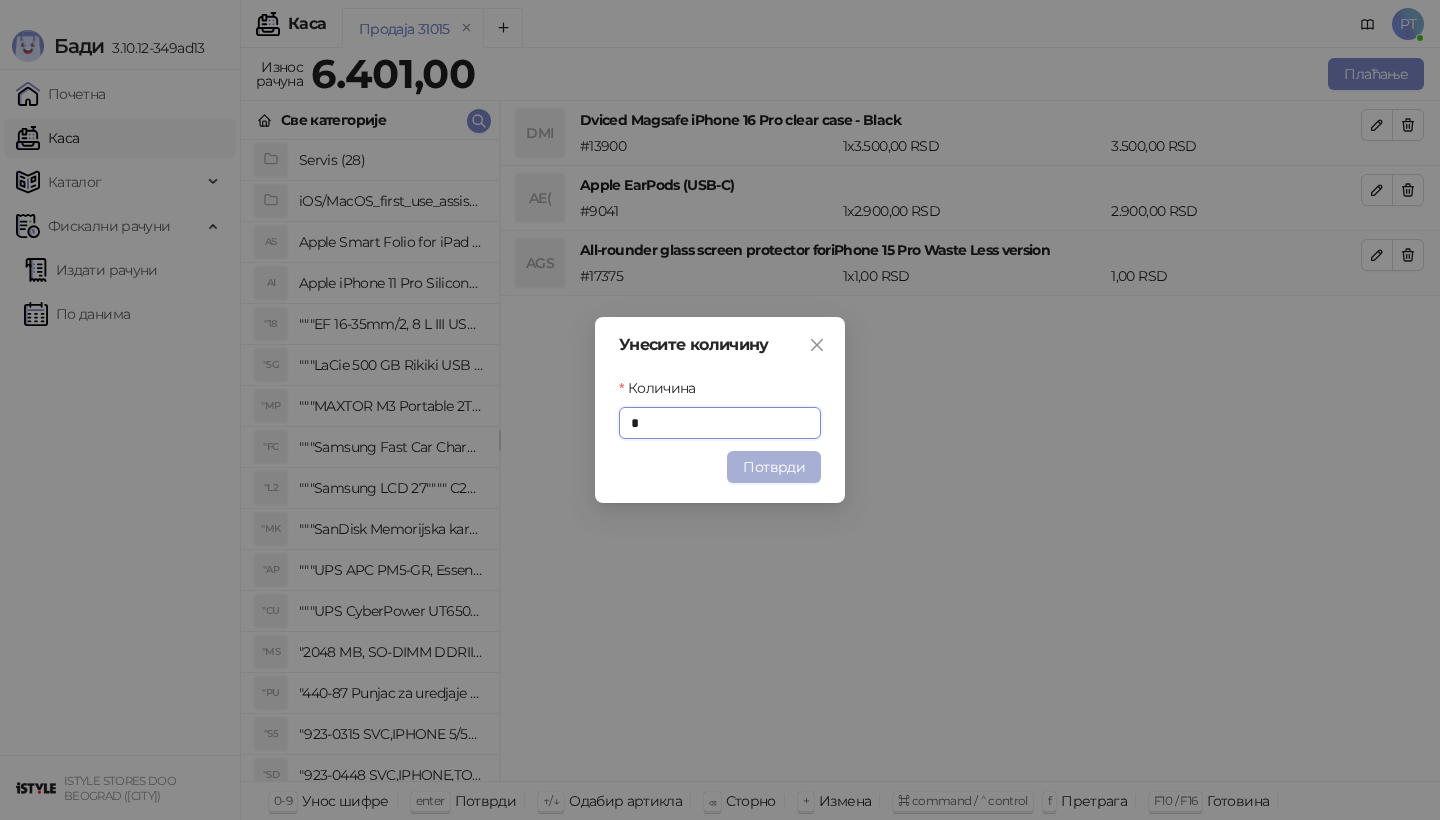 click on "Потврди" at bounding box center (774, 467) 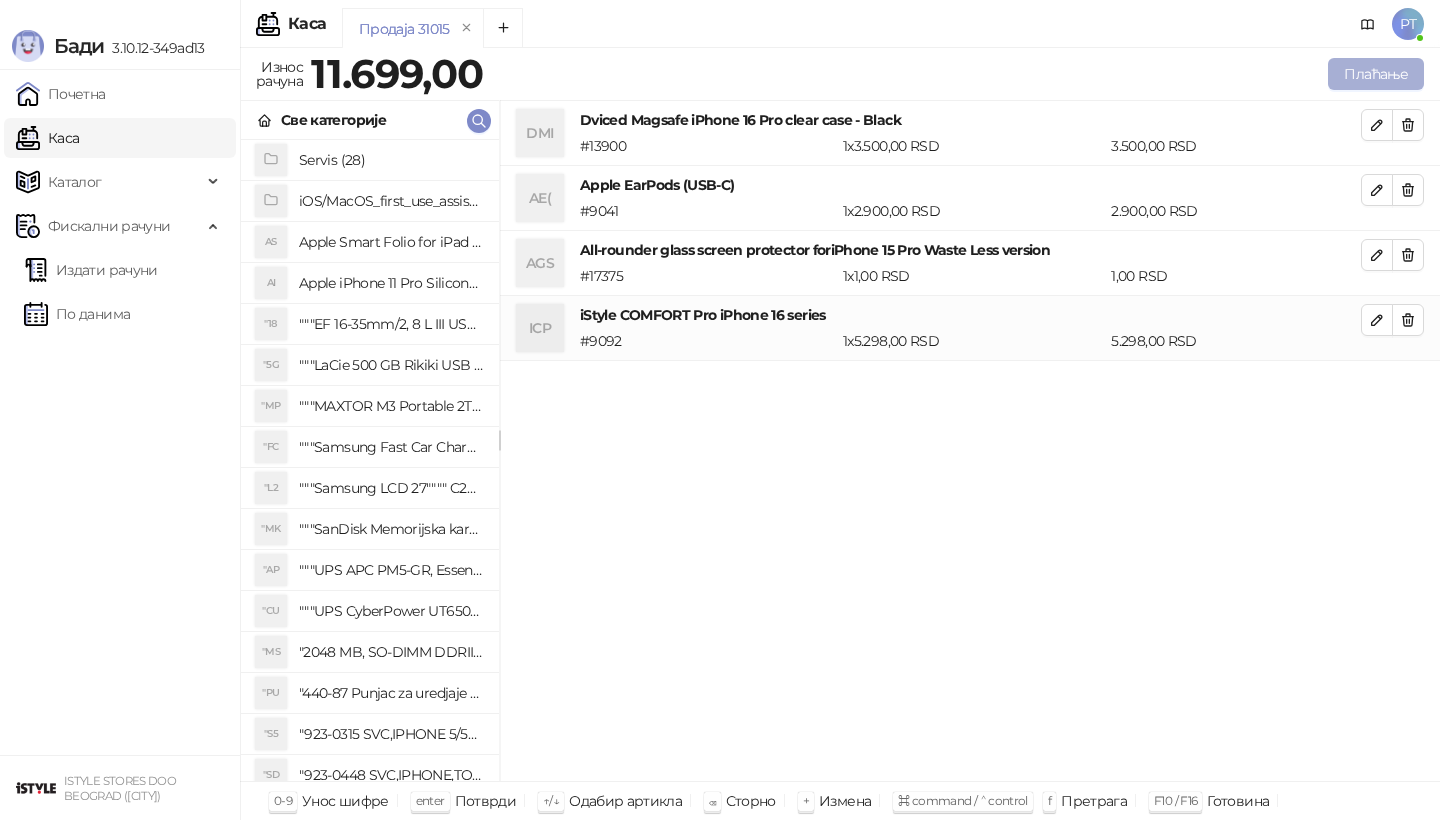 click on "Плаћање" at bounding box center [1376, 74] 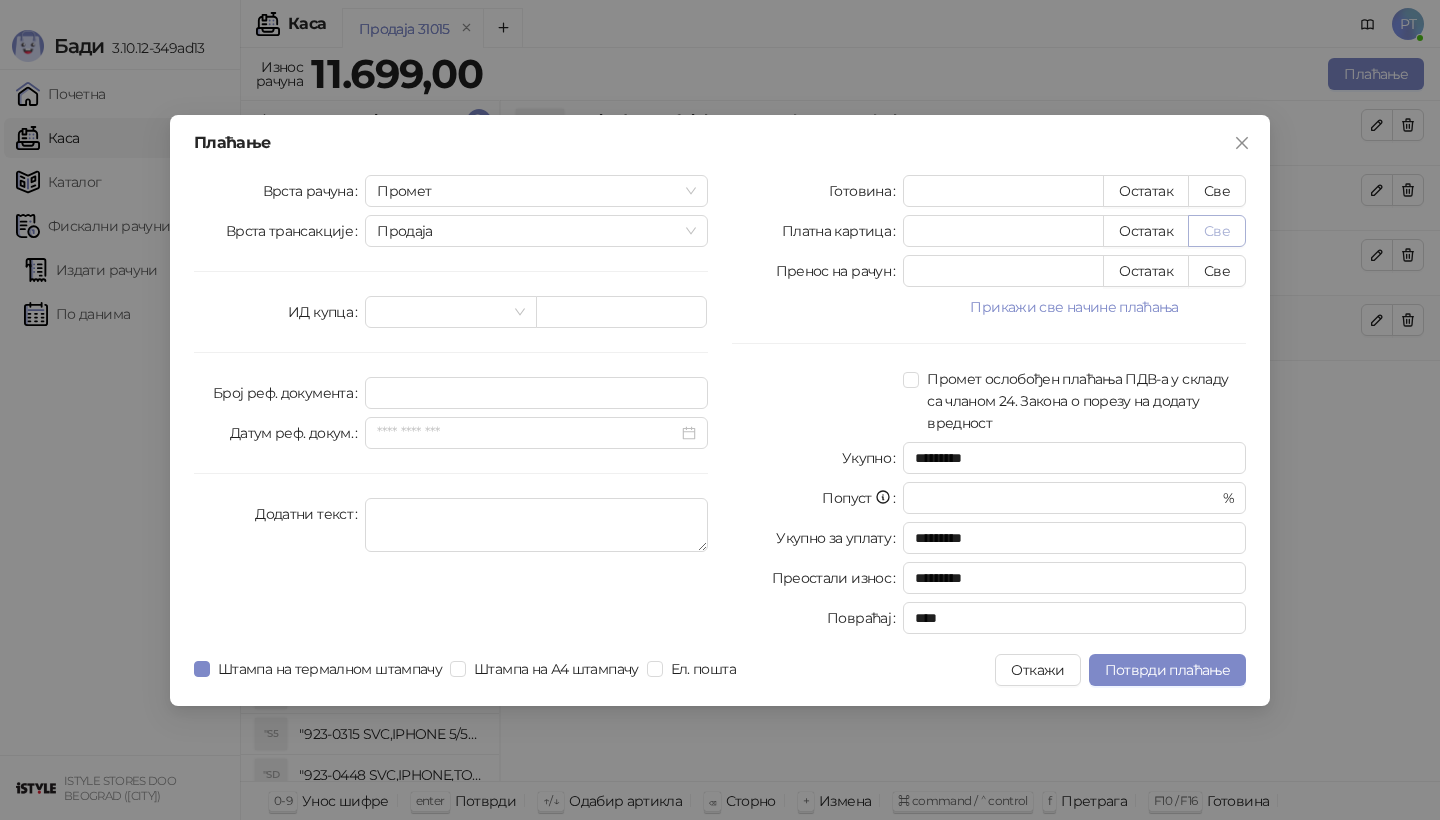 click on "Све" at bounding box center [1217, 231] 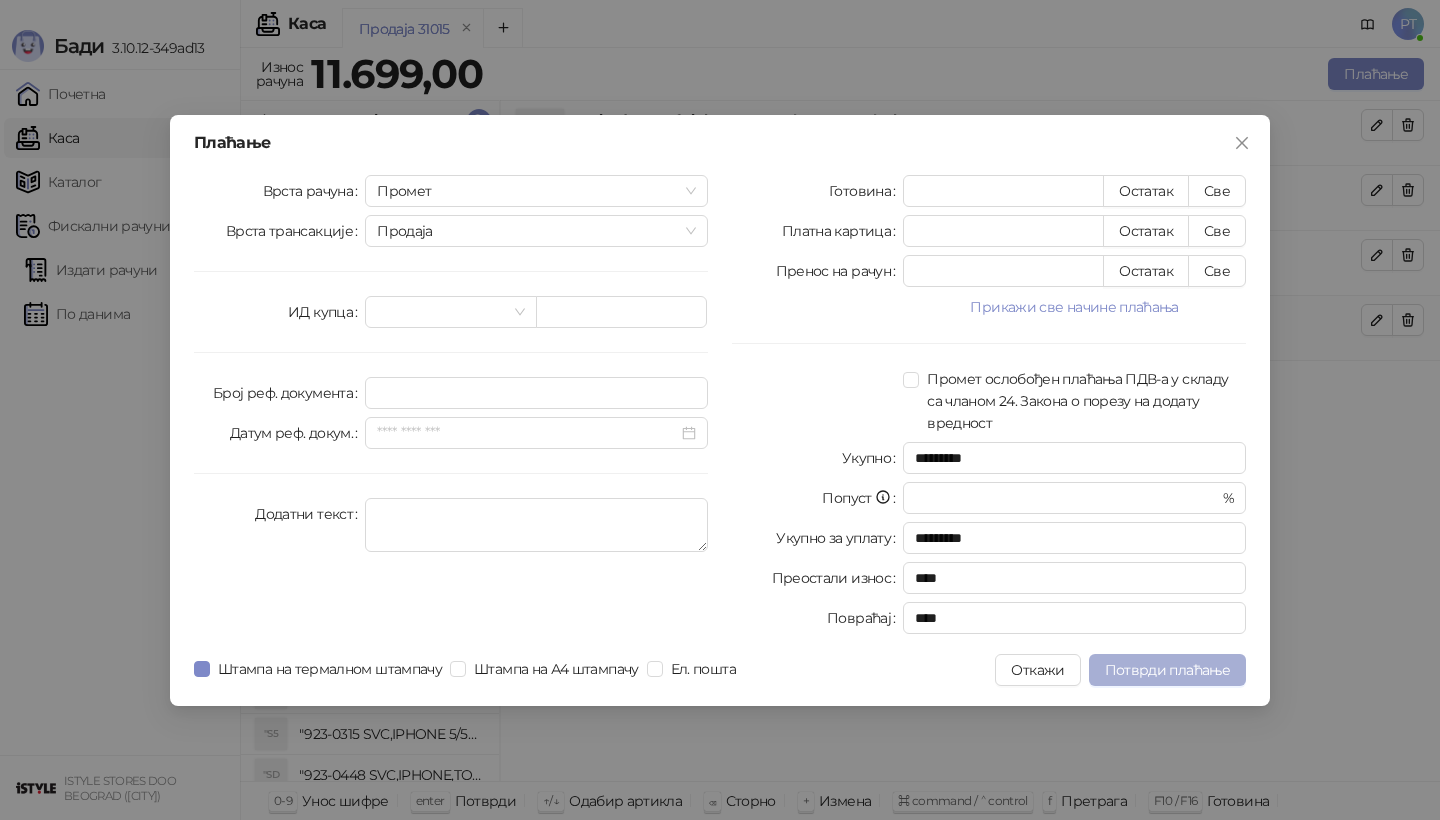 click on "Потврди плаћање" at bounding box center (1167, 670) 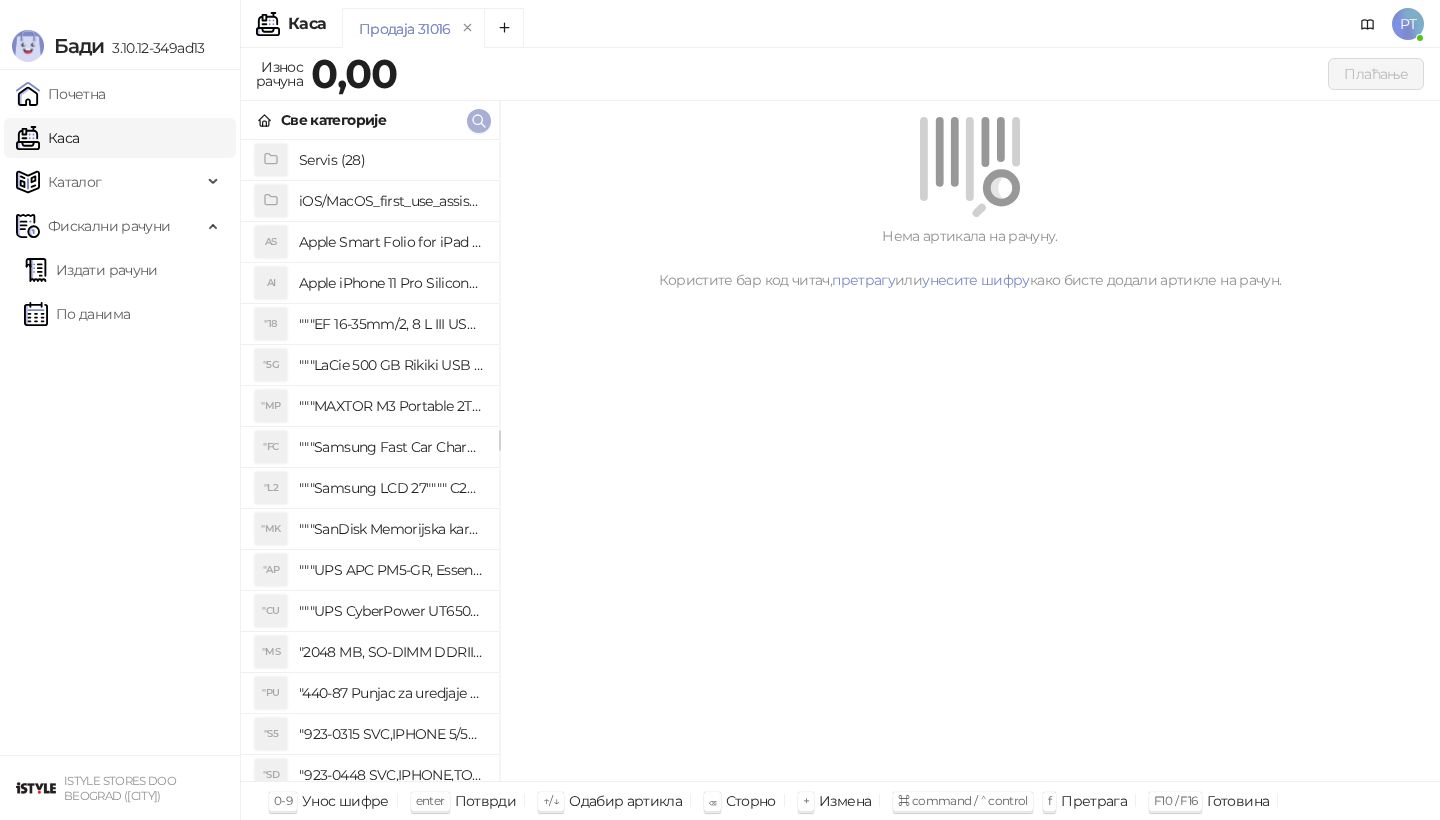 click at bounding box center (479, 120) 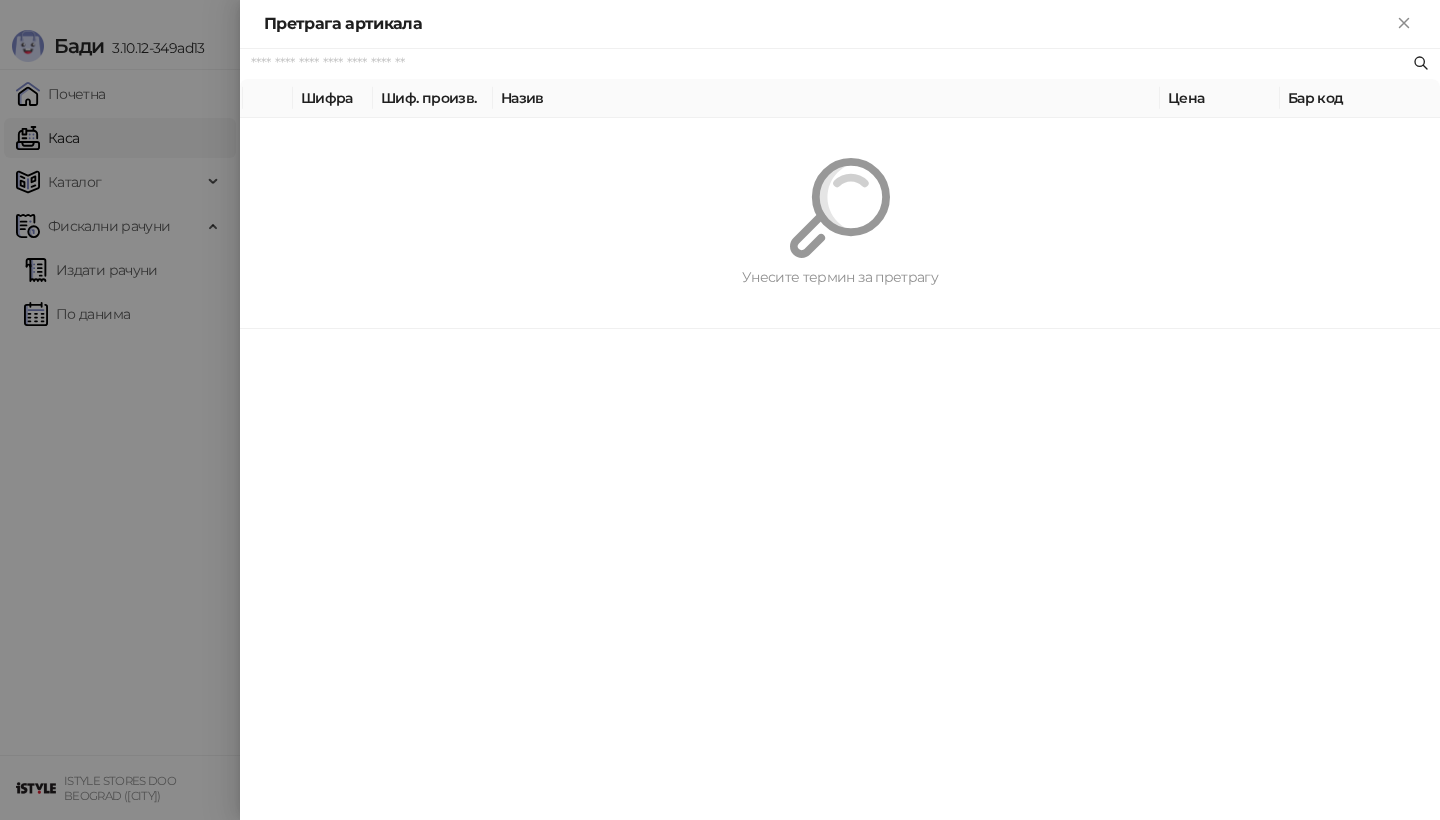 paste on "*********" 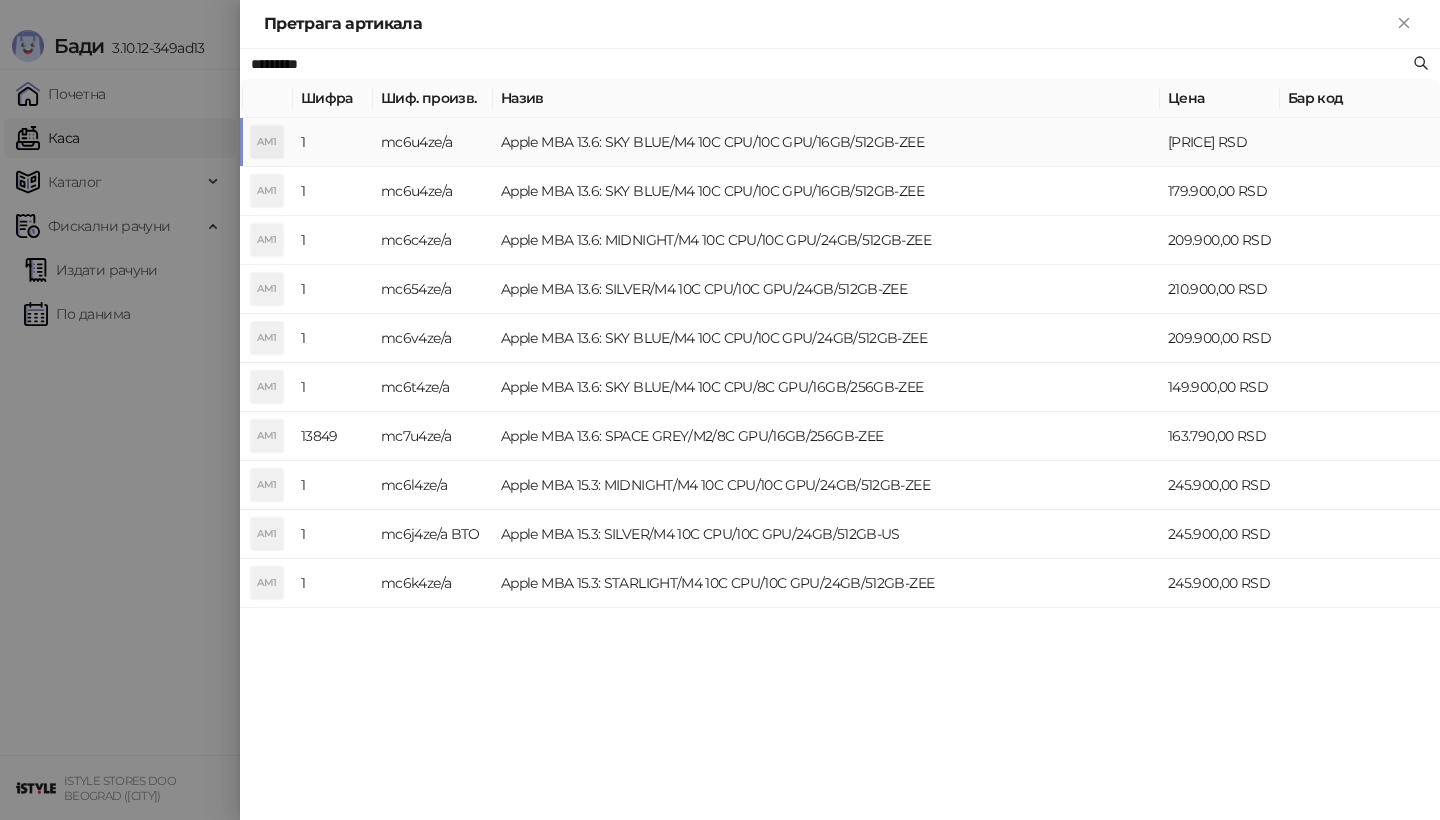 click on "AM1" at bounding box center [267, 142] 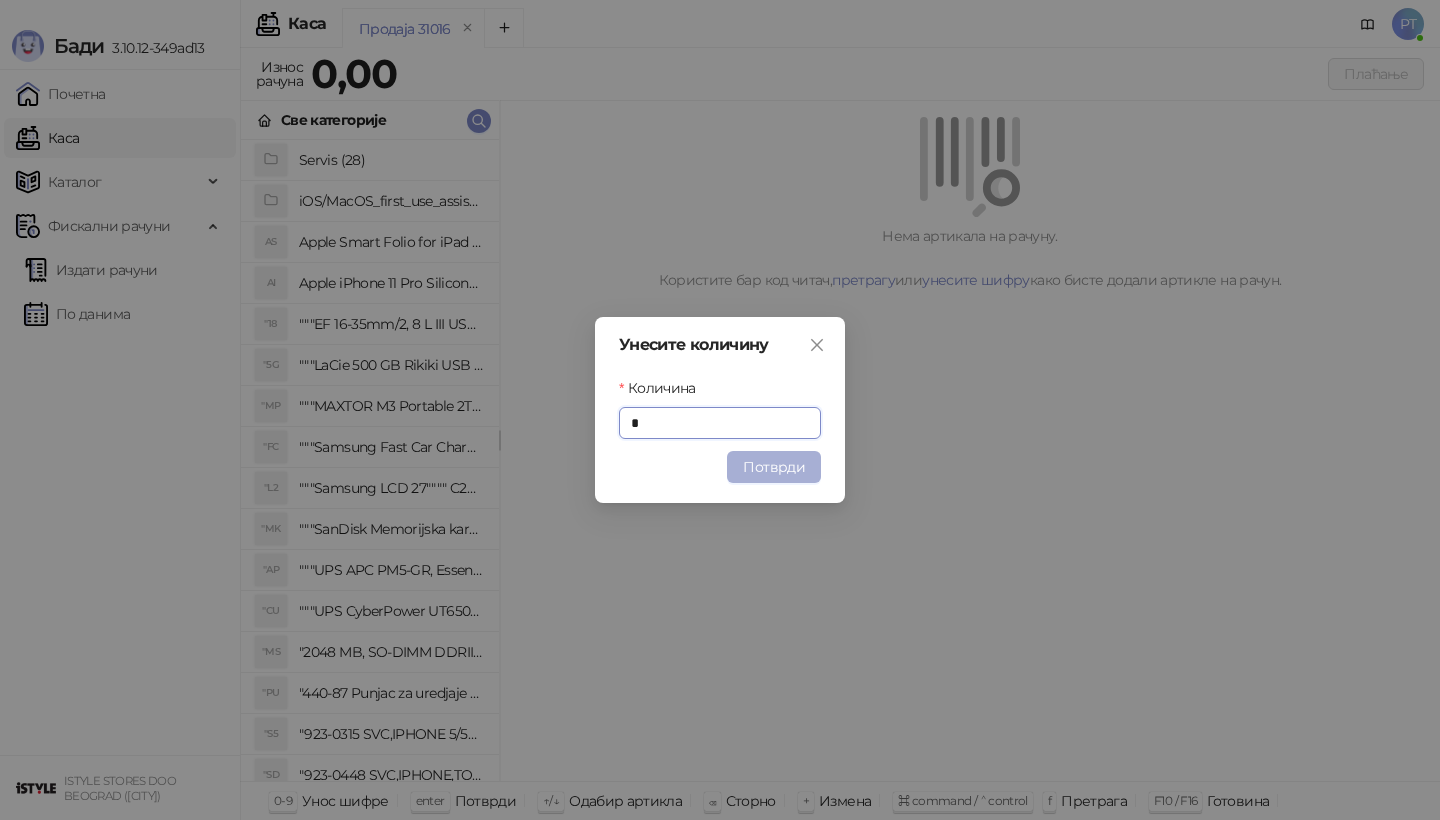click on "Потврди" at bounding box center [774, 467] 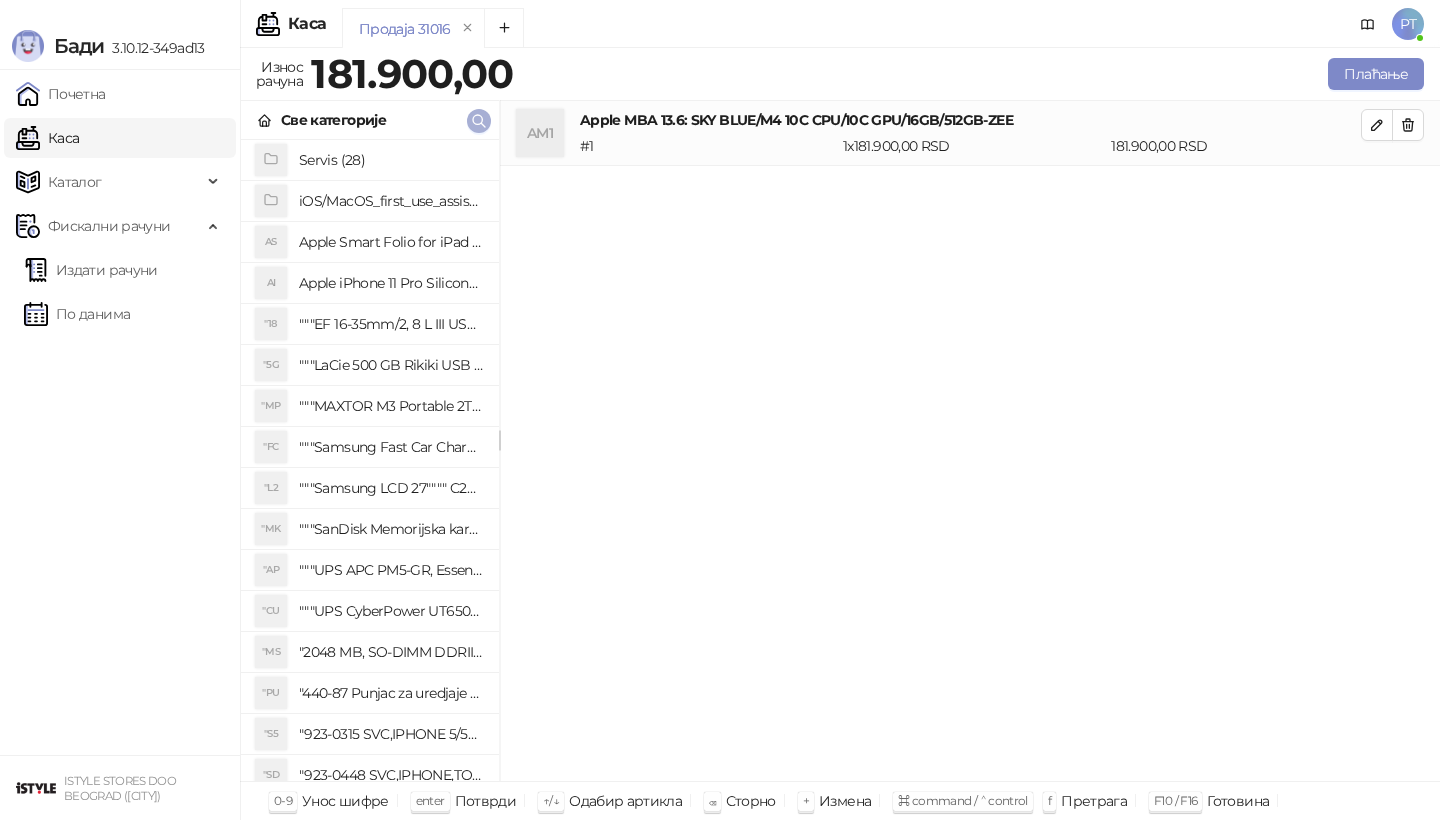 click 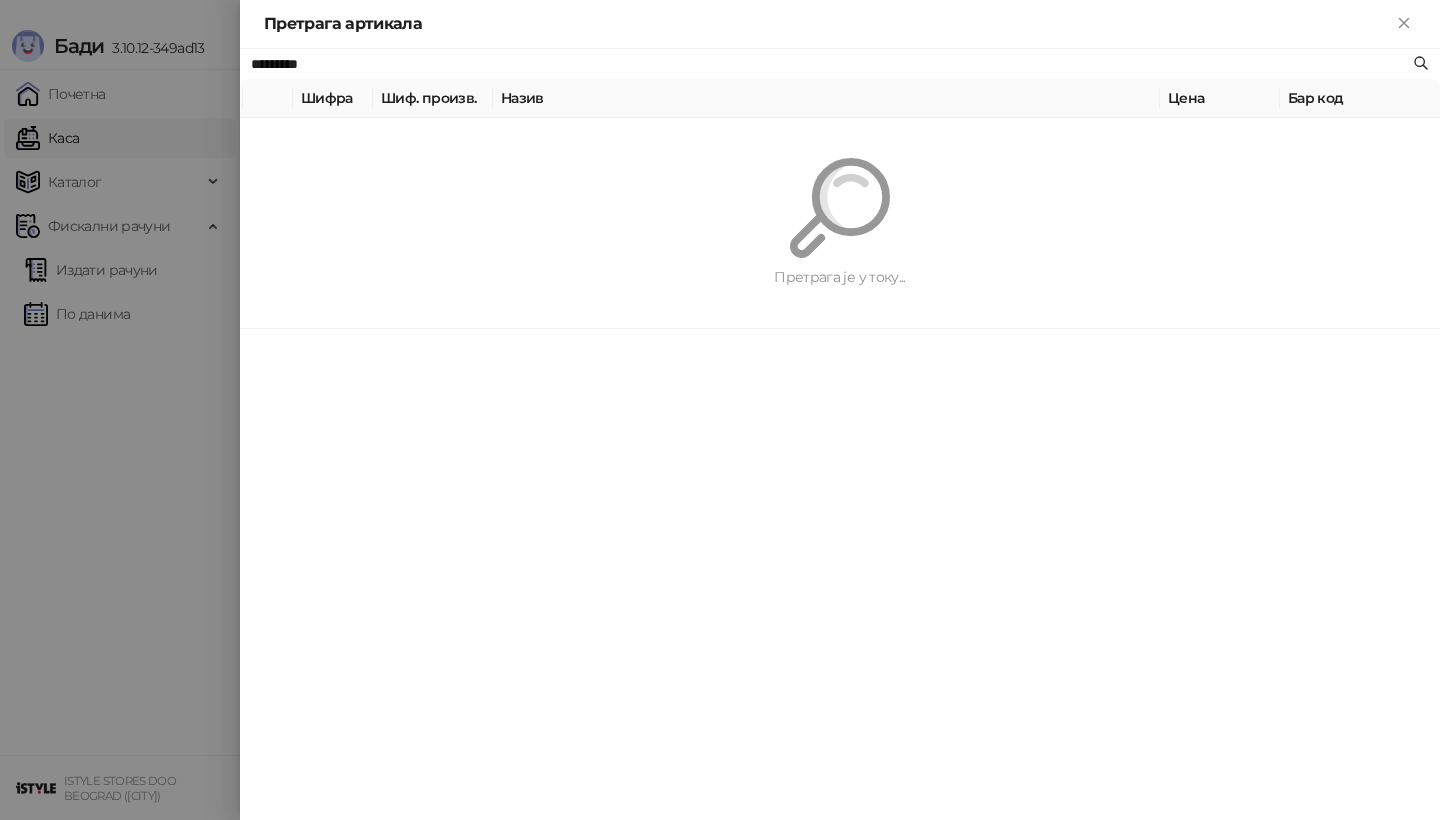 paste on "**********" 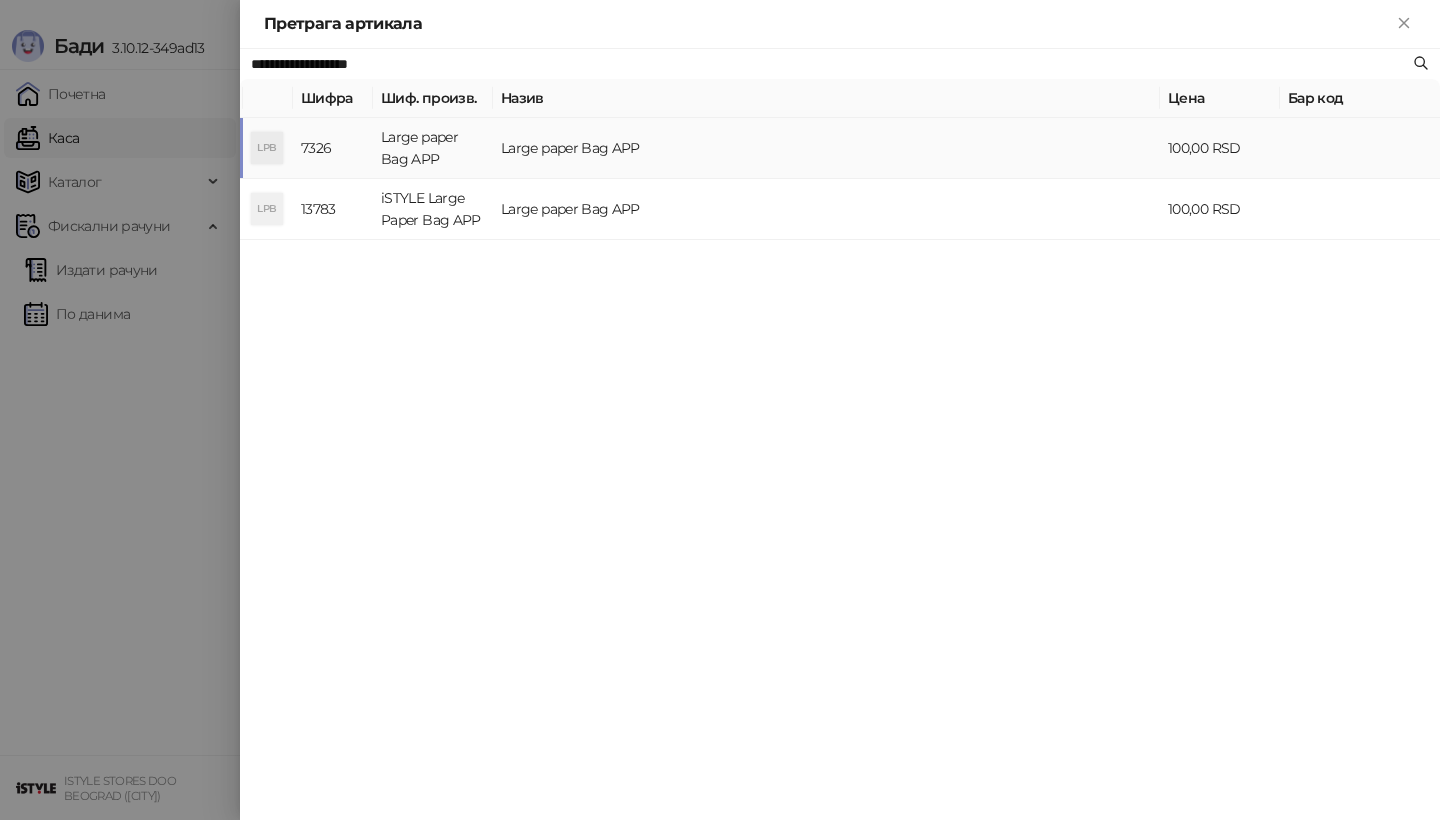 type on "**********" 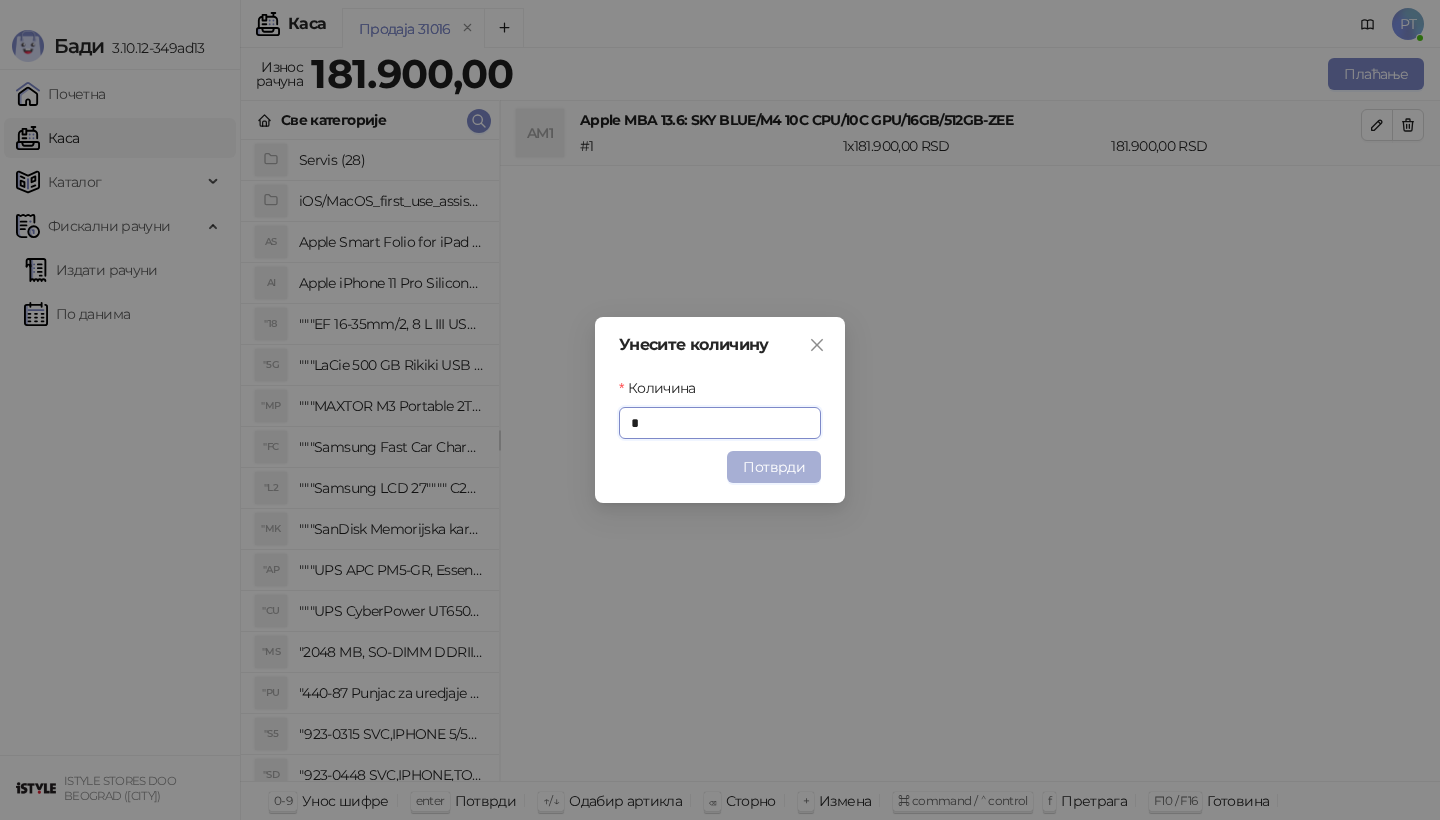 click on "Потврди" at bounding box center (774, 467) 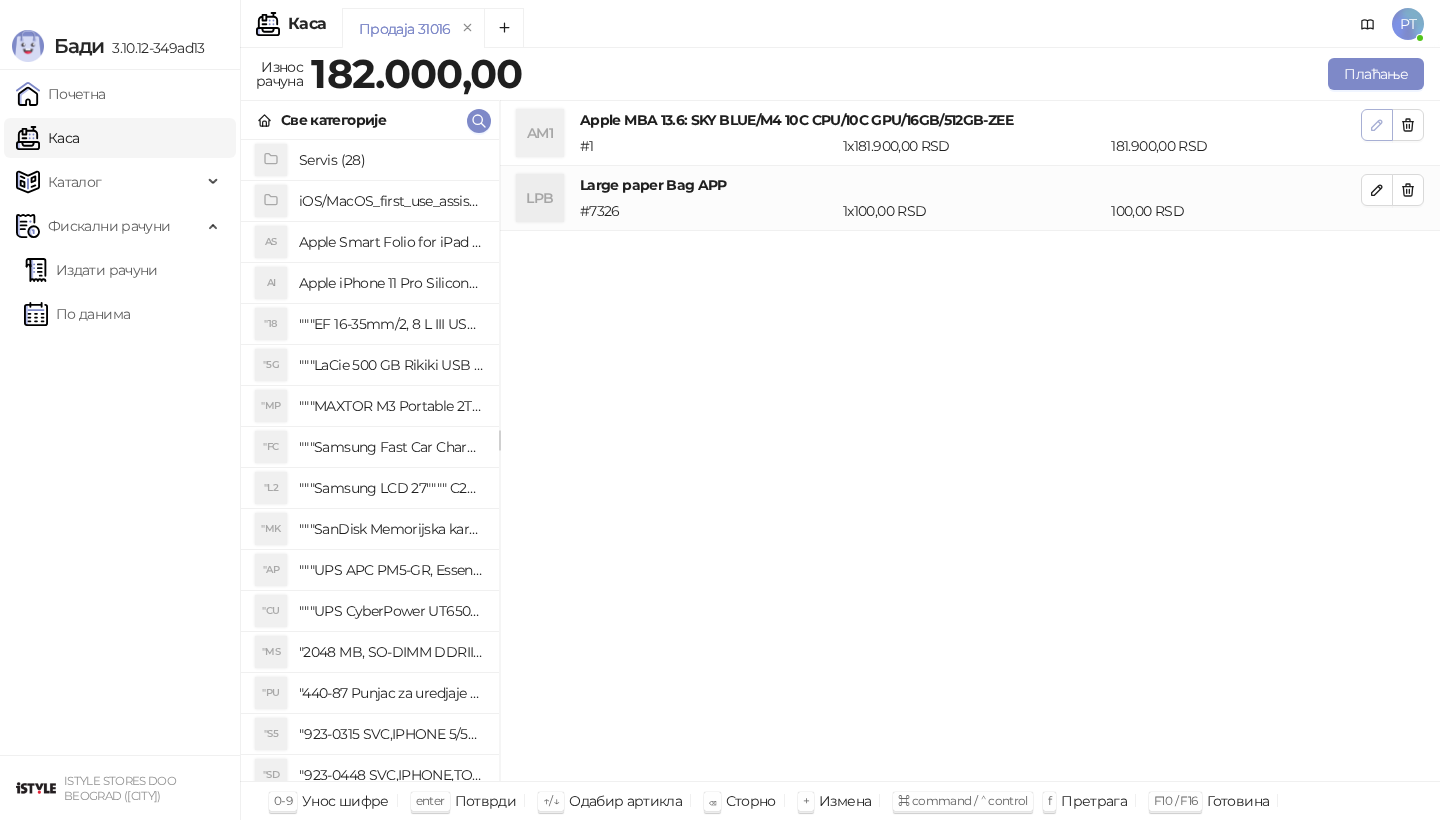 click 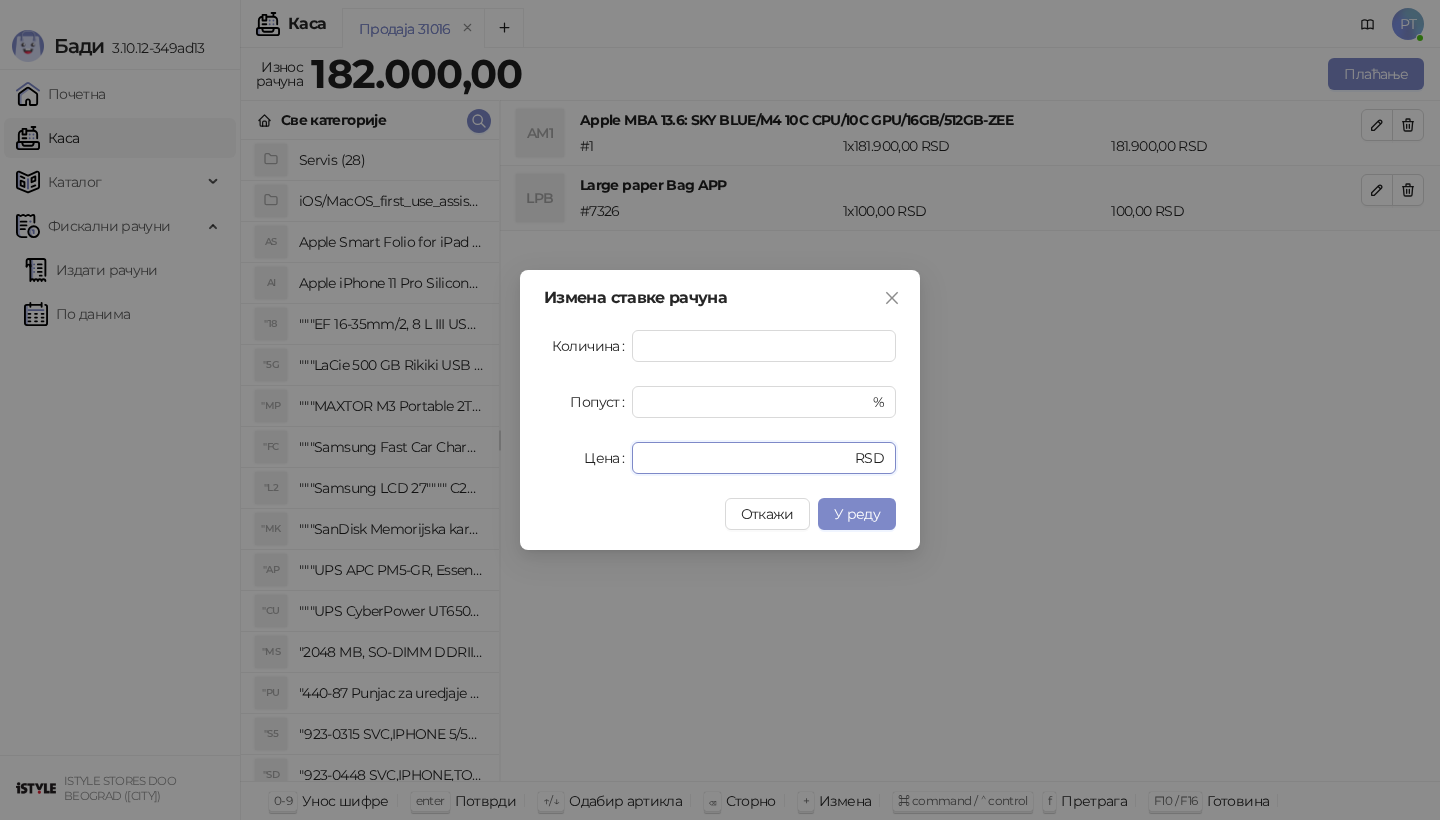 drag, startPoint x: 716, startPoint y: 455, endPoint x: 555, endPoint y: 455, distance: 161 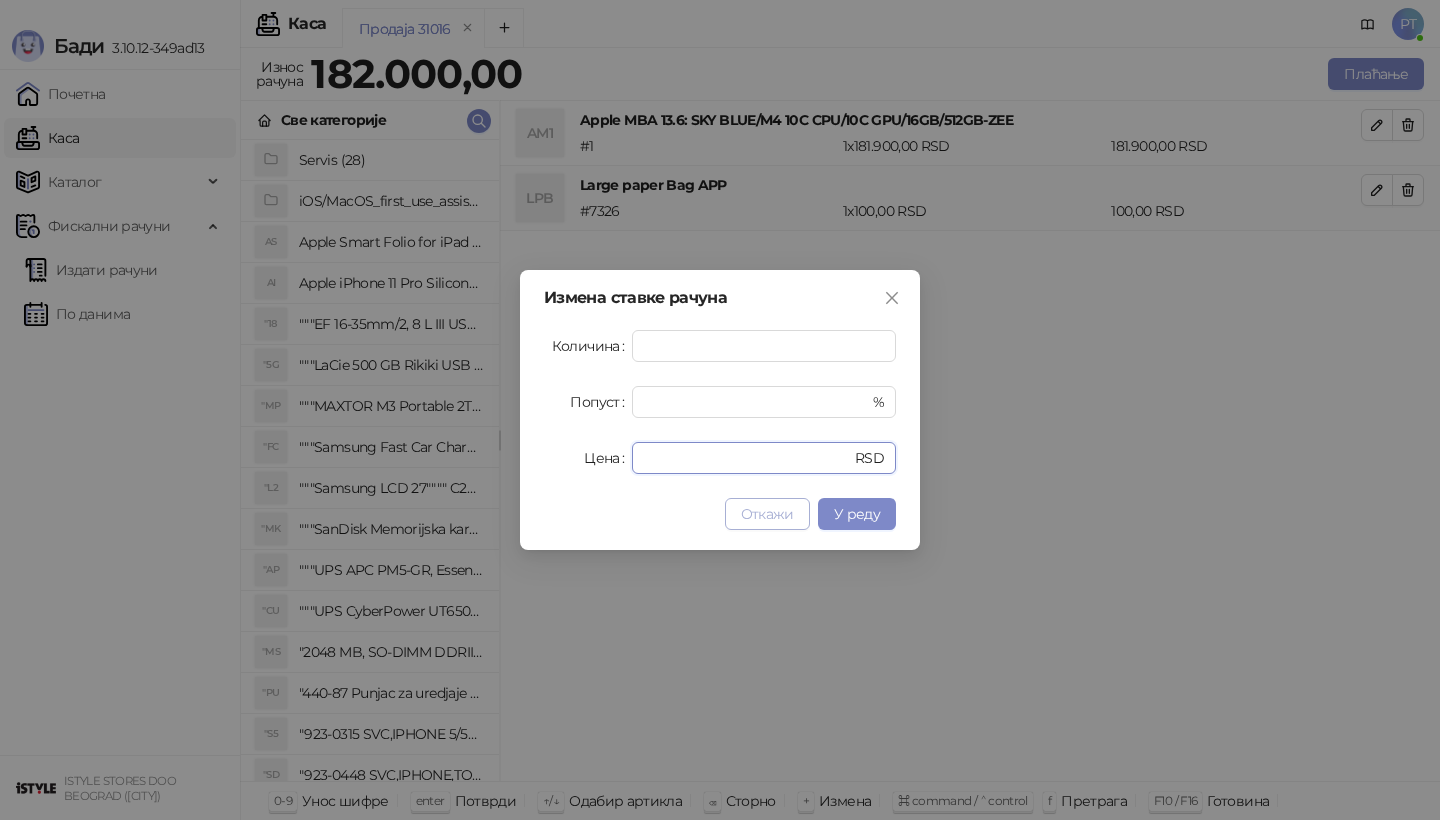 paste on "***" 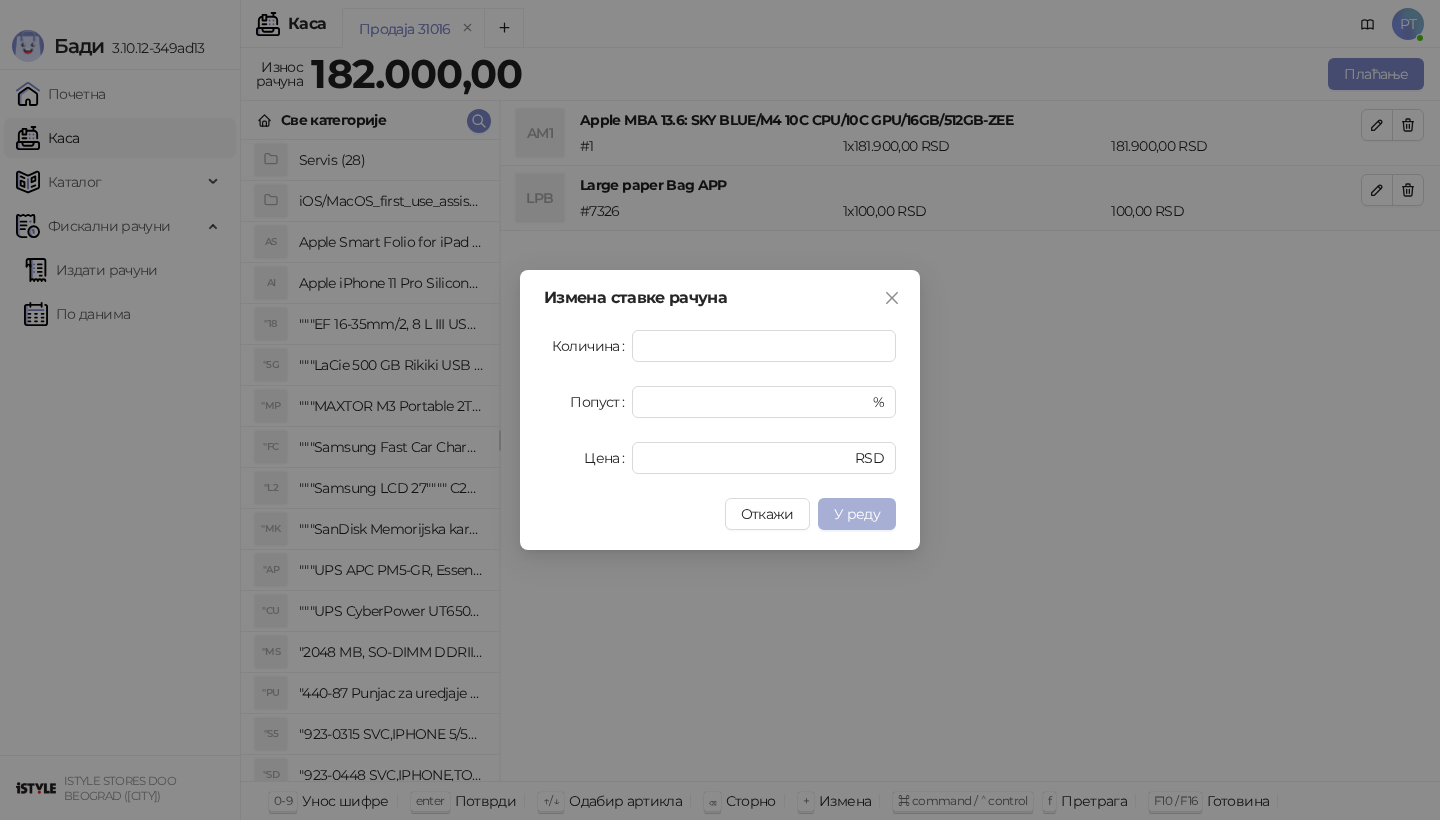 type on "******" 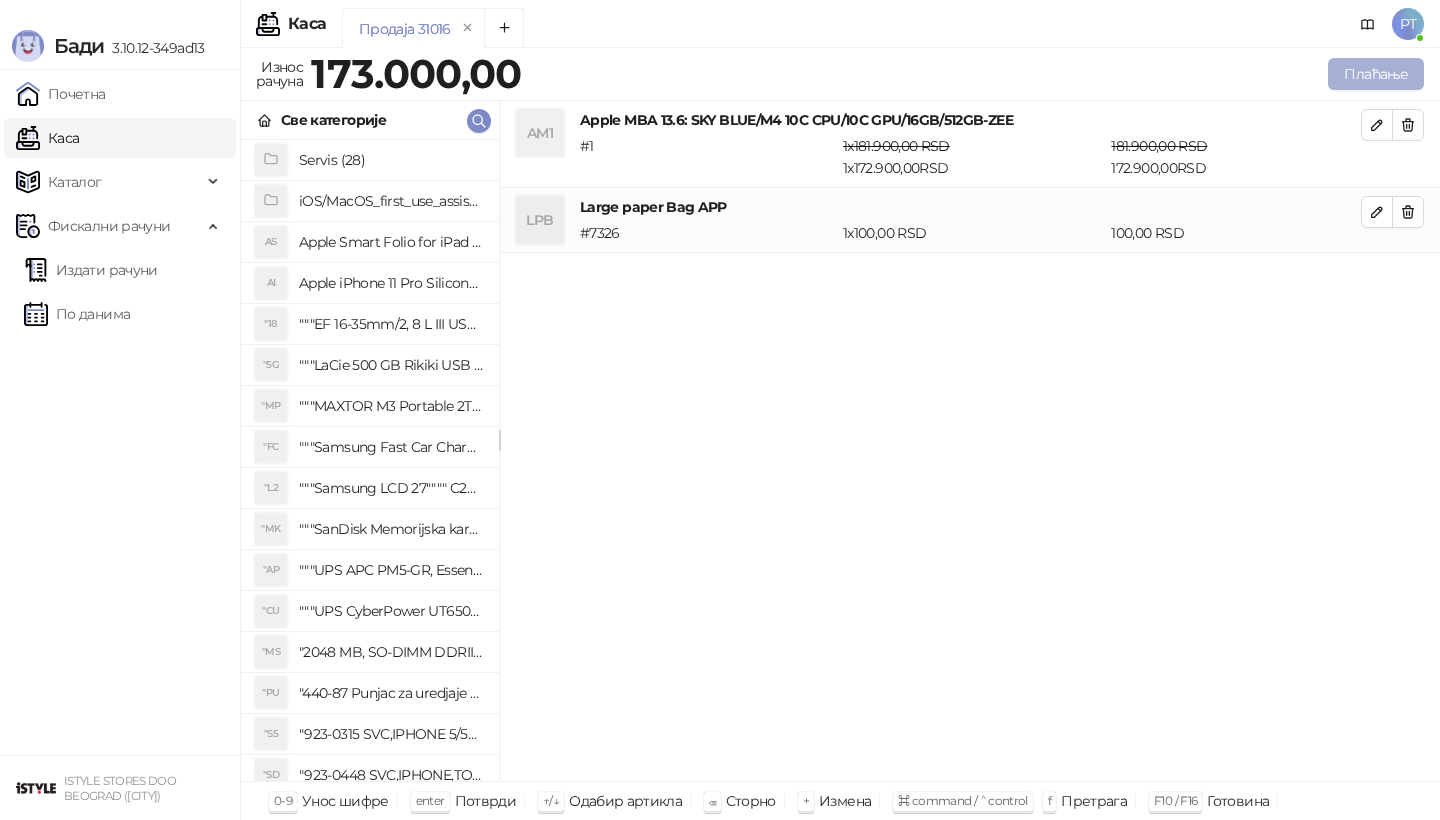 click on "Плаћање" at bounding box center (1376, 74) 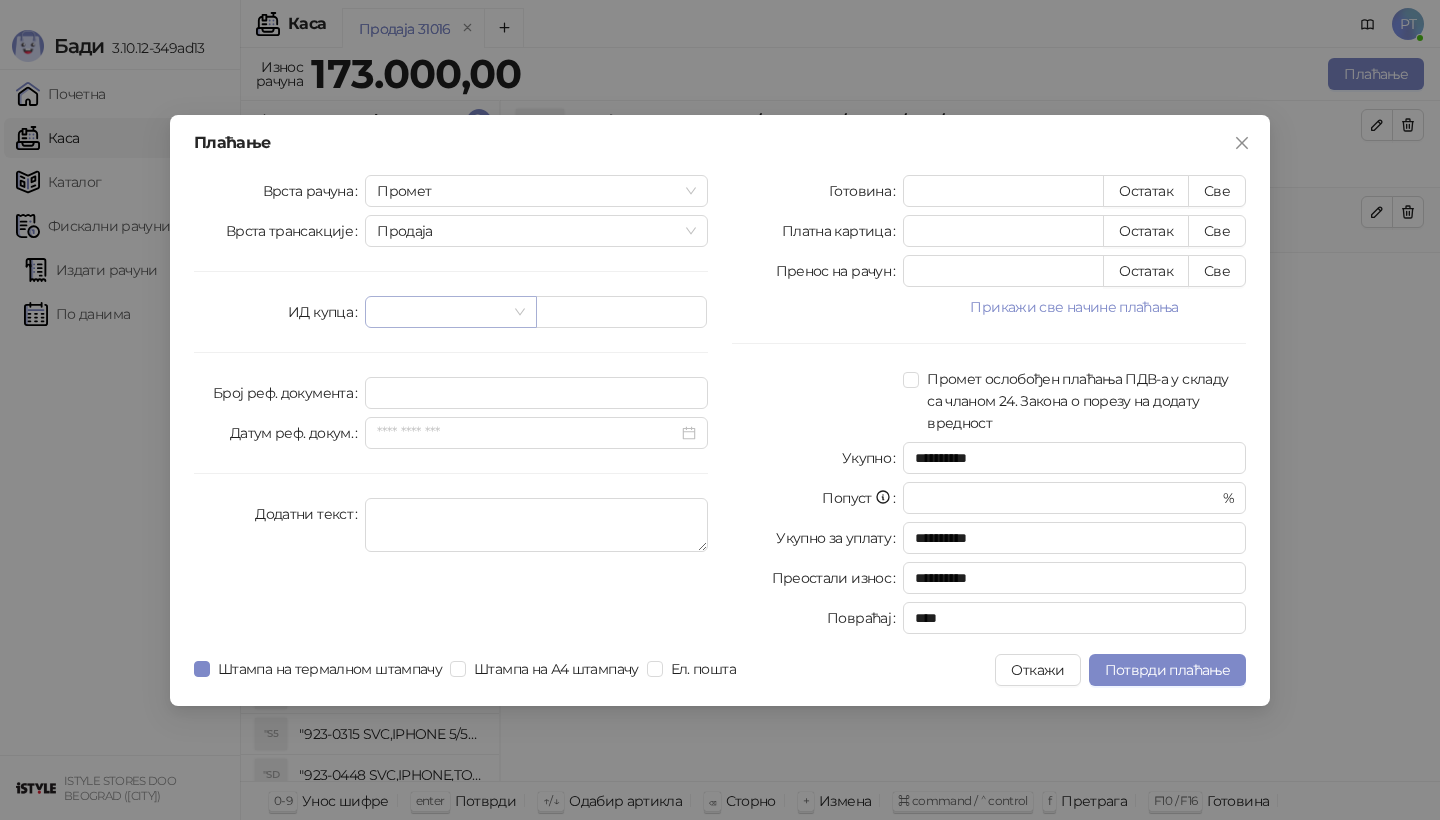 click at bounding box center (450, 312) 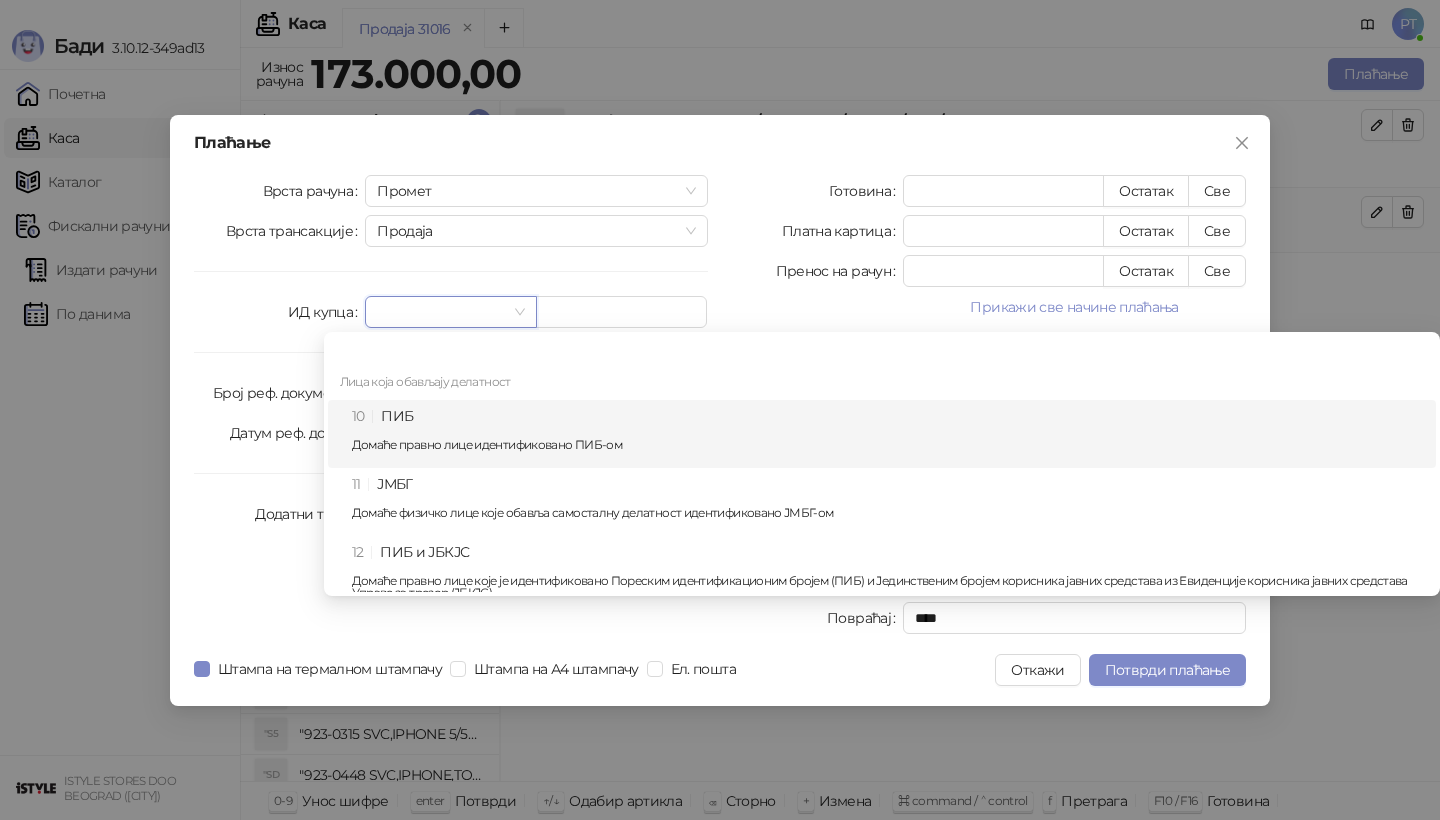 click on "10 ПИБ Домаће правно лице идентификовано ПИБ-ом" at bounding box center [888, 434] 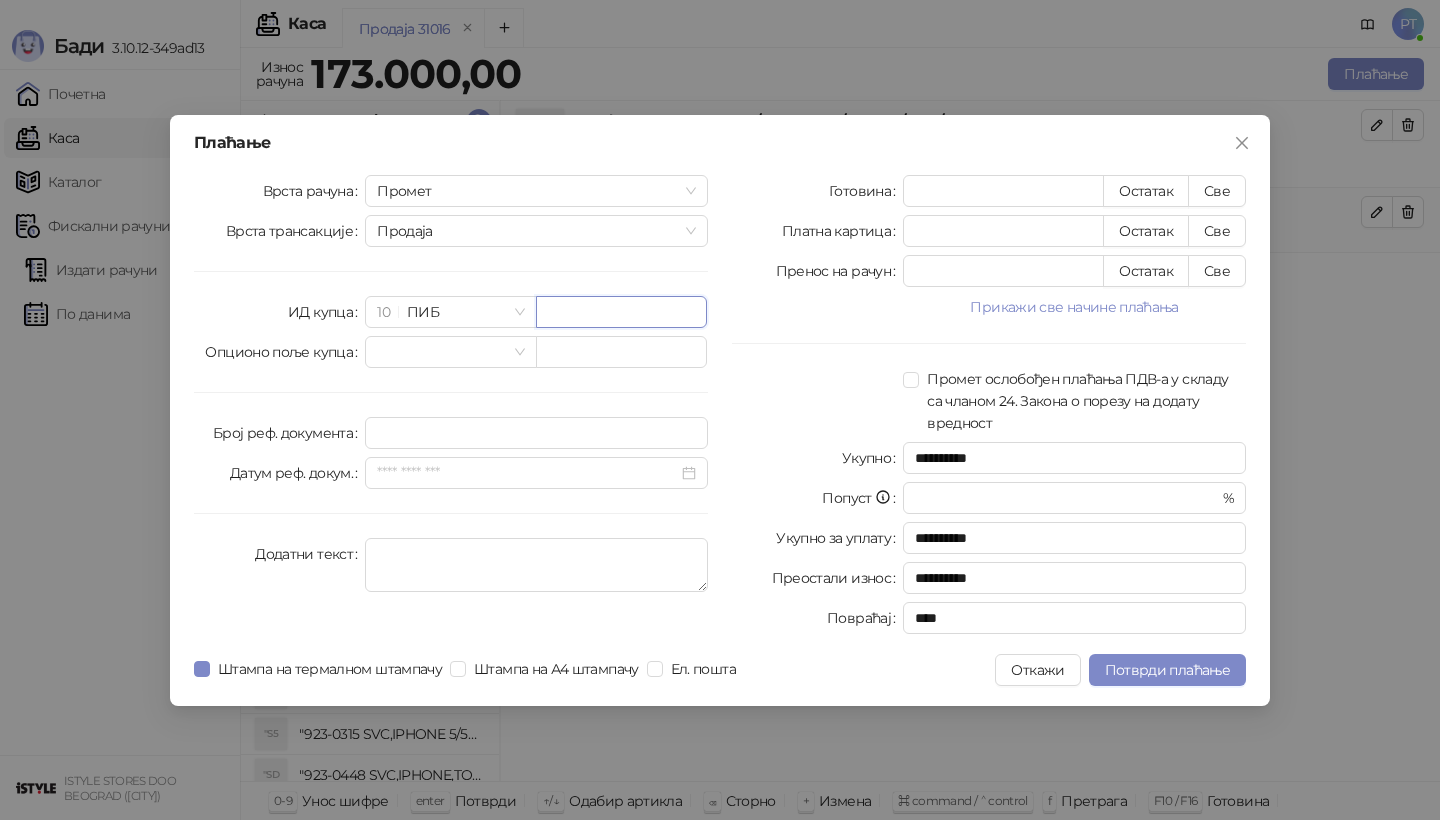 paste on "*********" 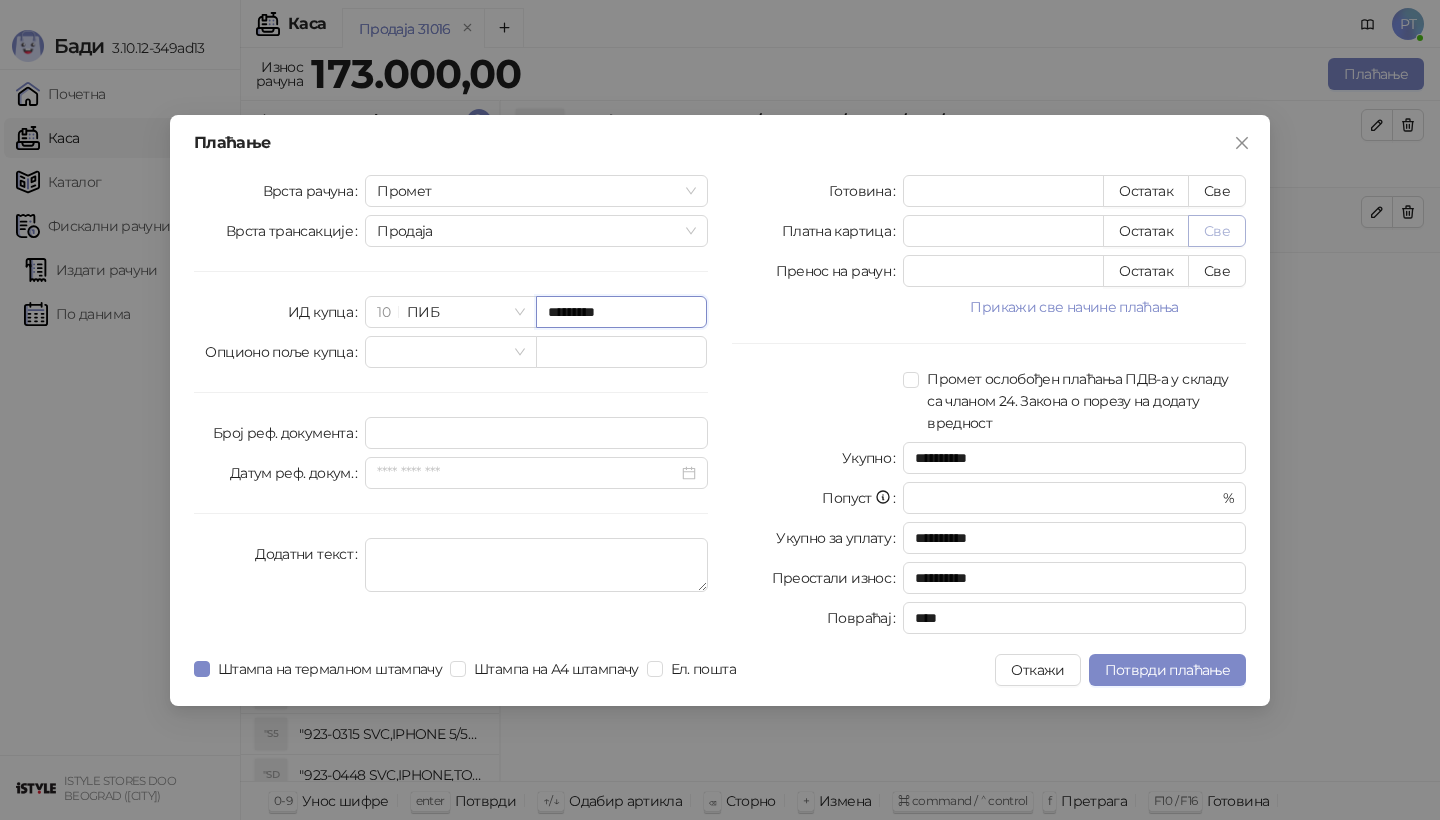 type on "*********" 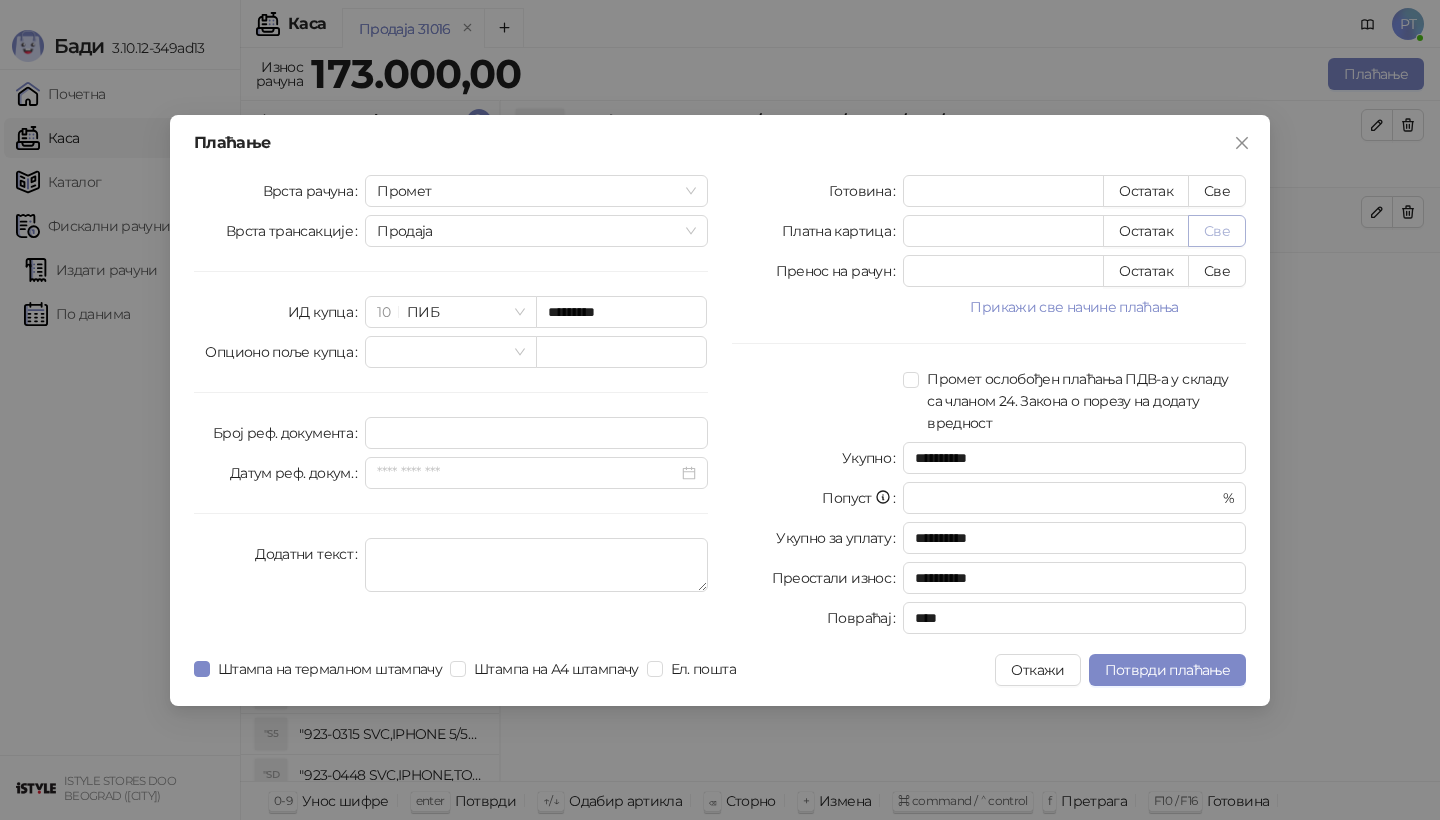 click on "Све" at bounding box center [1217, 231] 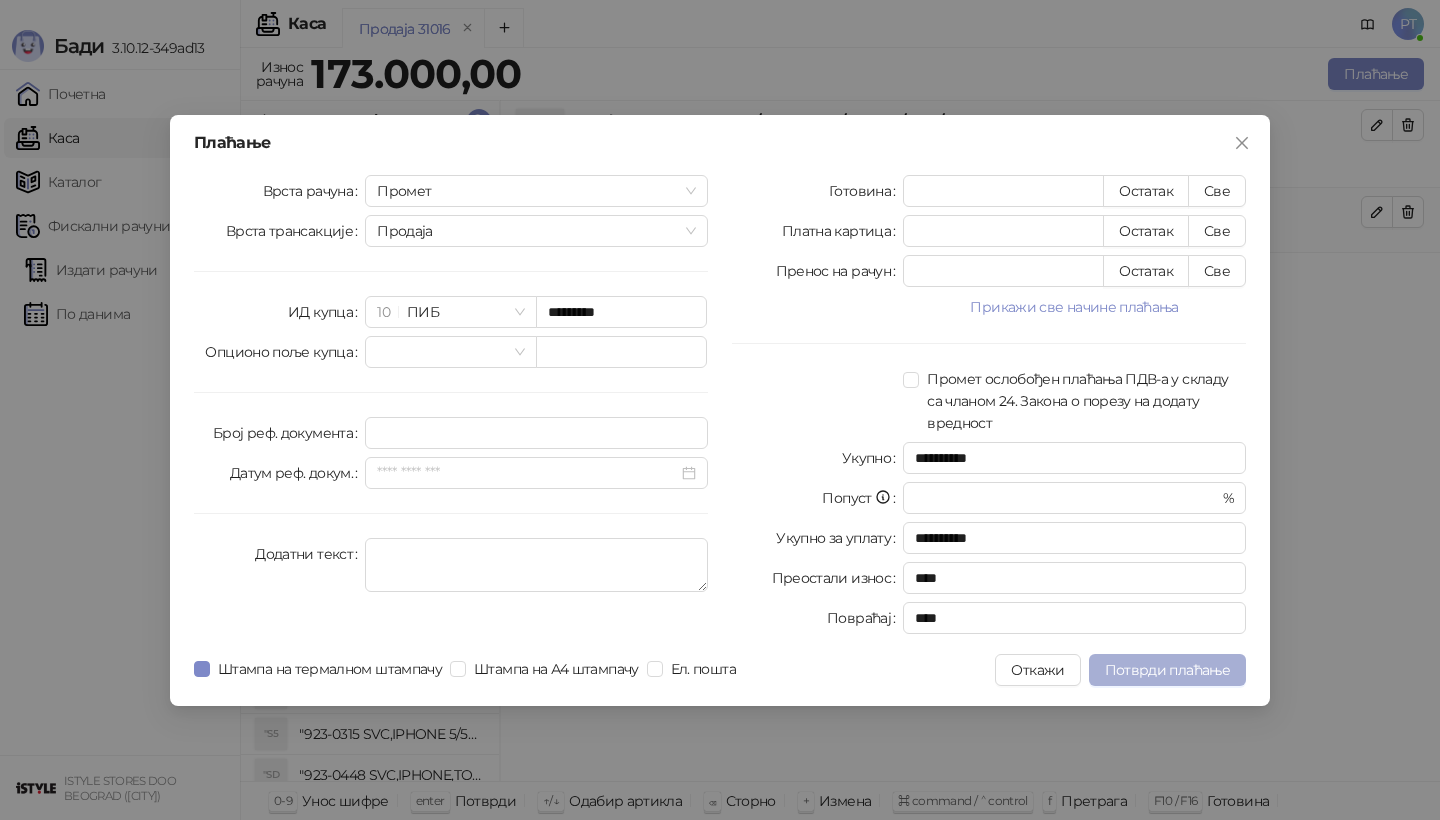 click on "Потврди плаћање" at bounding box center [1167, 670] 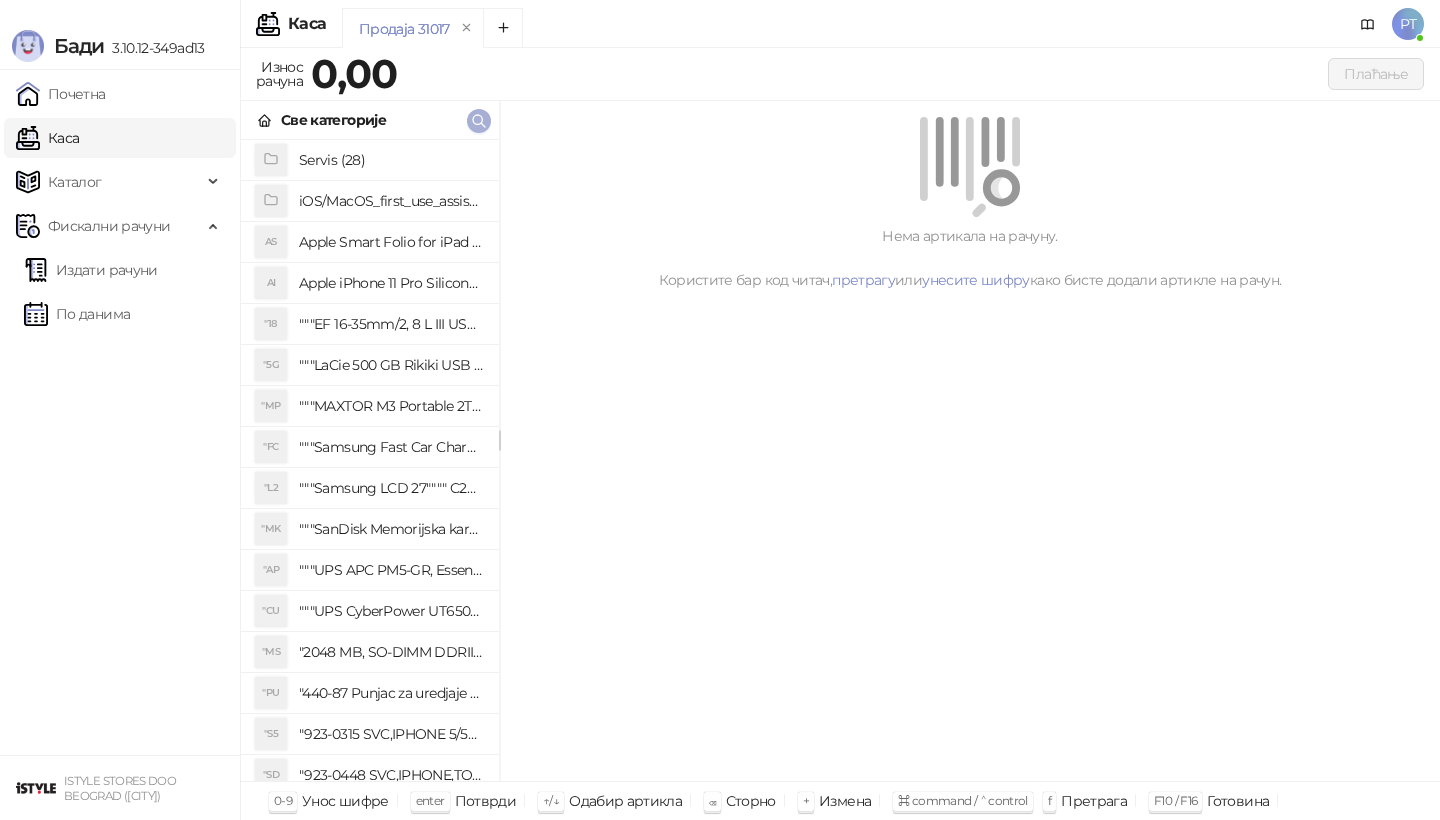 click at bounding box center (479, 121) 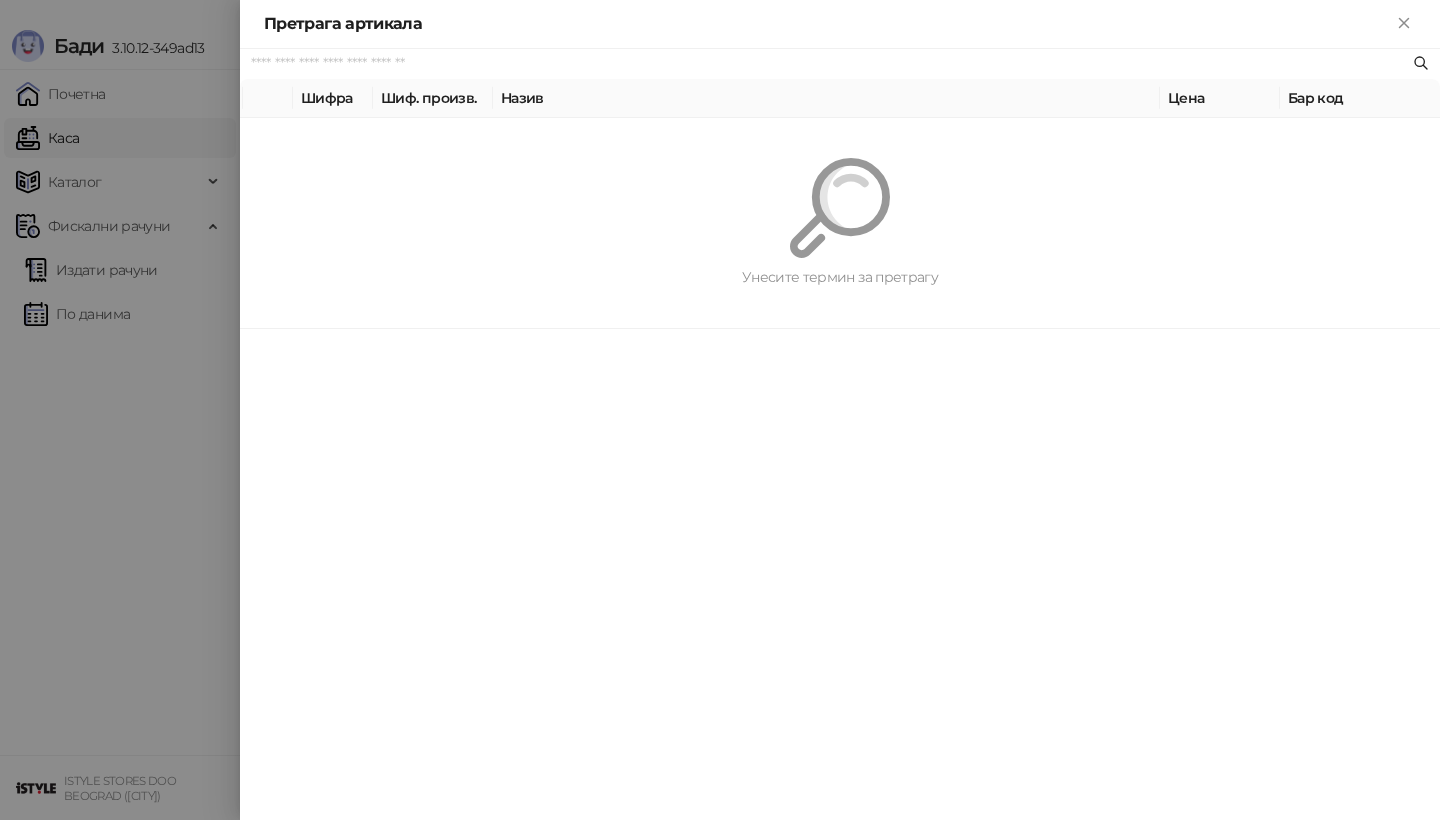 paste on "*********" 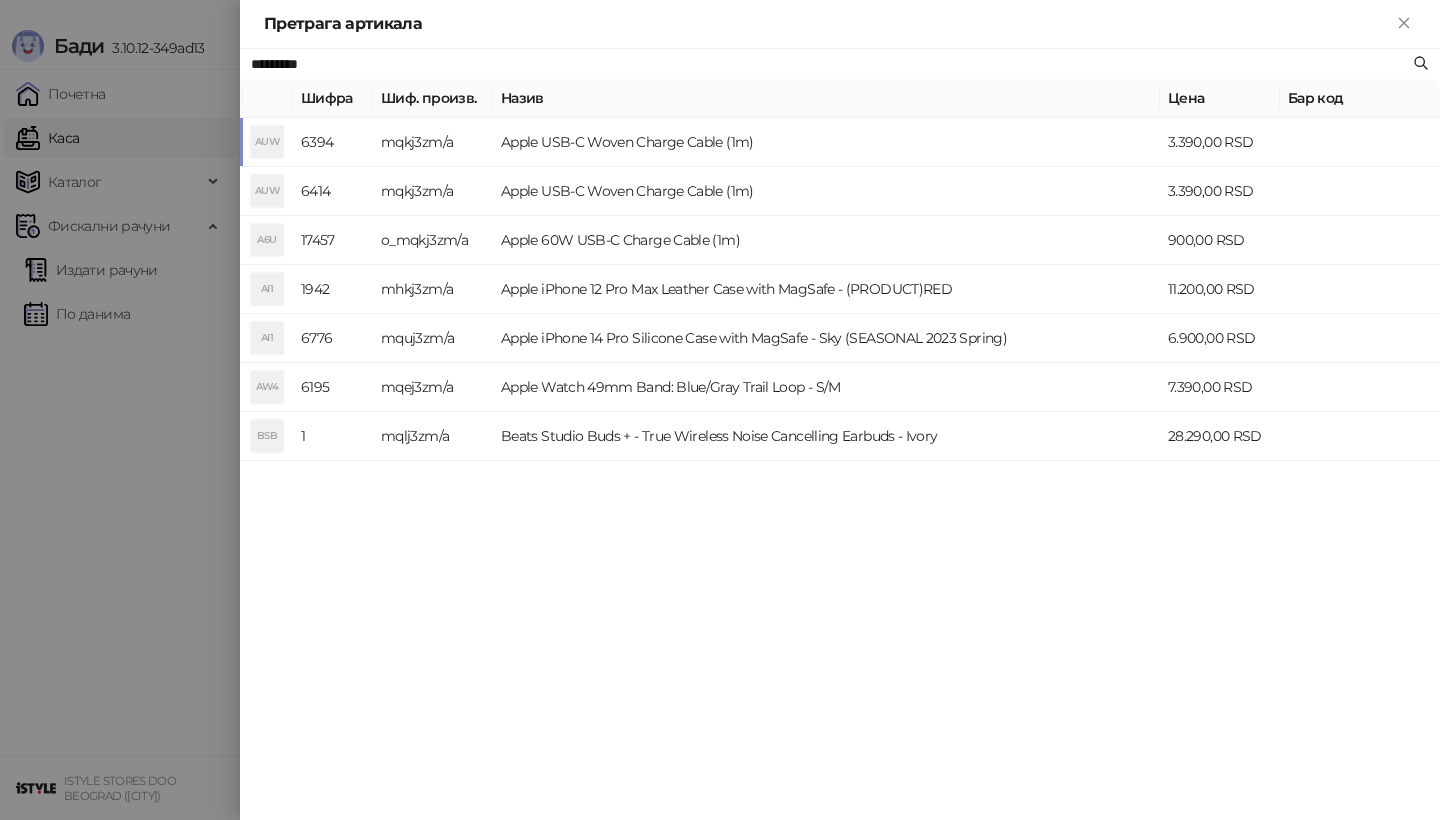 click on "AUW" at bounding box center [267, 142] 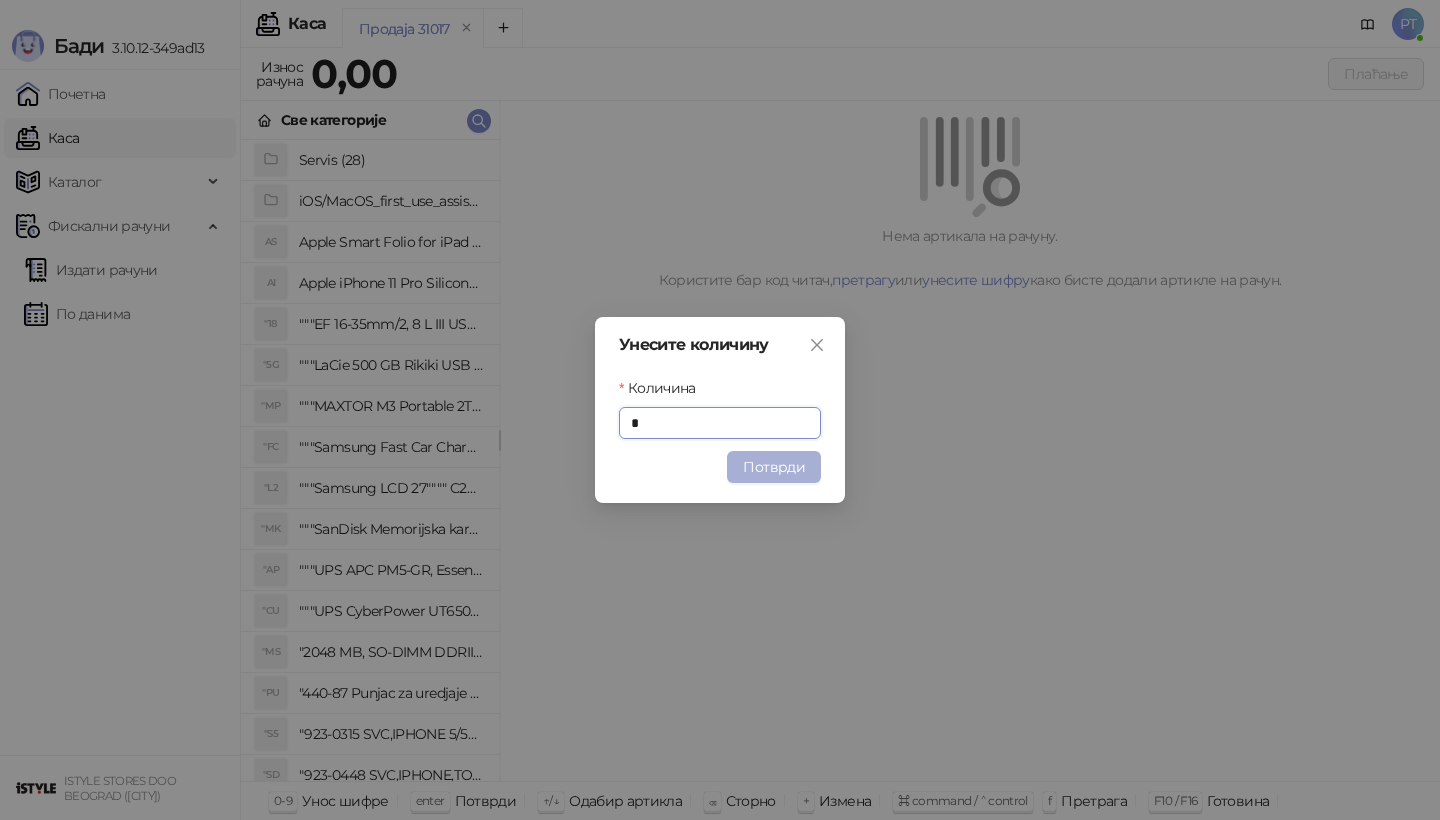 click on "Потврди" at bounding box center (774, 467) 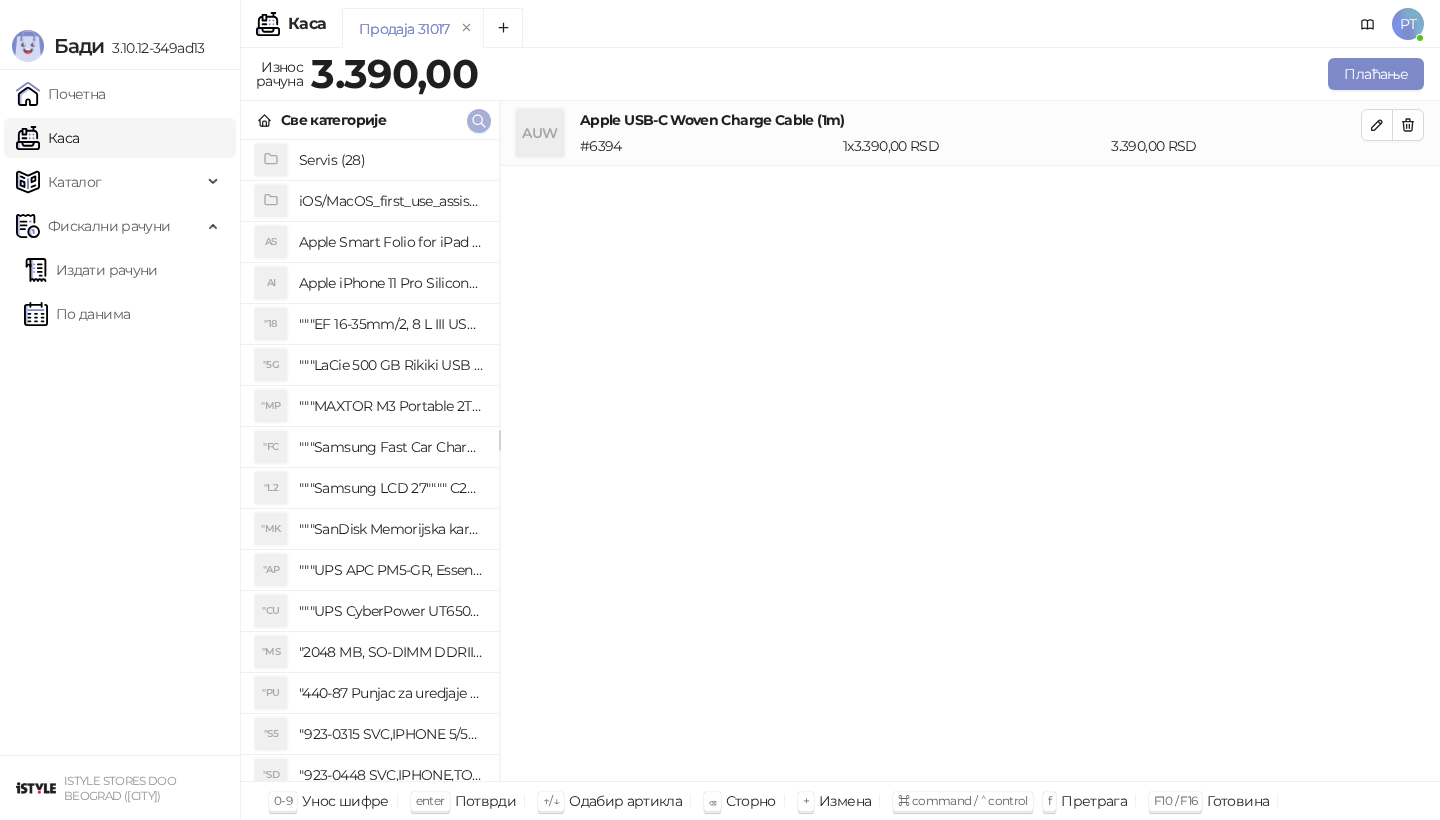 click 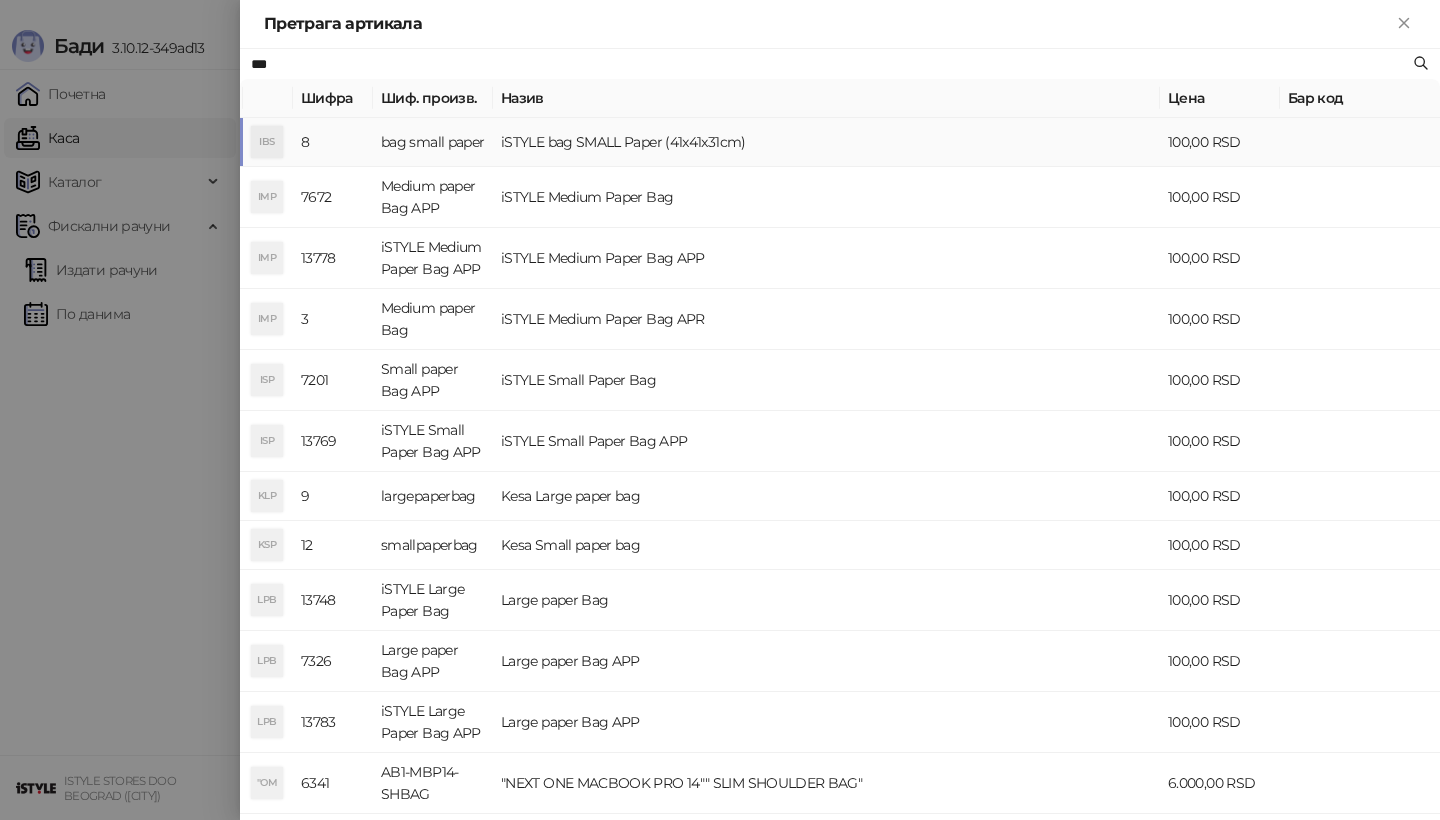 type on "***" 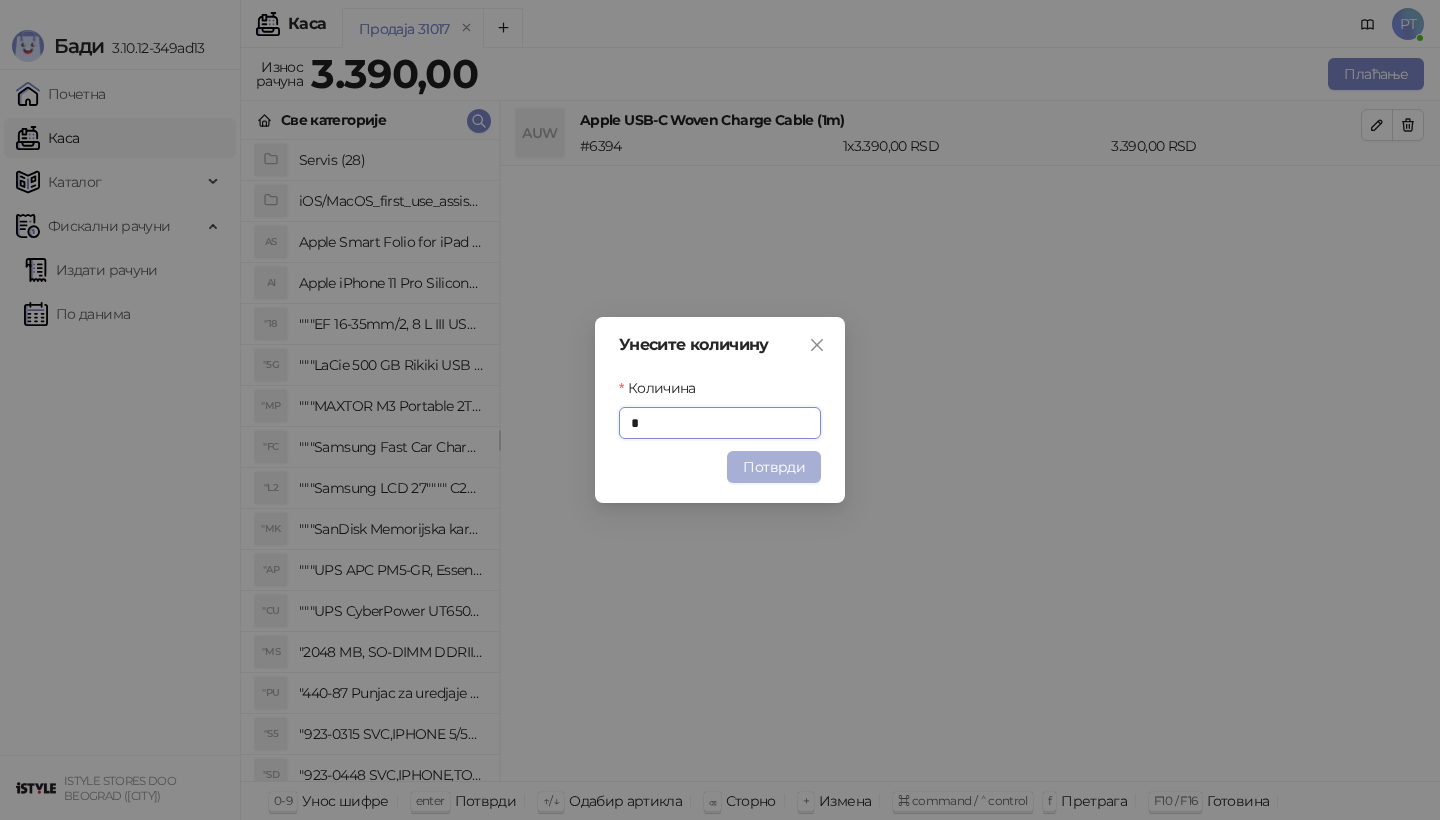 click on "Потврди" at bounding box center (774, 467) 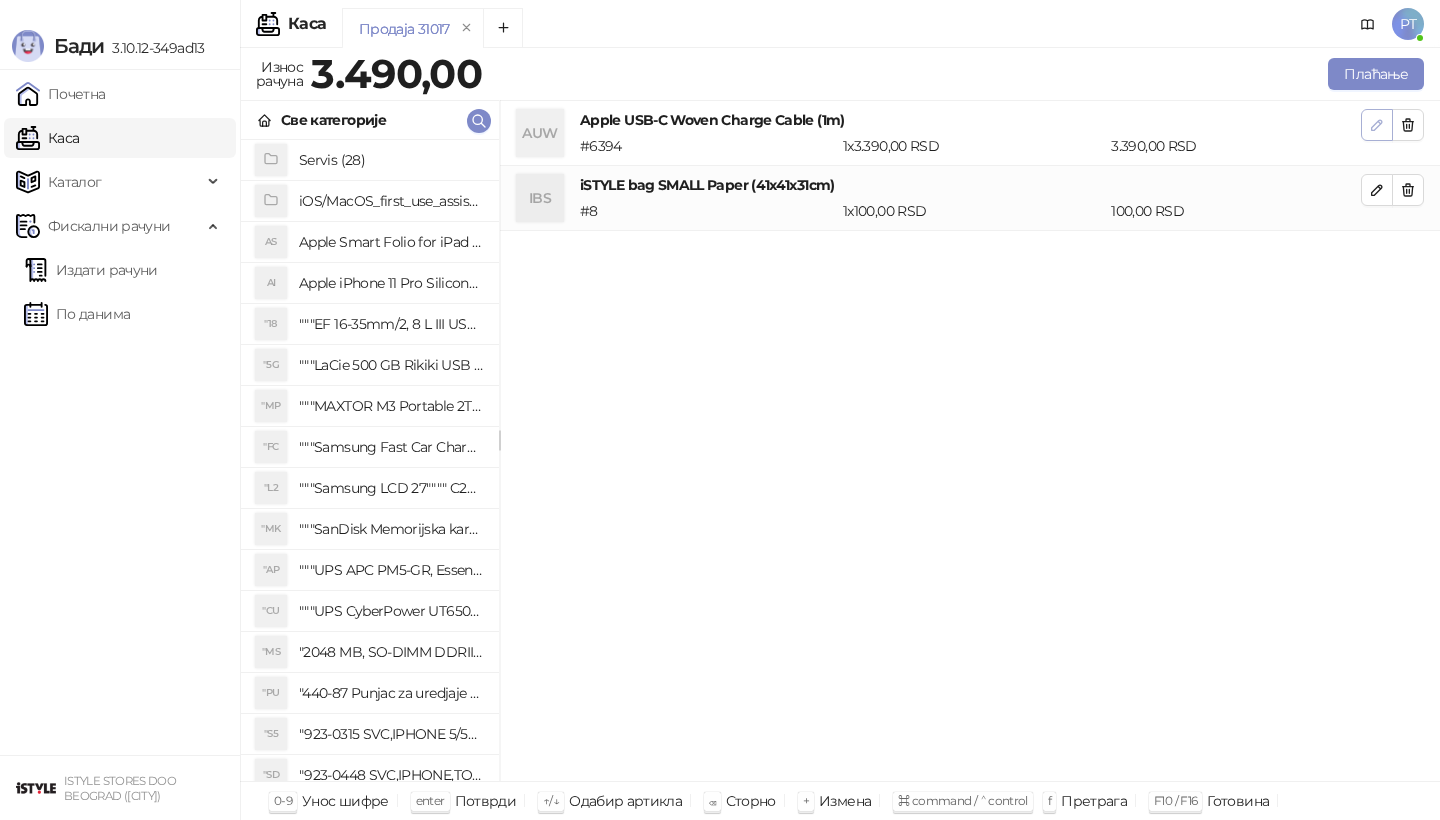 click 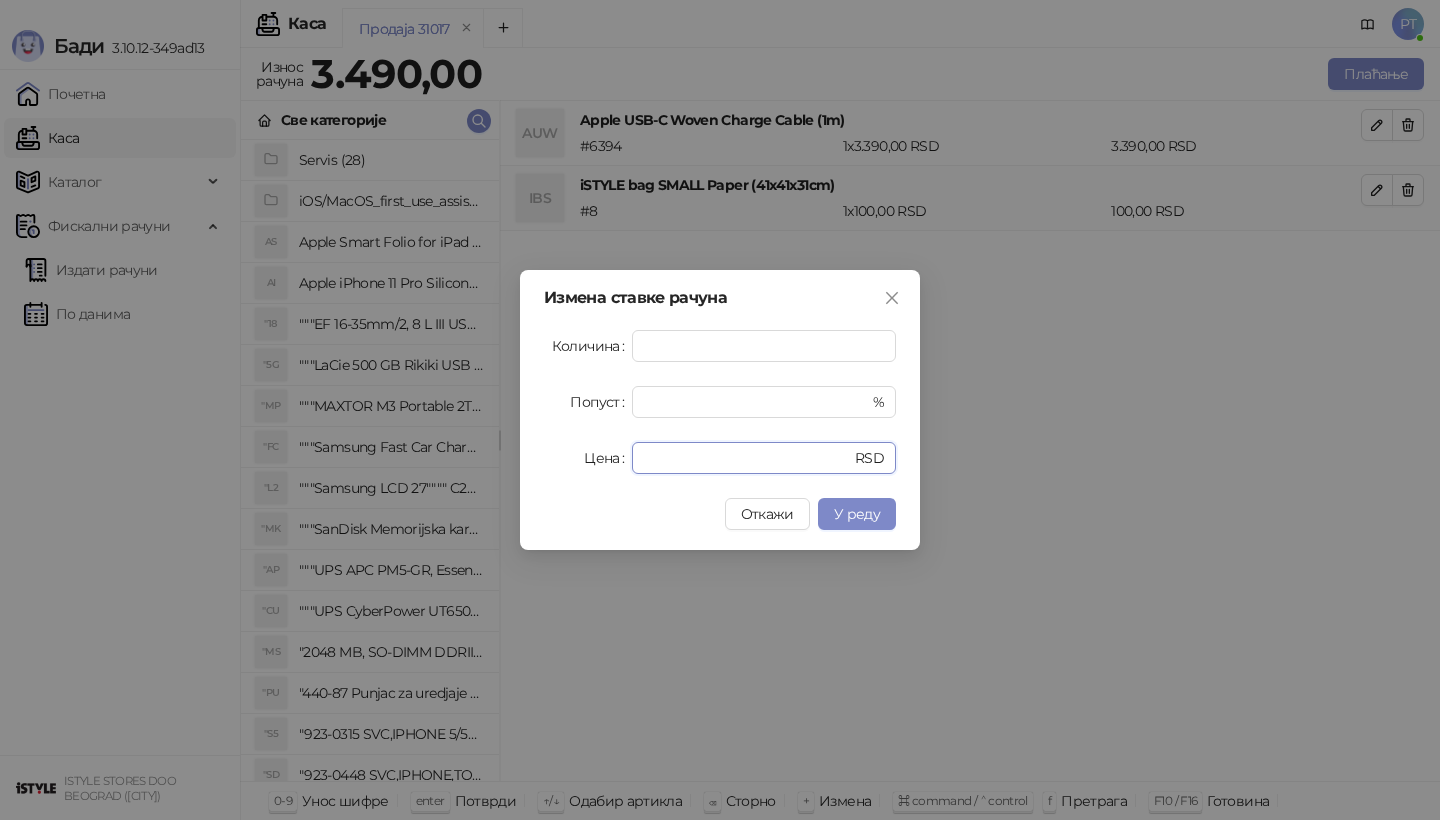 drag, startPoint x: 708, startPoint y: 448, endPoint x: 526, endPoint y: 448, distance: 182 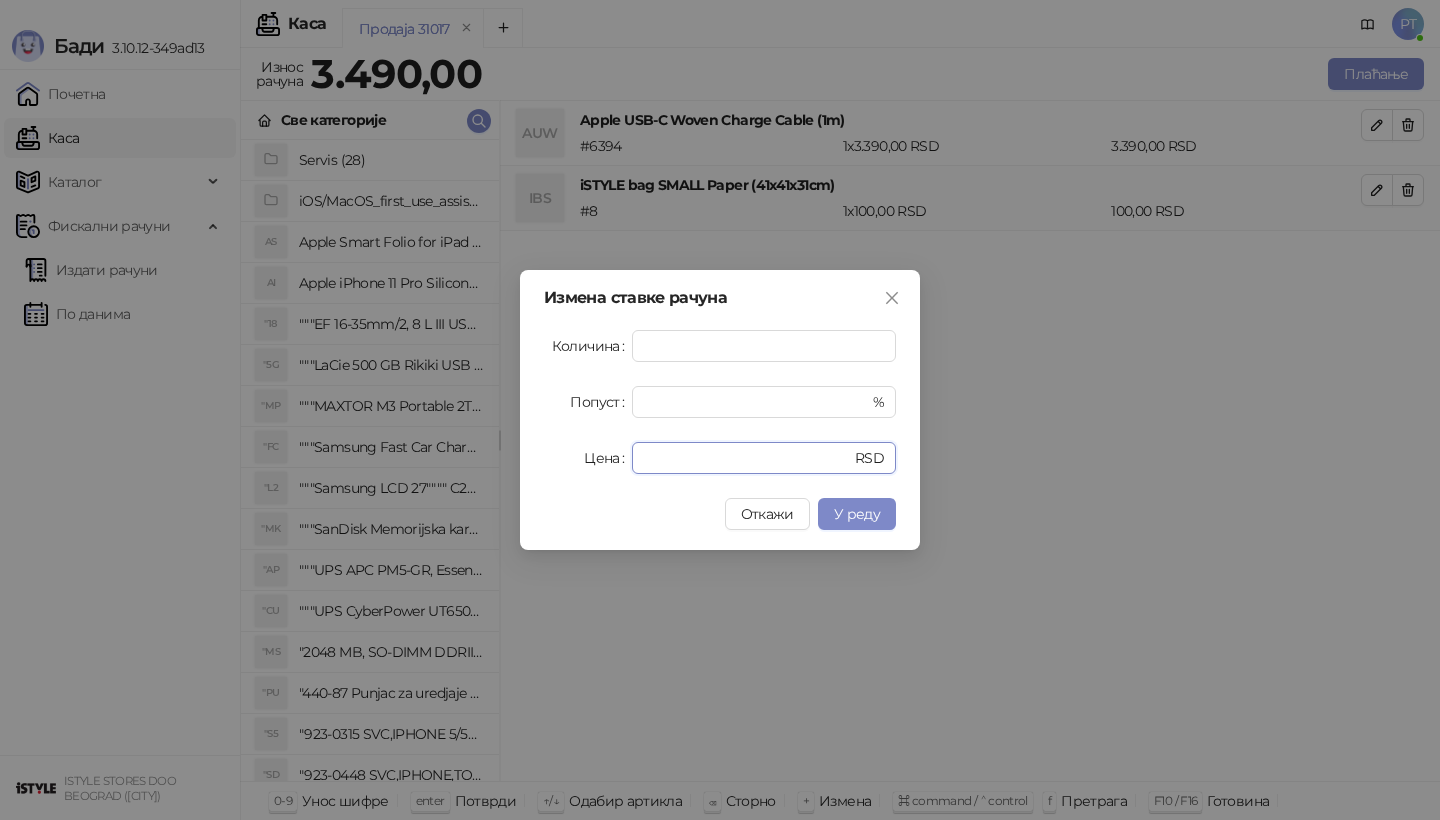 type on "****" 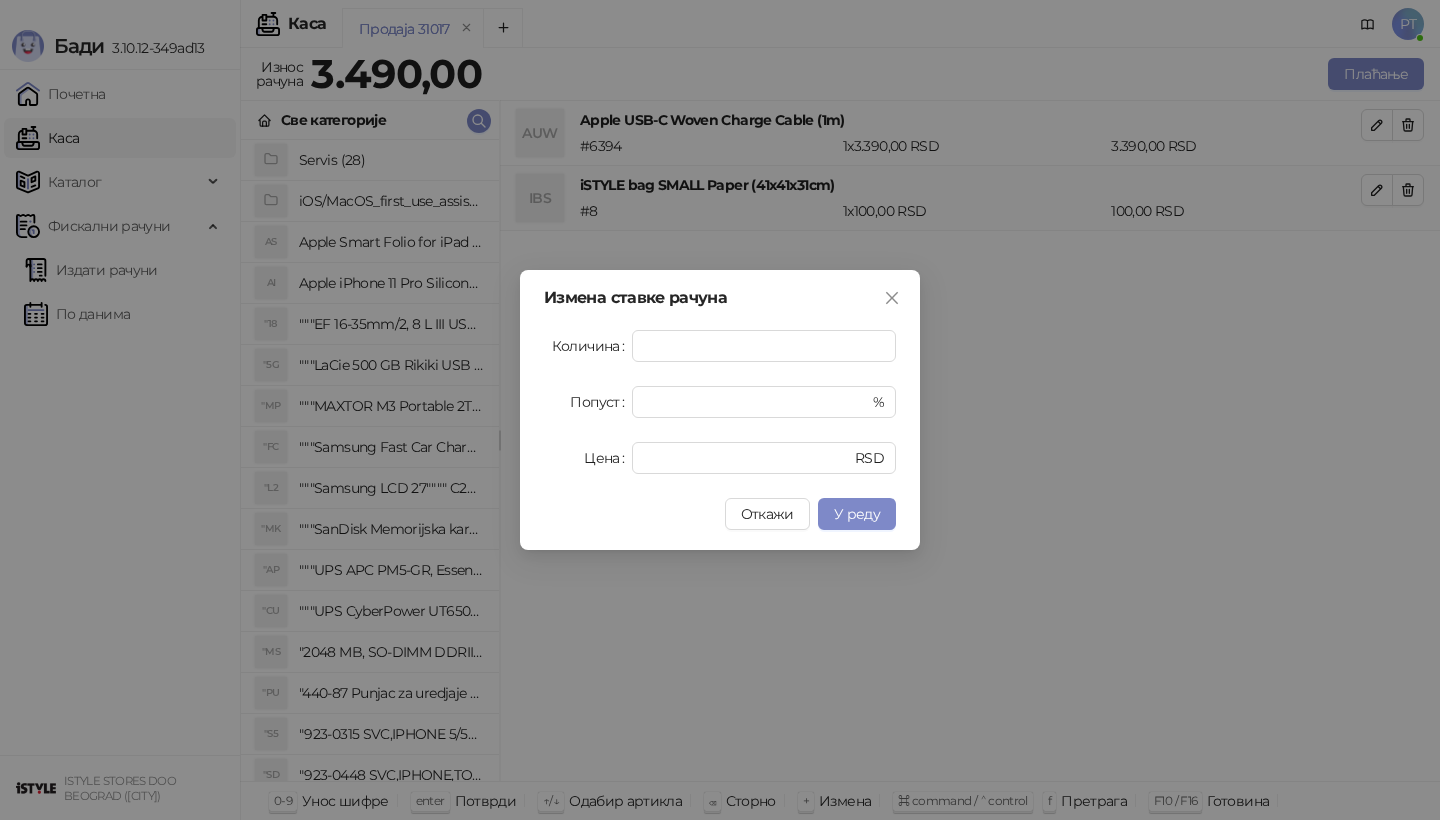 click on "Измена ставке рачуна Количина * Попуст * % Цена **** RSD Откажи У реду" at bounding box center [720, 410] 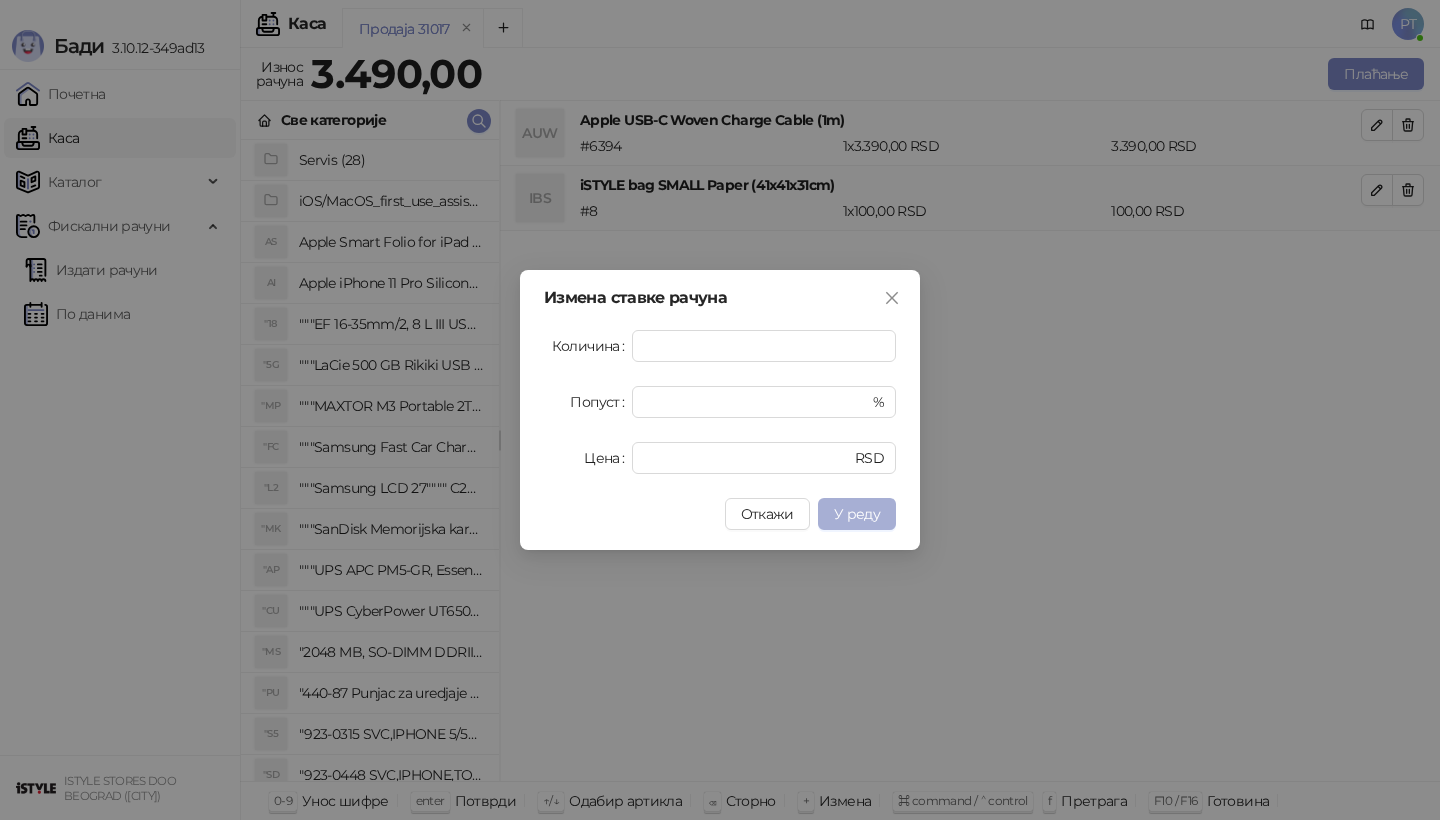 click on "У реду" at bounding box center [857, 514] 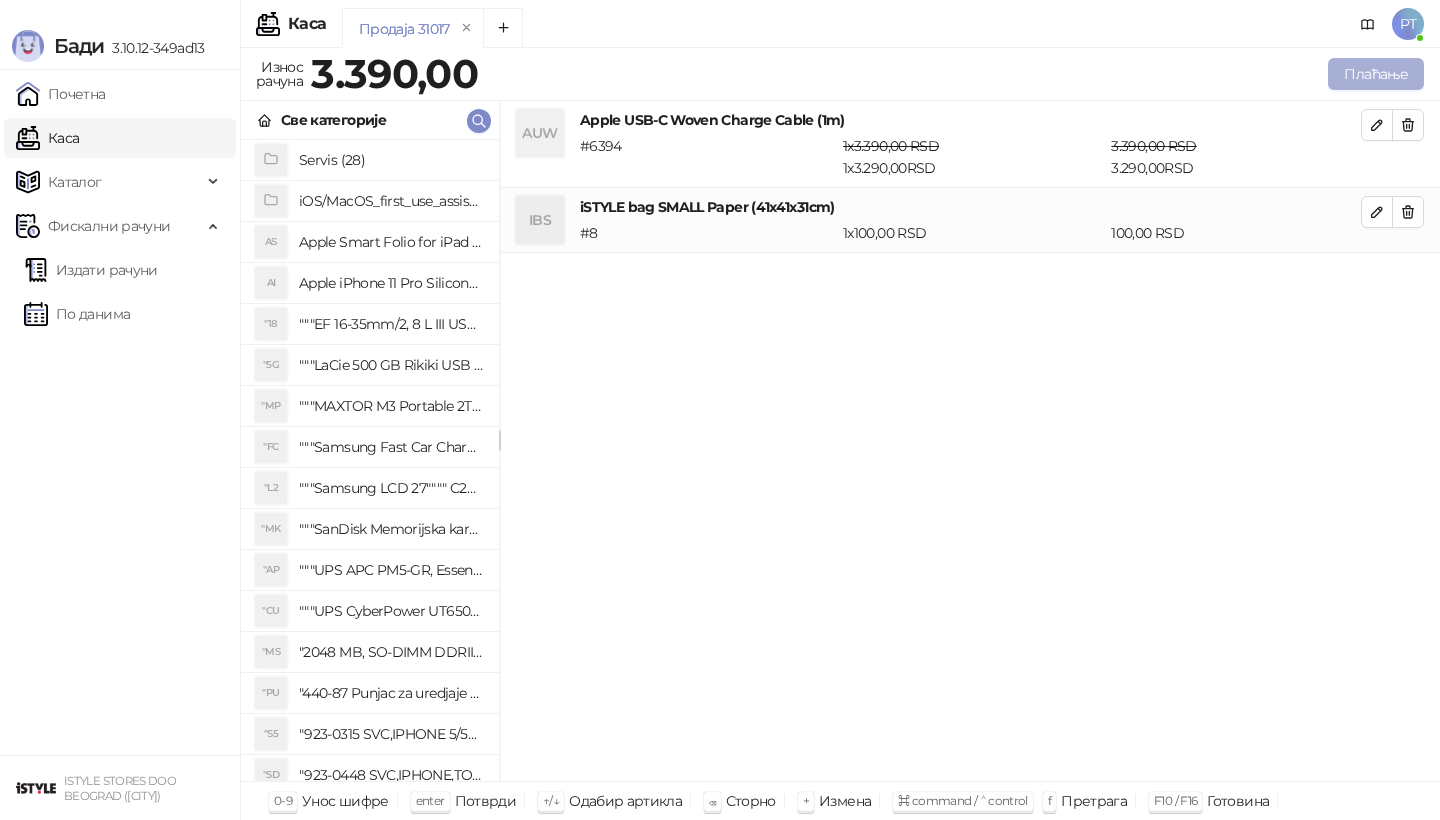 click on "Плаћање" at bounding box center [1376, 74] 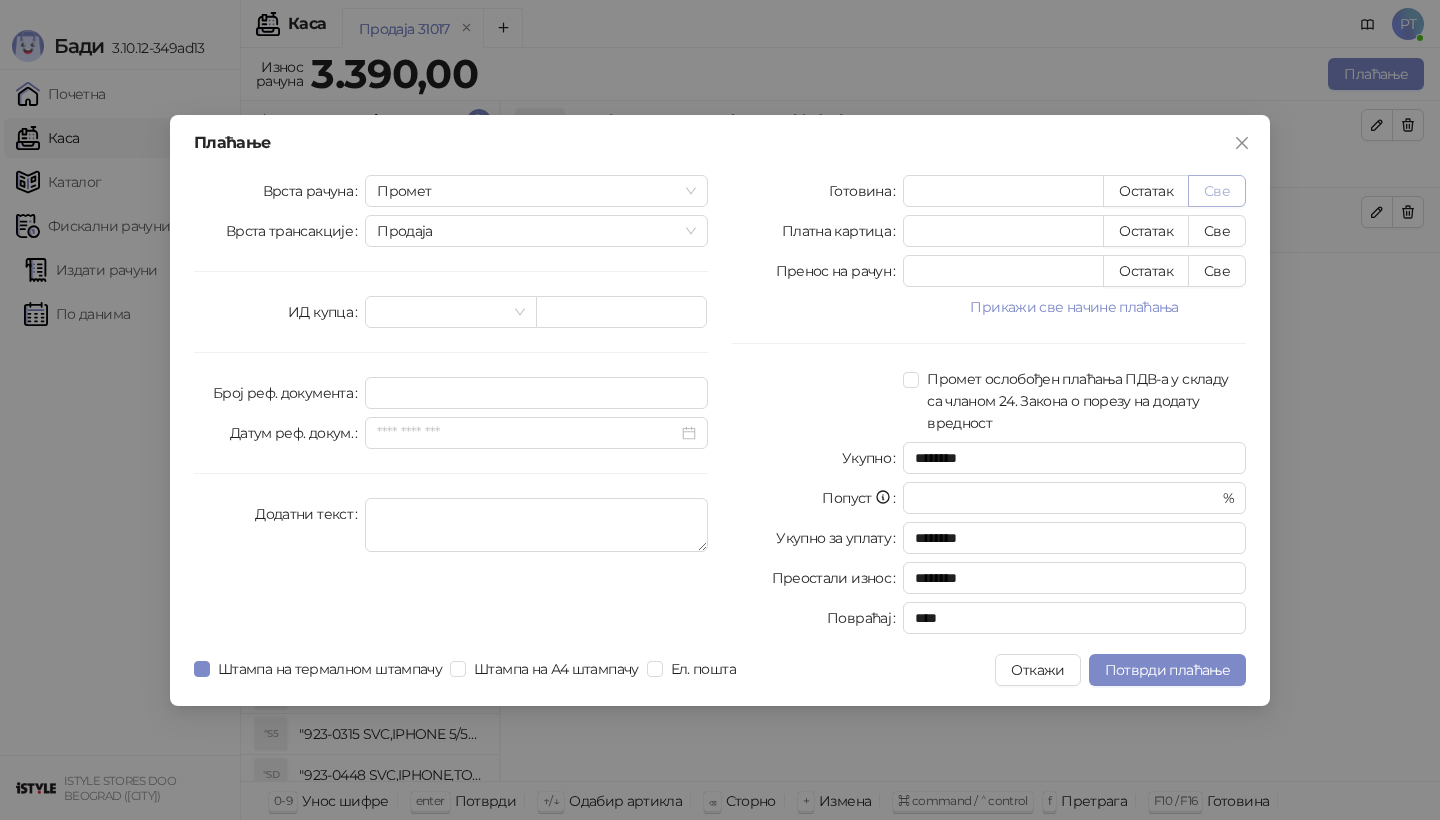 click on "Све" at bounding box center [1217, 191] 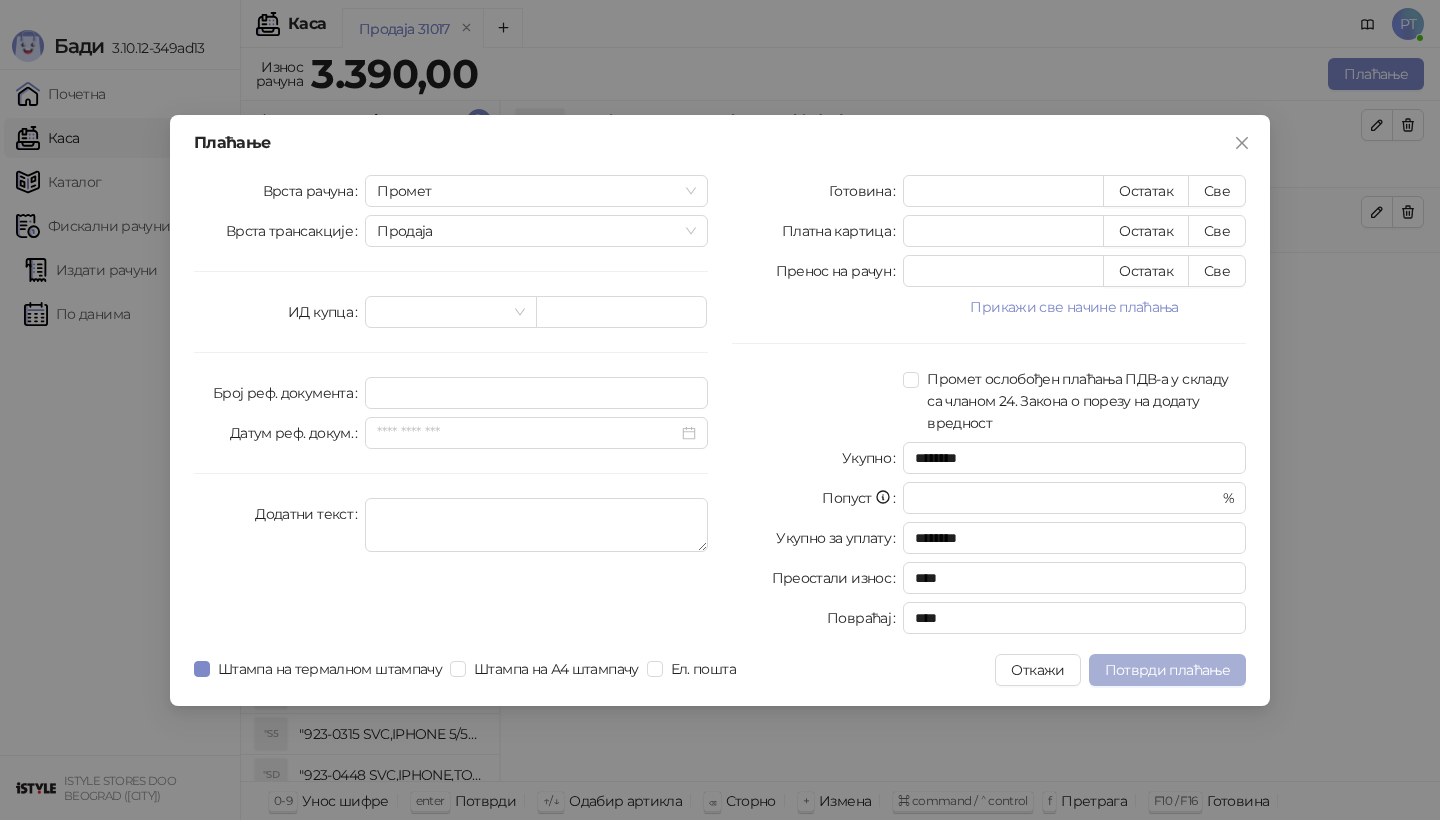 click on "Потврди плаћање" at bounding box center (1167, 670) 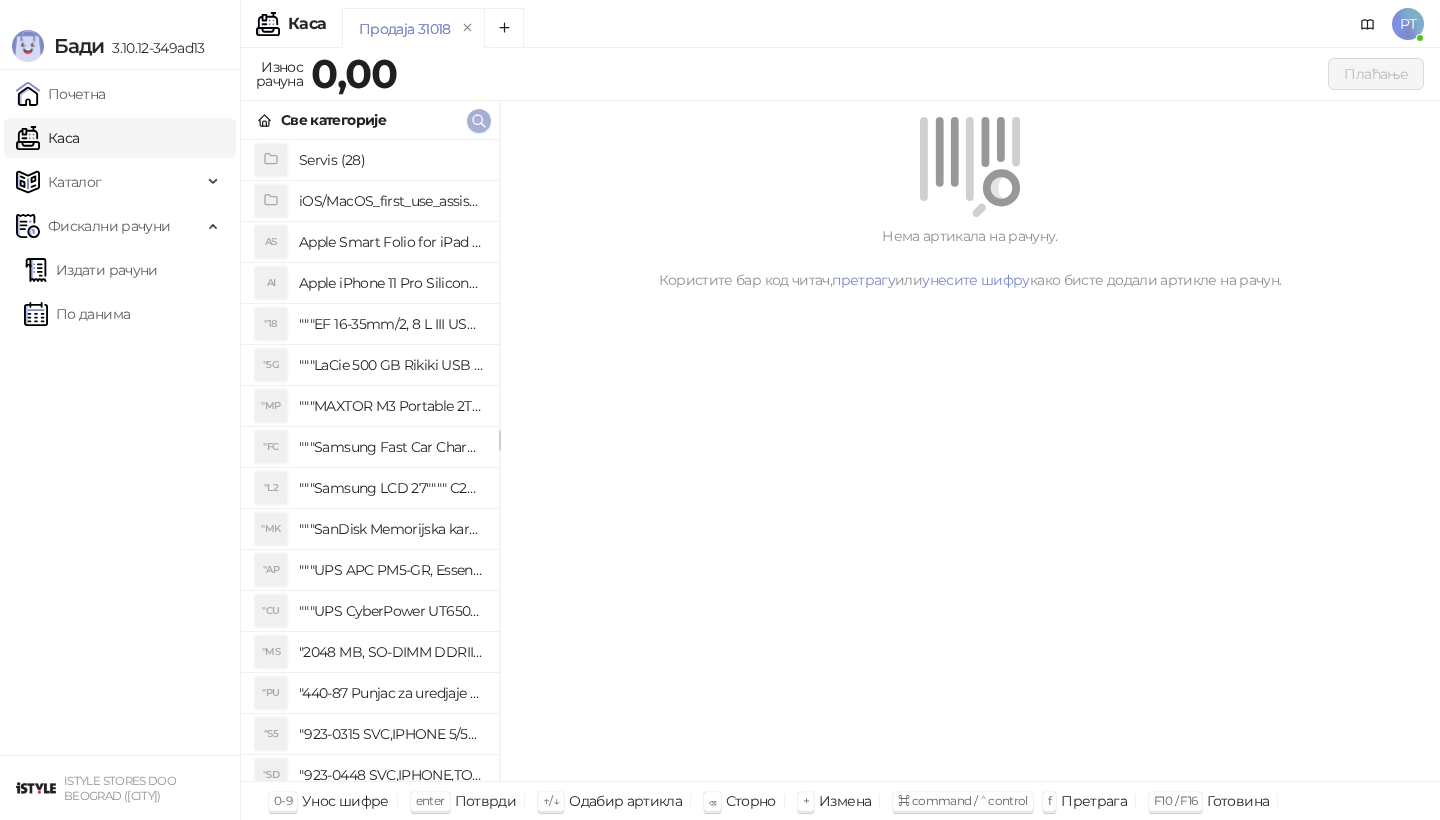click 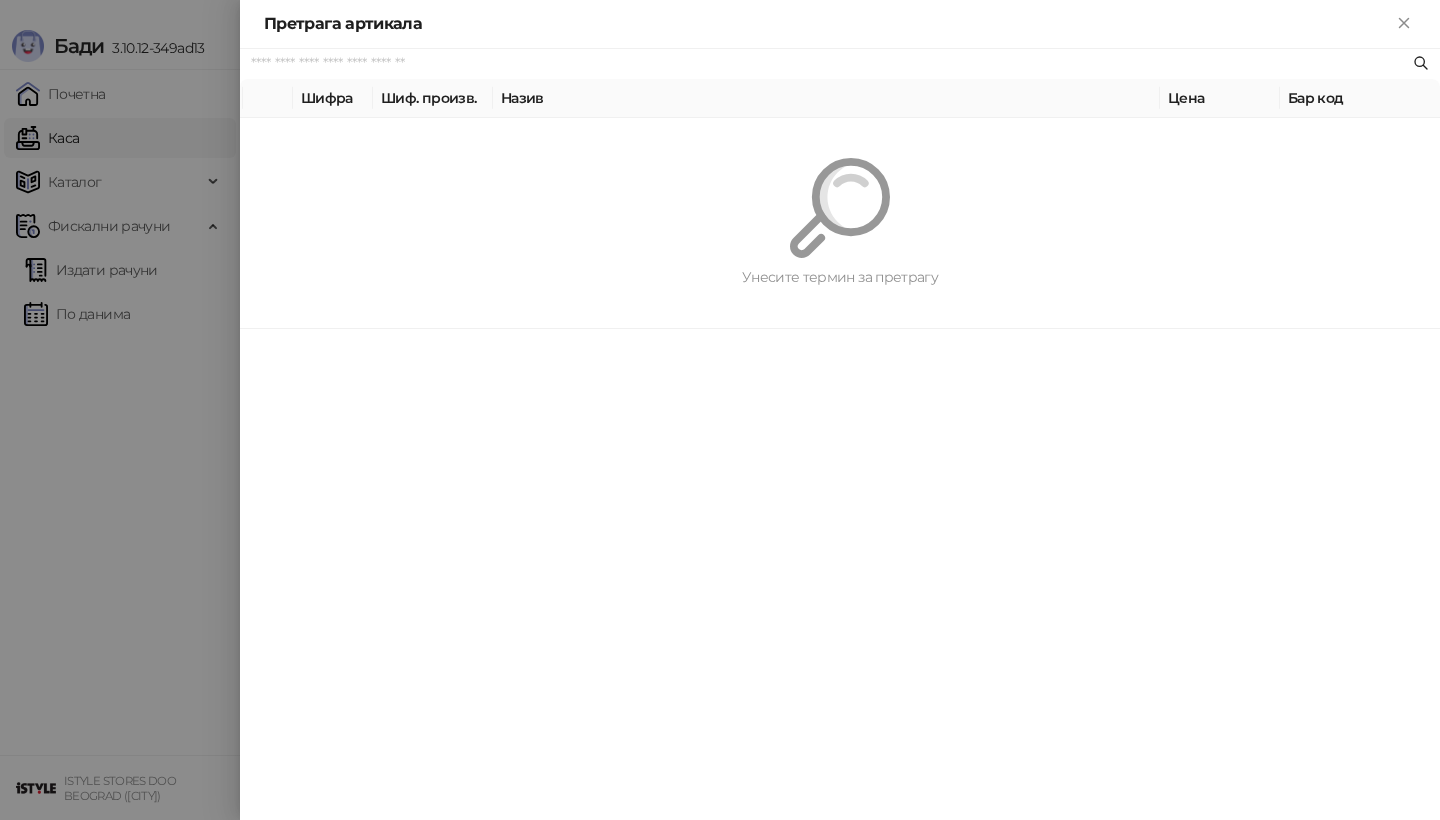 paste on "**********" 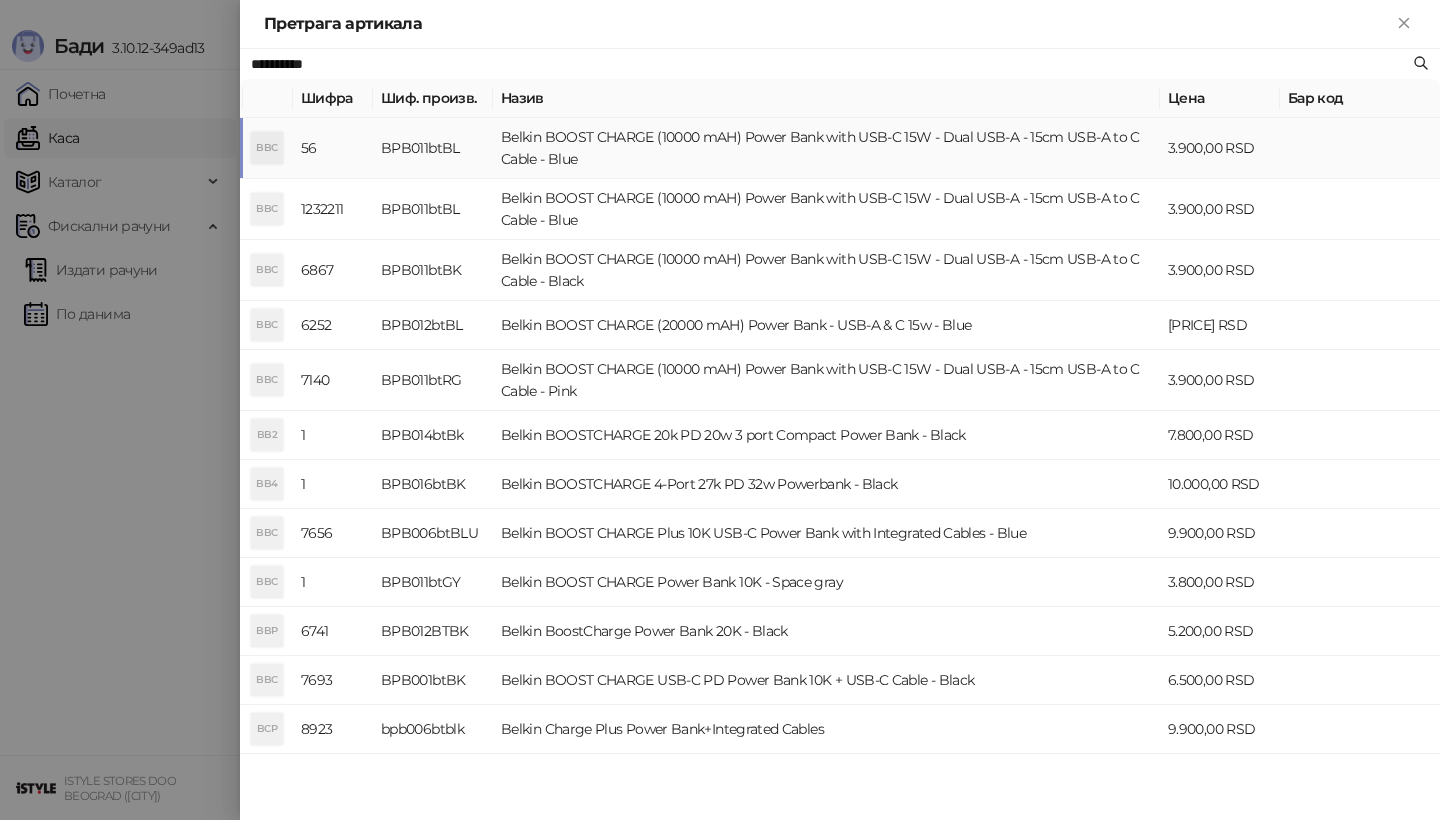 type on "**********" 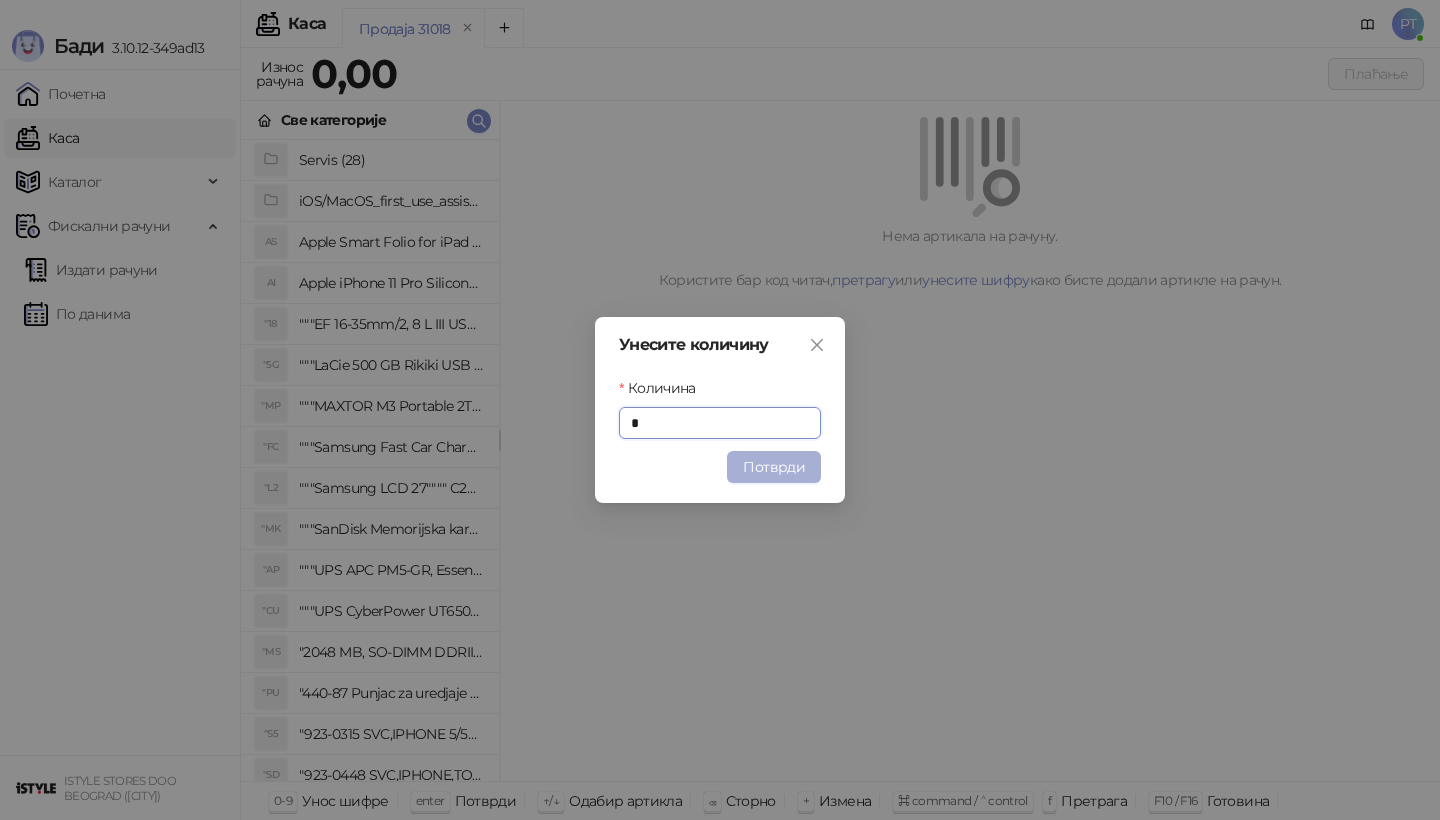 click on "Потврди" at bounding box center (774, 467) 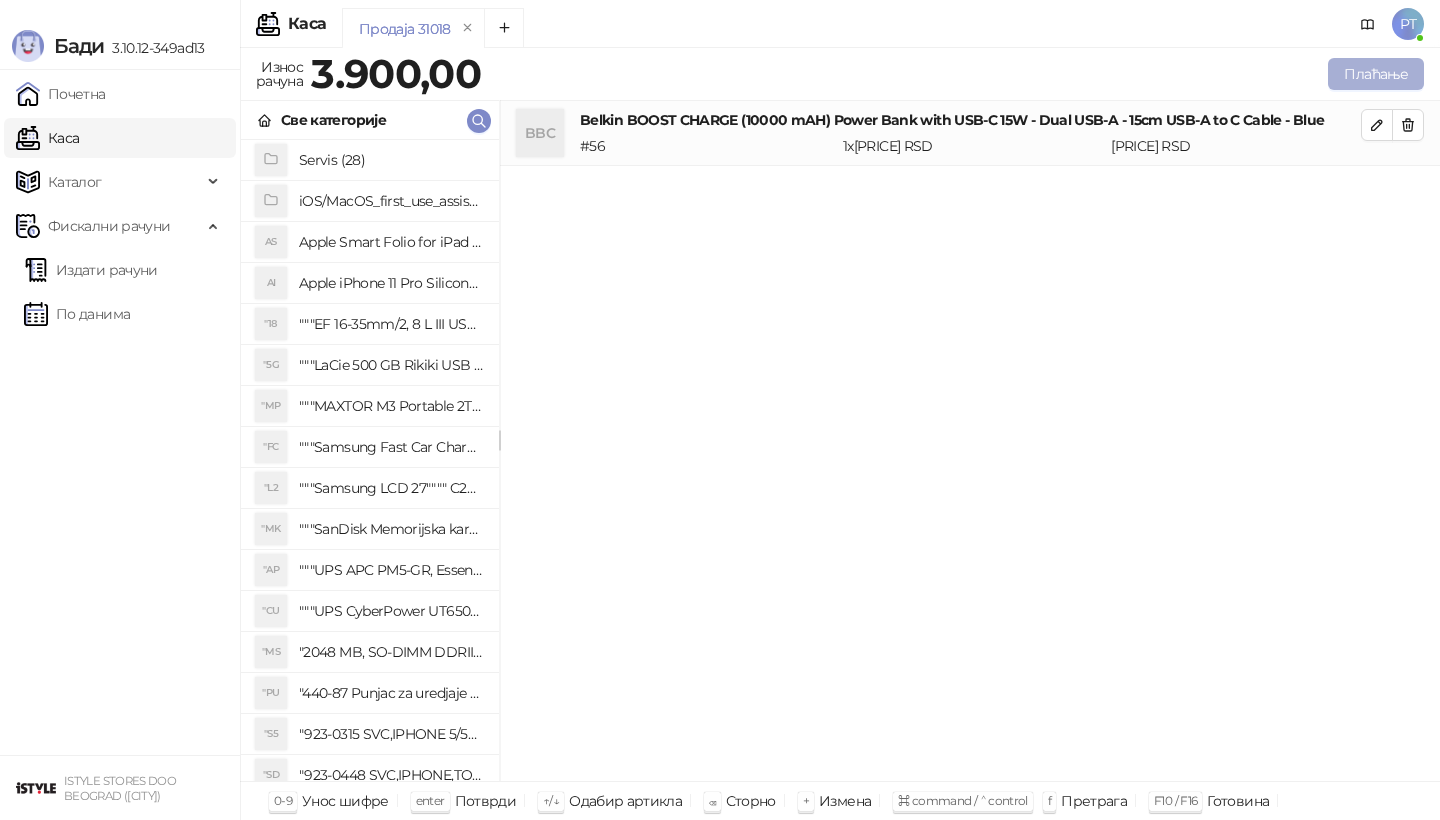 click on "Плаћање" at bounding box center [1376, 74] 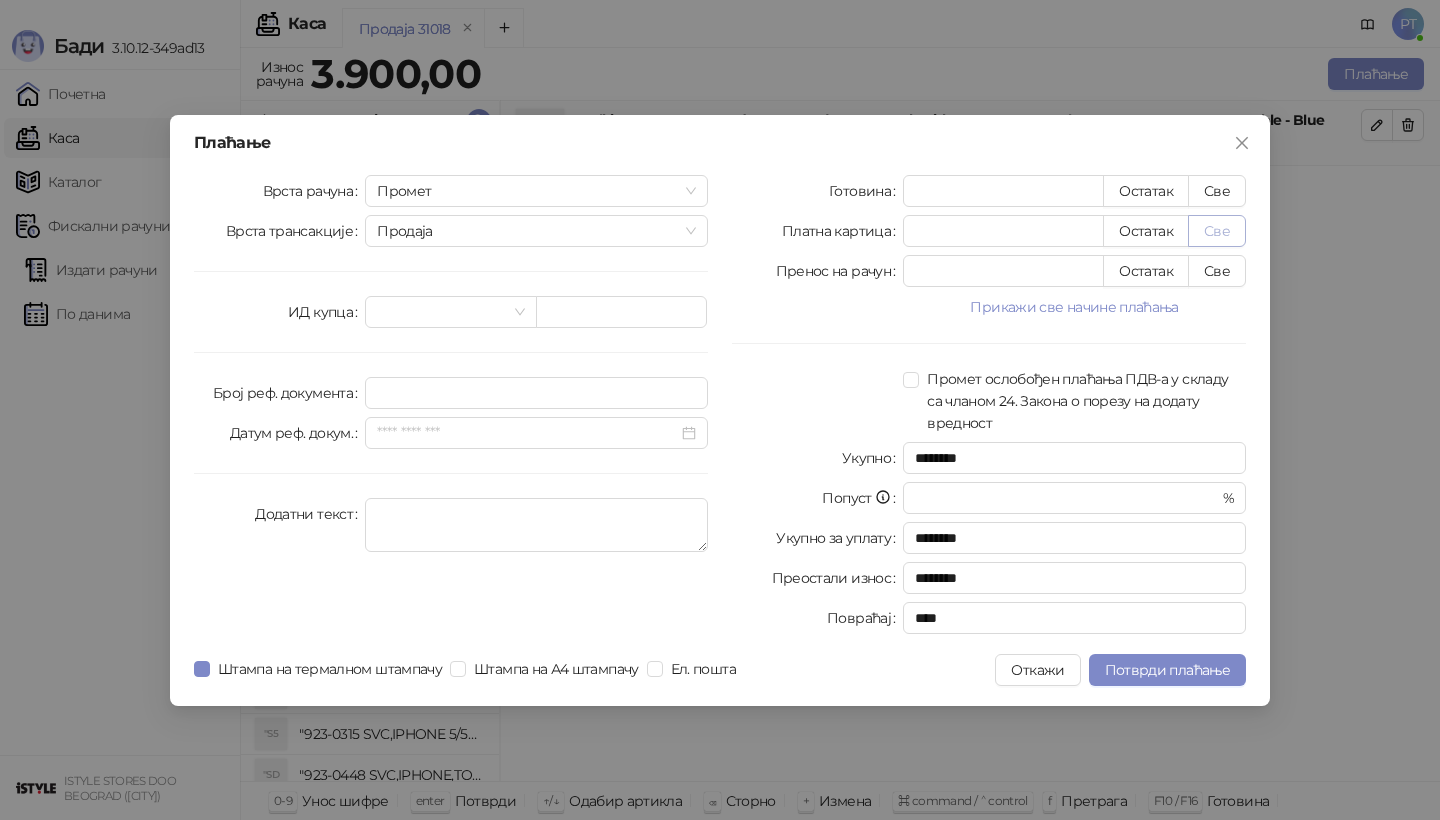 click on "Све" at bounding box center [1217, 231] 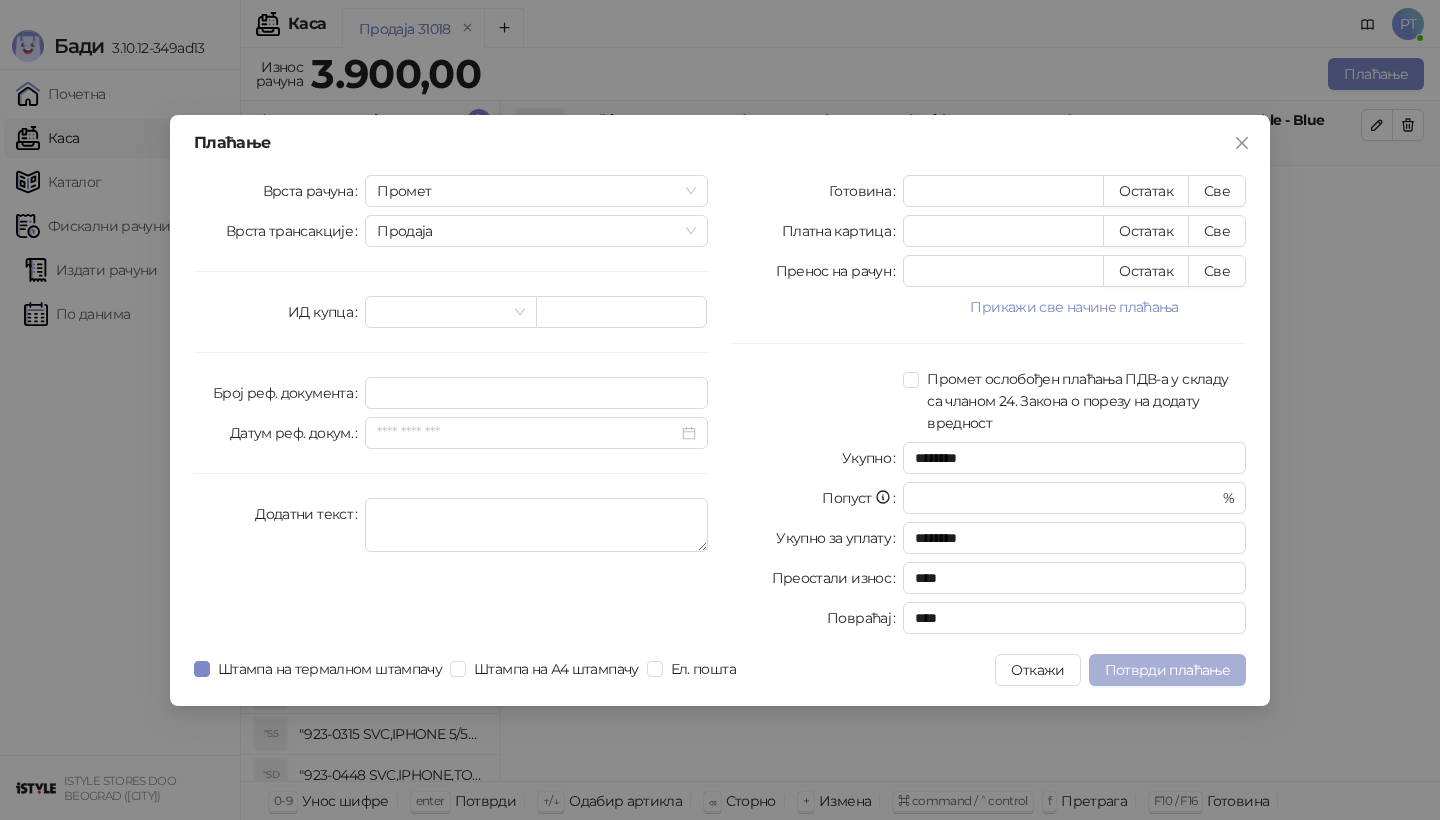 click on "Потврди плаћање" at bounding box center (1167, 670) 